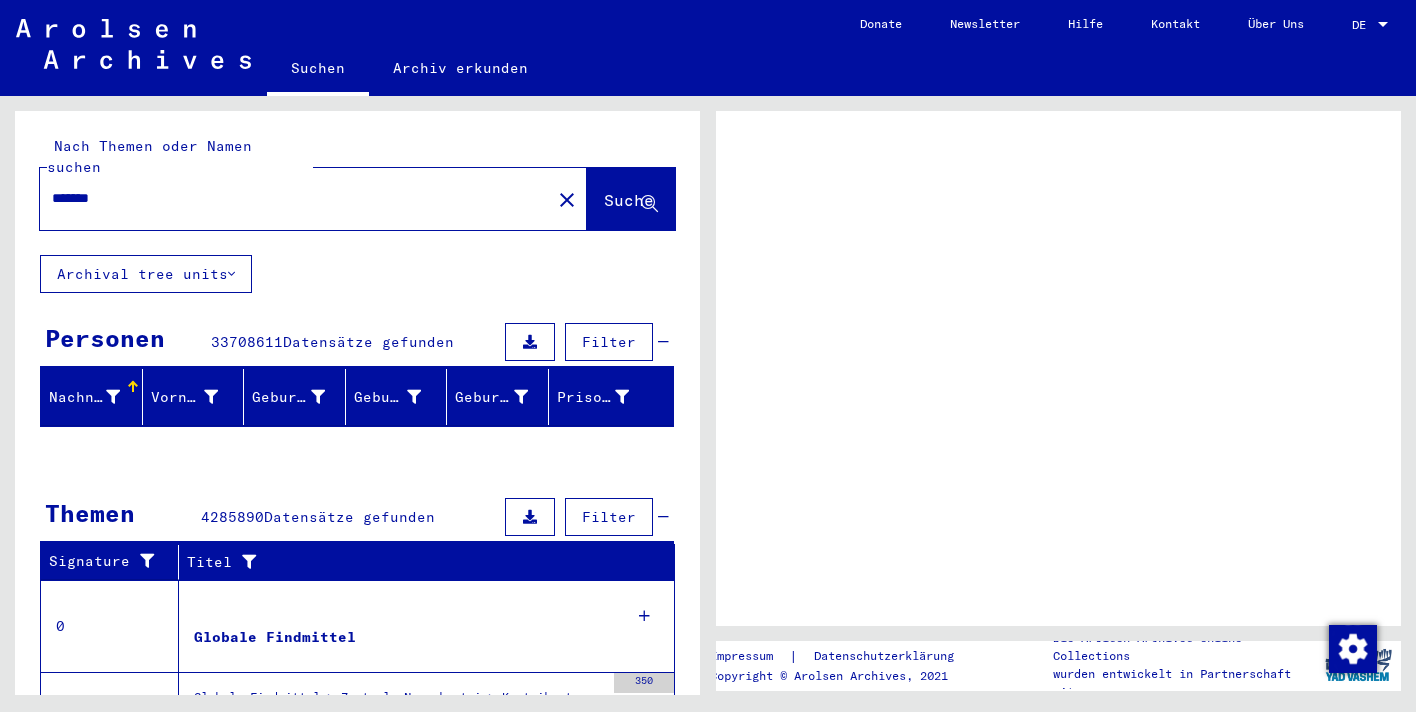scroll, scrollTop: 0, scrollLeft: 0, axis: both 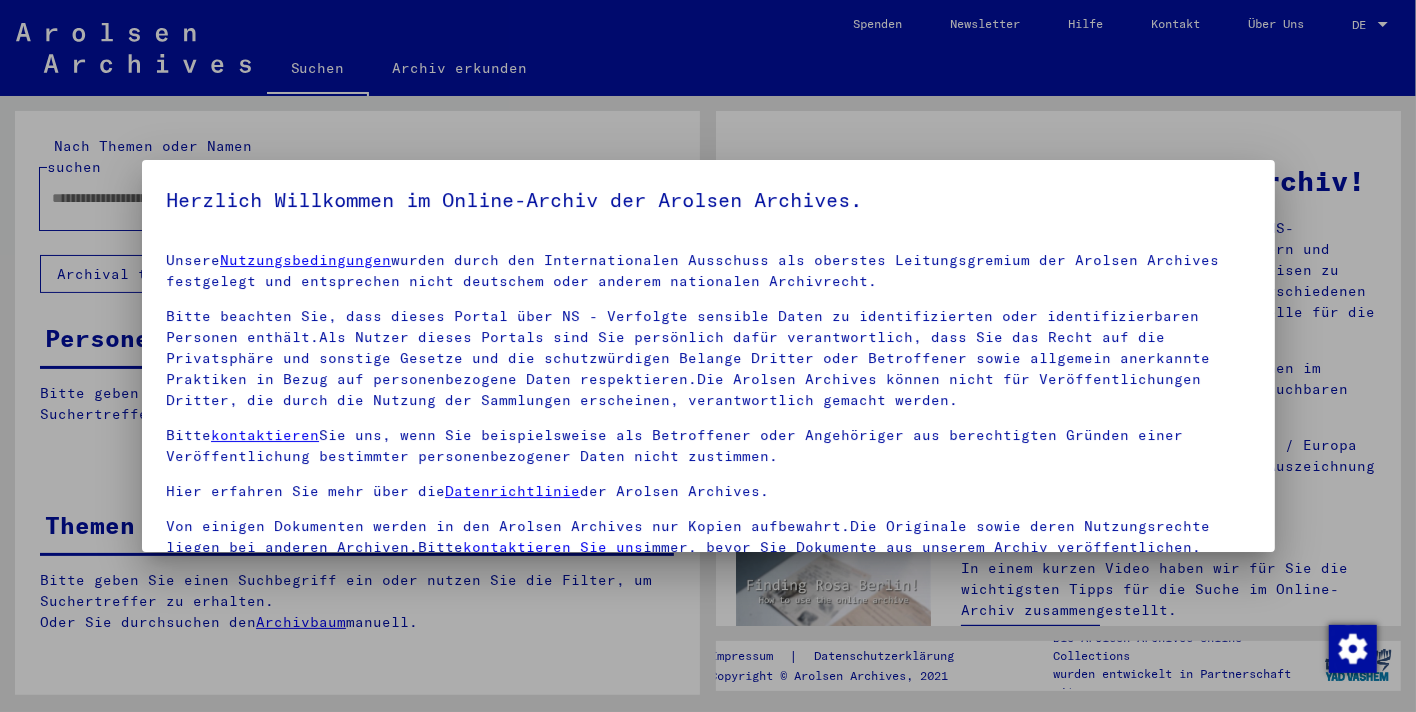 type on "*******" 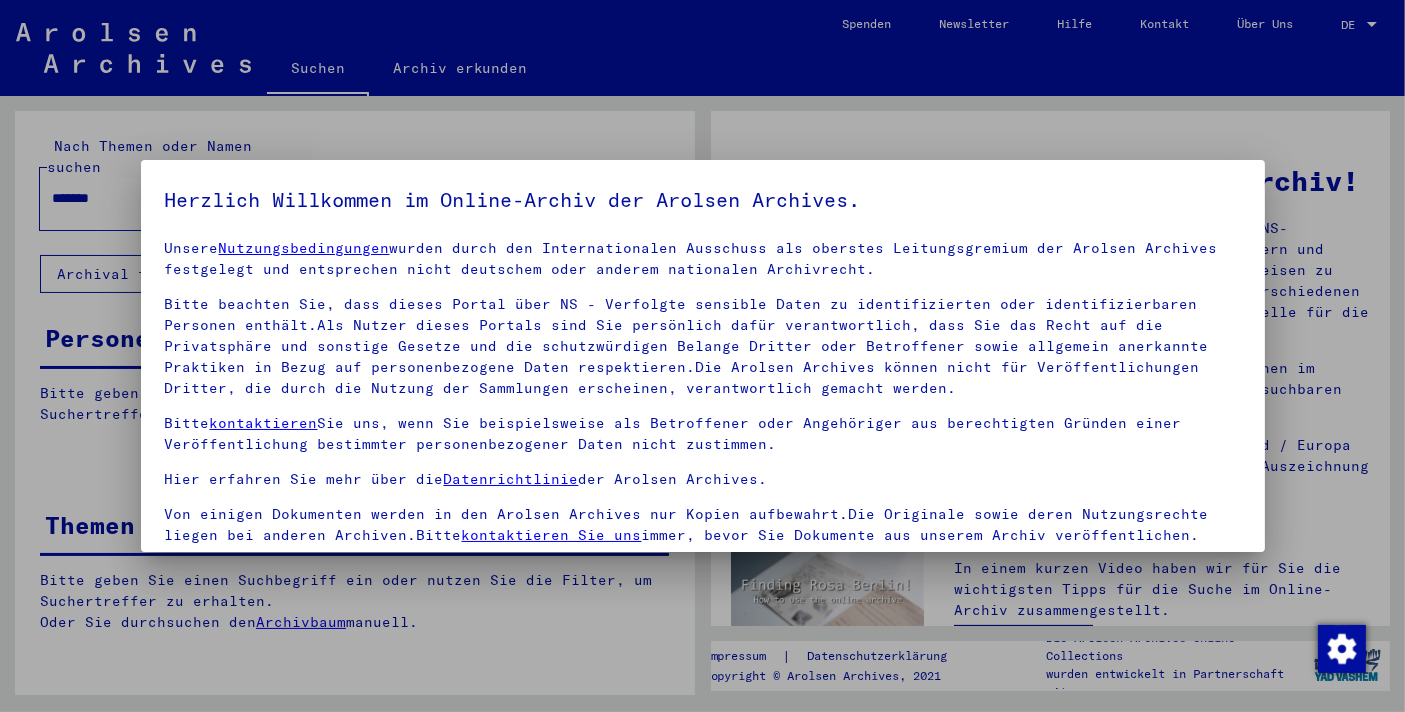 scroll, scrollTop: 16, scrollLeft: 0, axis: vertical 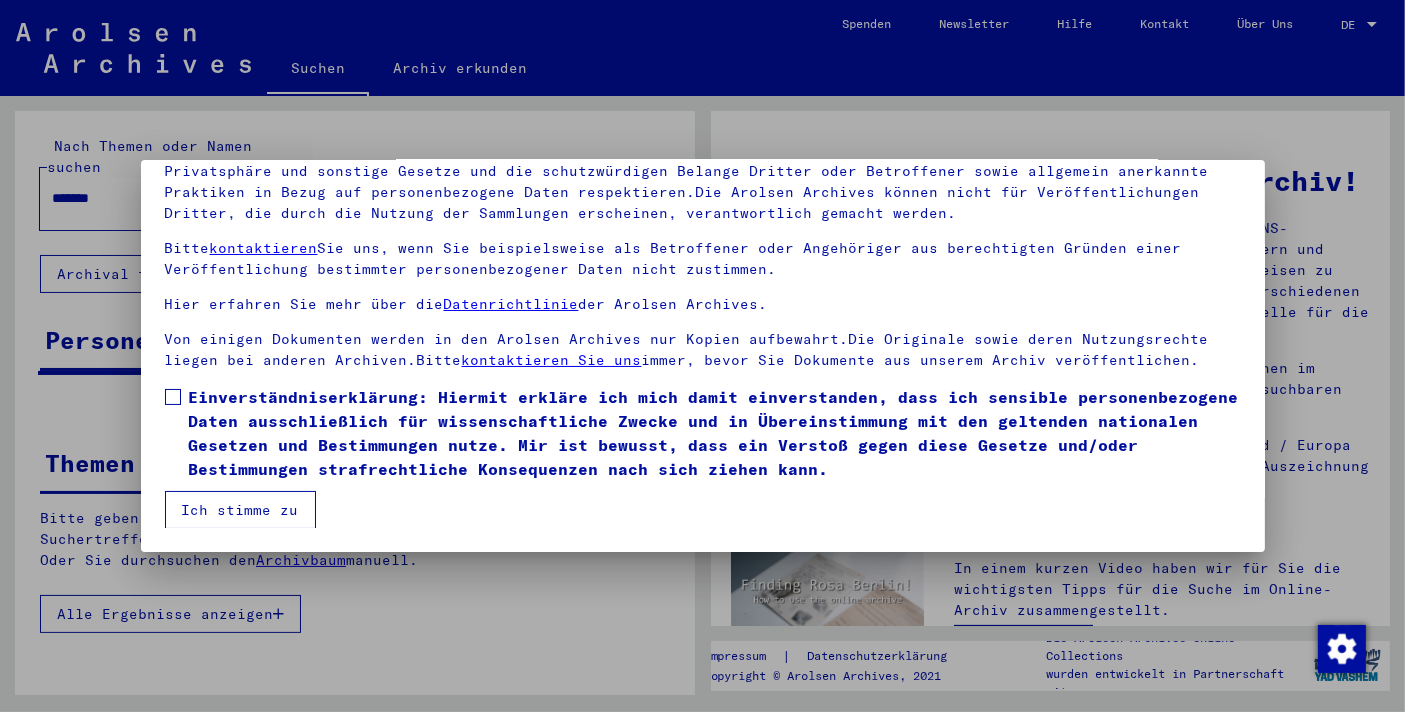 click on "Einverständniserklärung: Hiermit erkläre ich mich damit einverstanden, dass ich sensible personenbezogene Daten ausschließlich für wissenschaftliche Zwecke und in Übereinstimmung mit den geltenden nationalen Gesetzen und Bestimmungen nutze. Mir ist bewusst, dass ein Verstoß gegen diese Gesetze und/oder Bestimmungen strafrechtliche Konsequenzen nach sich ziehen kann." at bounding box center (703, 433) 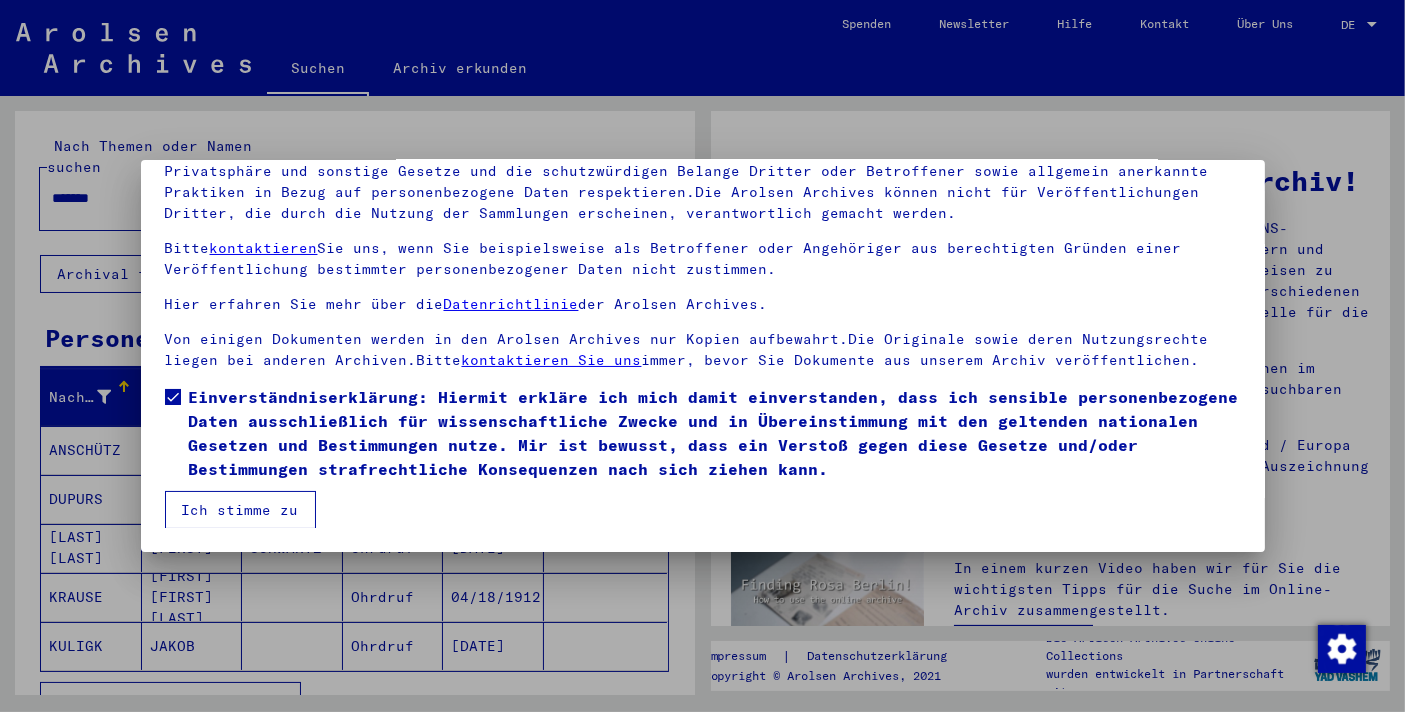 click on "Ich stimme zu" at bounding box center [240, 510] 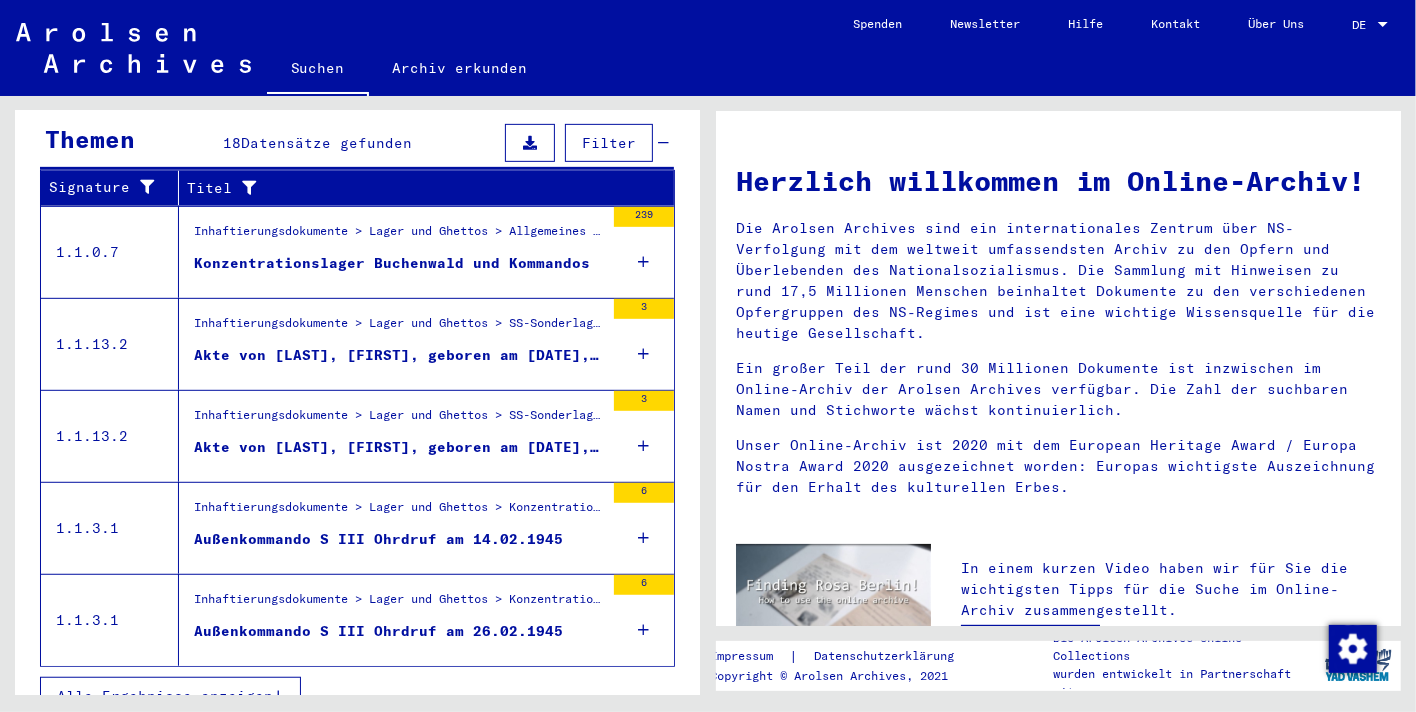 scroll, scrollTop: 680, scrollLeft: 0, axis: vertical 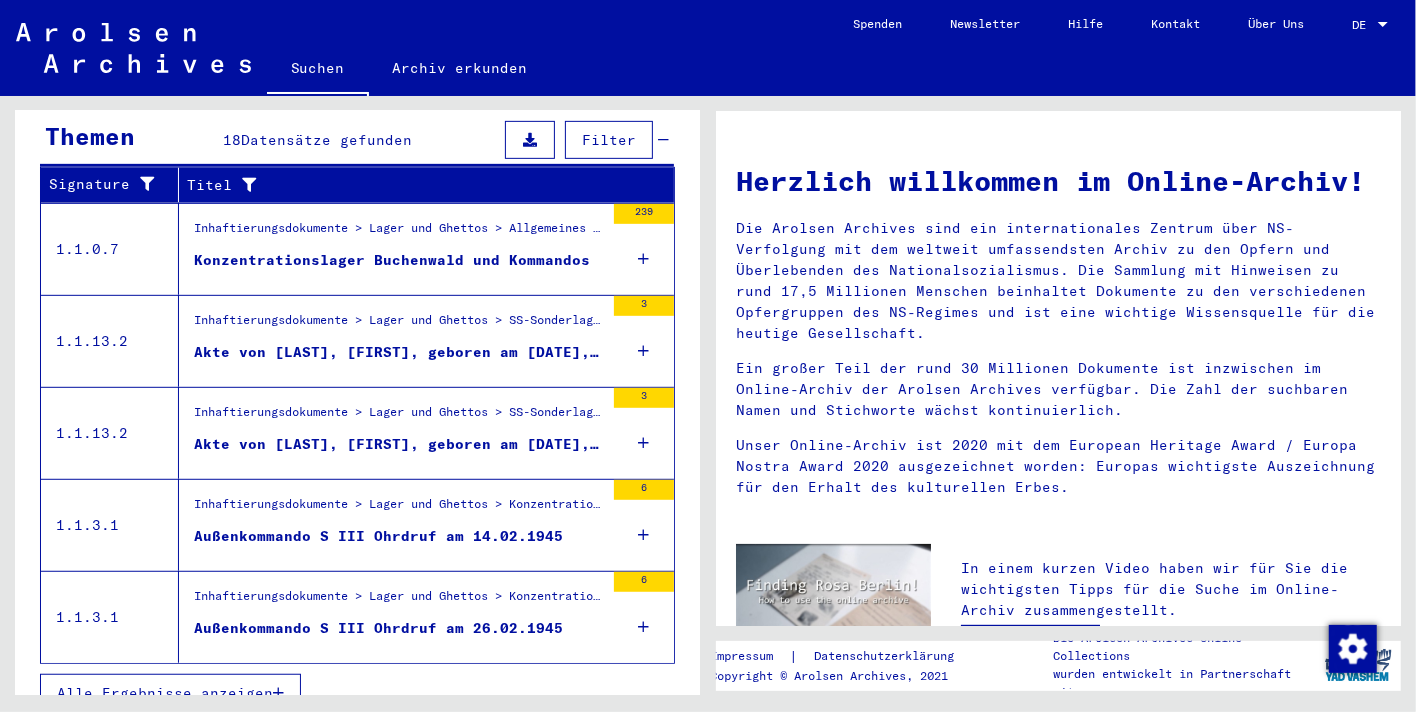 click on "Inhaftierungsdokumente > Lager und Ghettos > Konzentrationslager Bergen-Belsen > Listenmaterial Bergen-Belsen > Transportlisten von und nach dem Konzentrationslager Bergen-Belsen > Transporte vom Konzentrationslager Buchenwald und Außenlager nach      Konzentrationslager Bergen Belsen (Männer und Frauen) vom 30.04.1943 bis      23.03.1945" at bounding box center [399, 601] 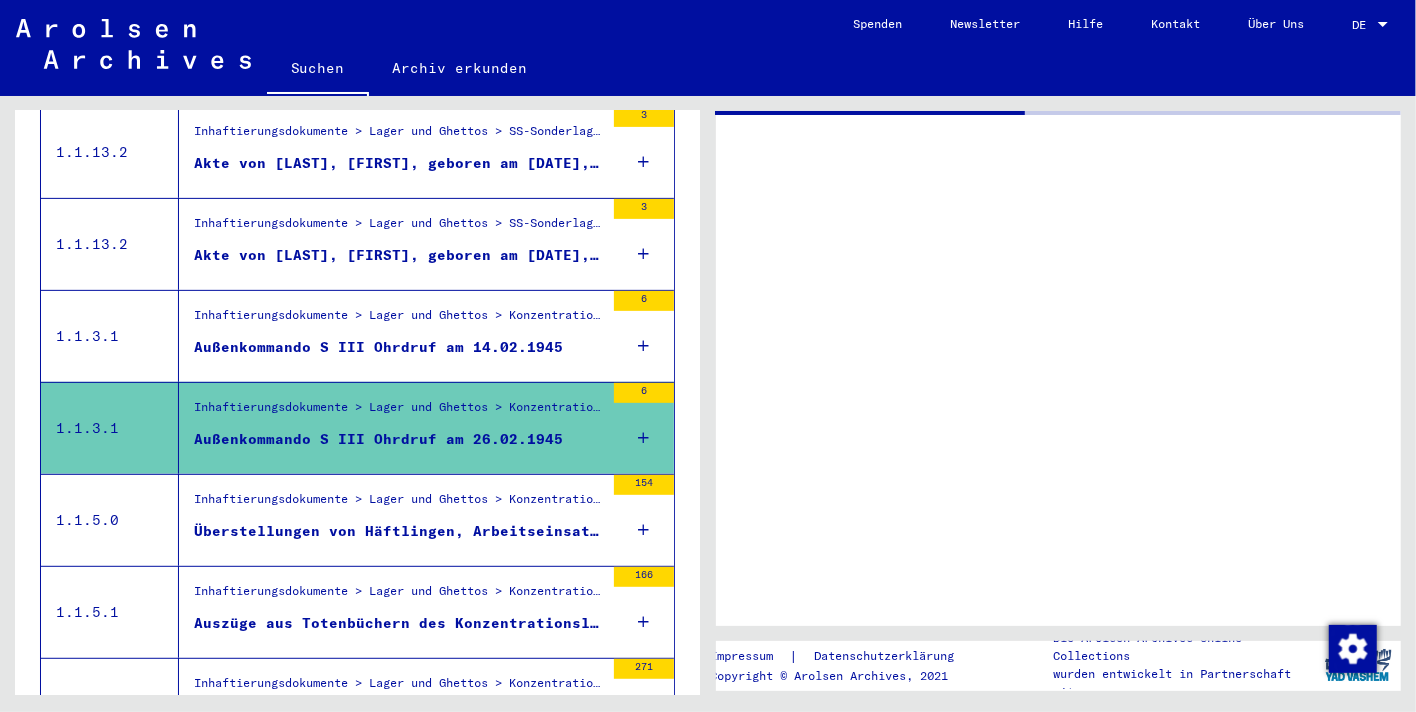 scroll, scrollTop: 321, scrollLeft: 0, axis: vertical 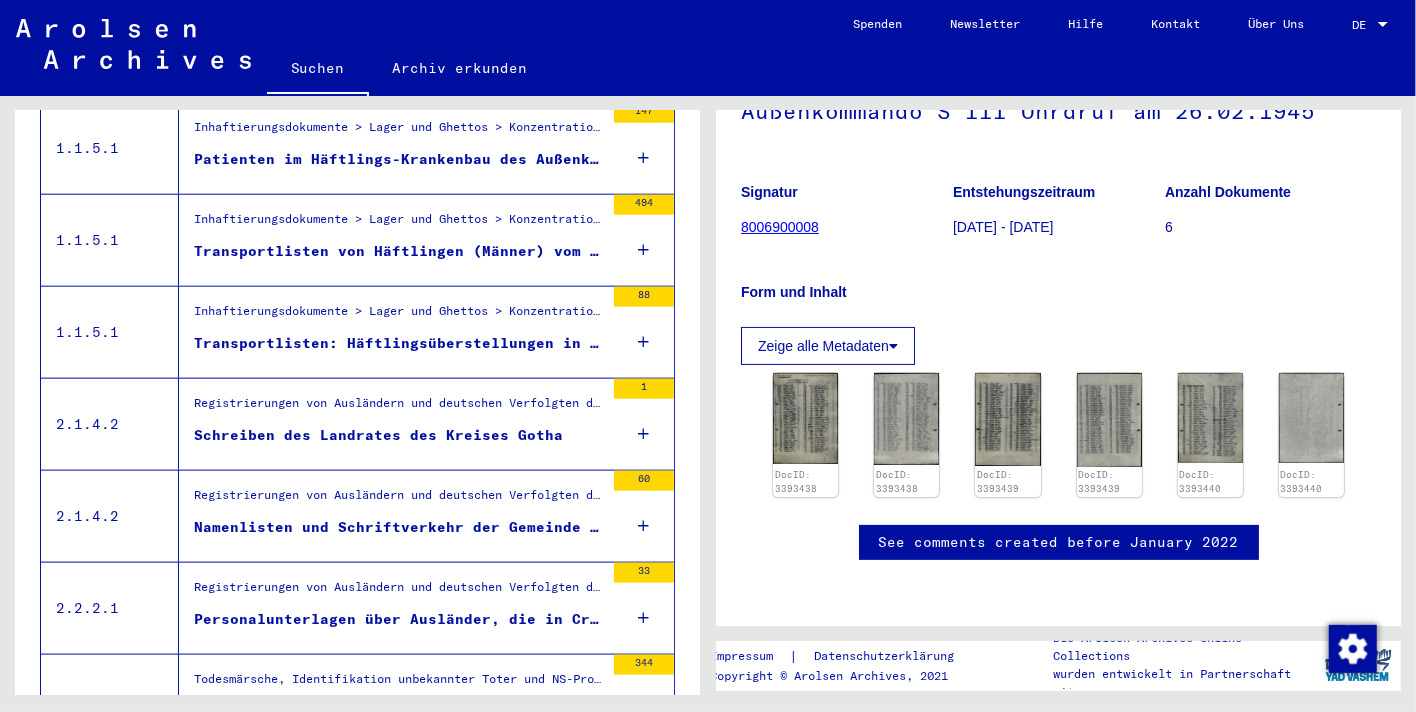 click on "Transportlisten: Häftlingsüberstellungen in andere Konzentrationslager und      in Außenkommandos des Konzentrationslagers Buchenwald, 1943 - 1944" at bounding box center (399, 343) 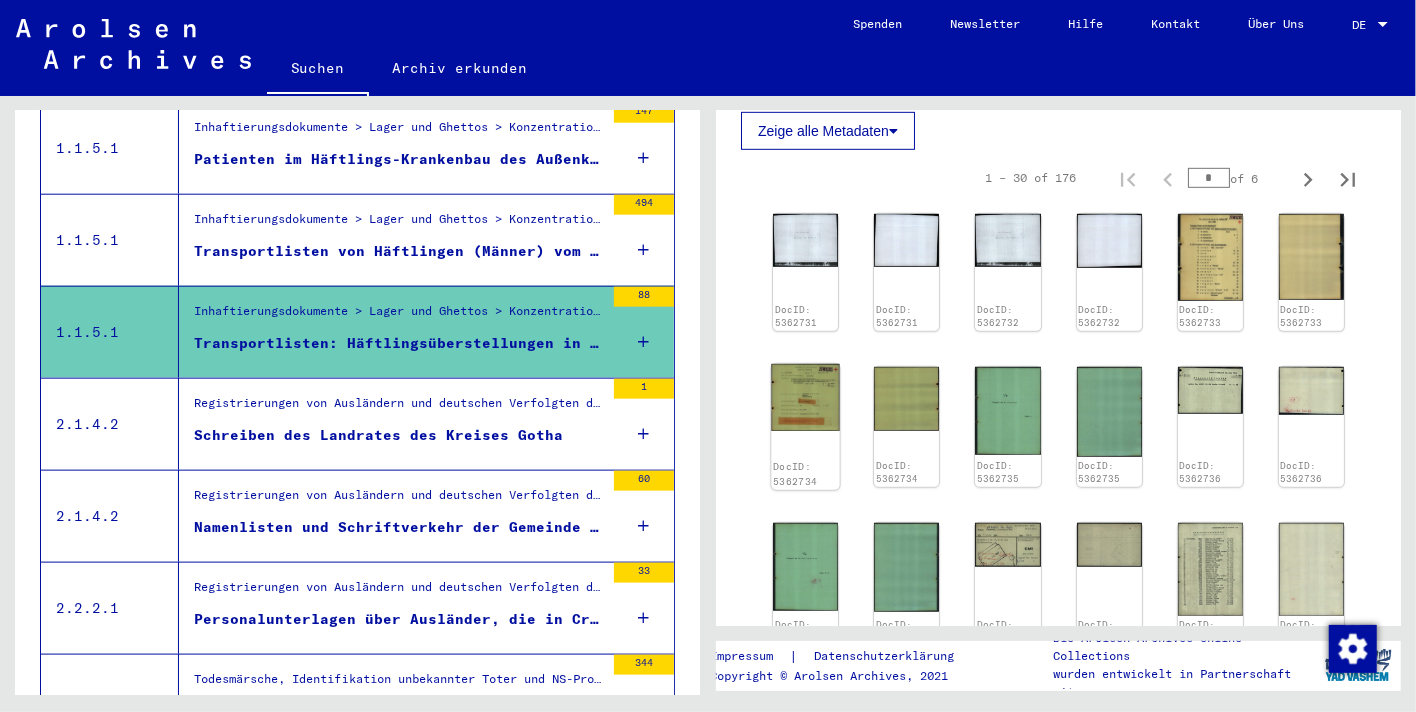 scroll, scrollTop: 888, scrollLeft: 0, axis: vertical 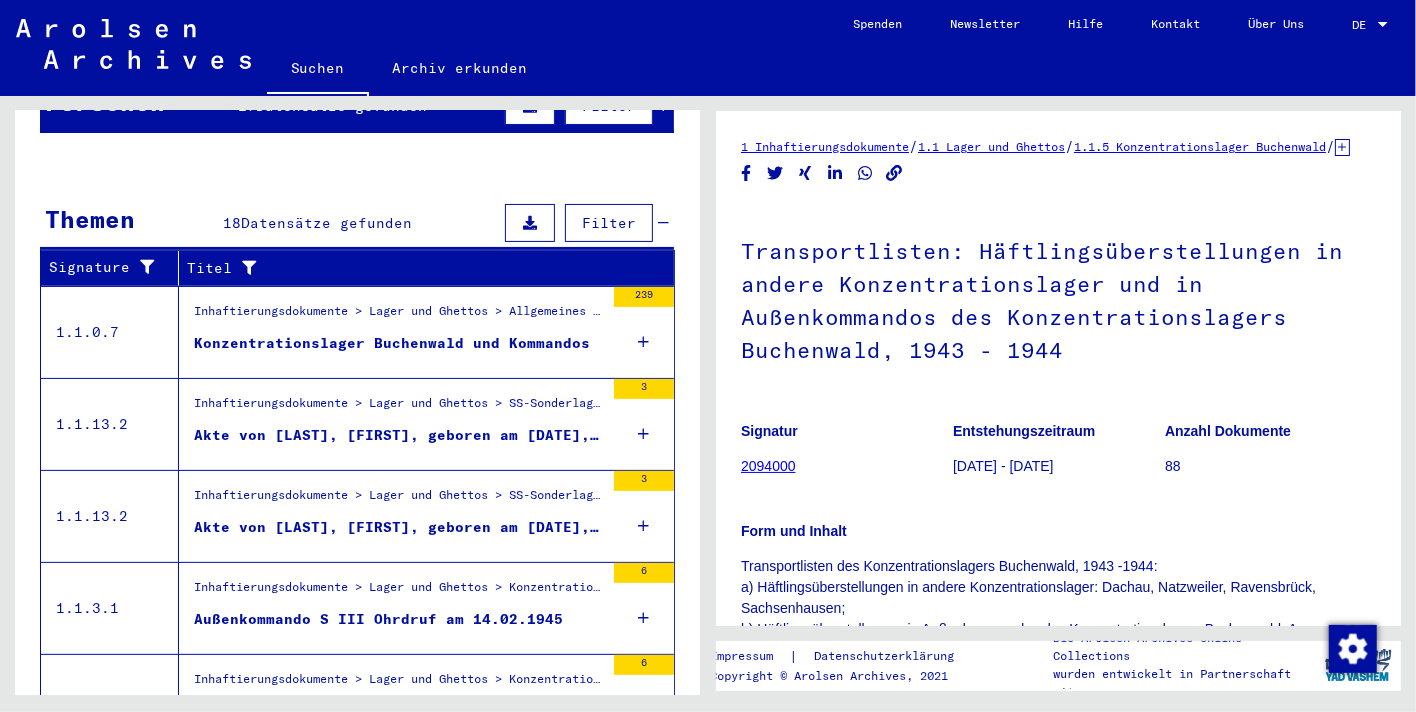 click on "Inhaftierungsdokumente > Lager und Ghettos > Konzentrationslager Bergen-Belsen > Listenmaterial Bergen-Belsen > Transportlisten von und nach dem Konzentrationslager Bergen-Belsen > Transporte vom Konzentrationslager Buchenwald und Außenlager nach      Konzentrationslager Bergen Belsen (Männer und Frauen) vom 30.04.1943 bis      23.03.1945" at bounding box center (399, 592) 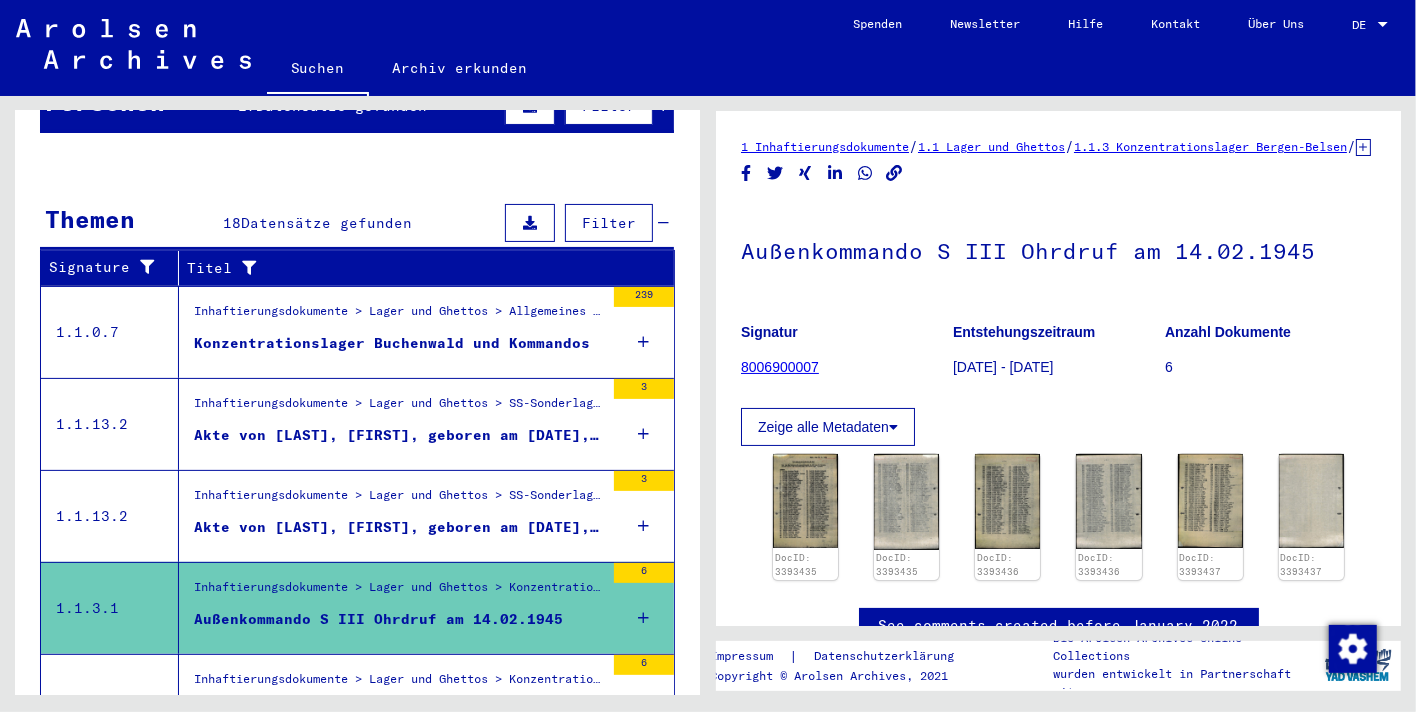 scroll, scrollTop: 296, scrollLeft: 0, axis: vertical 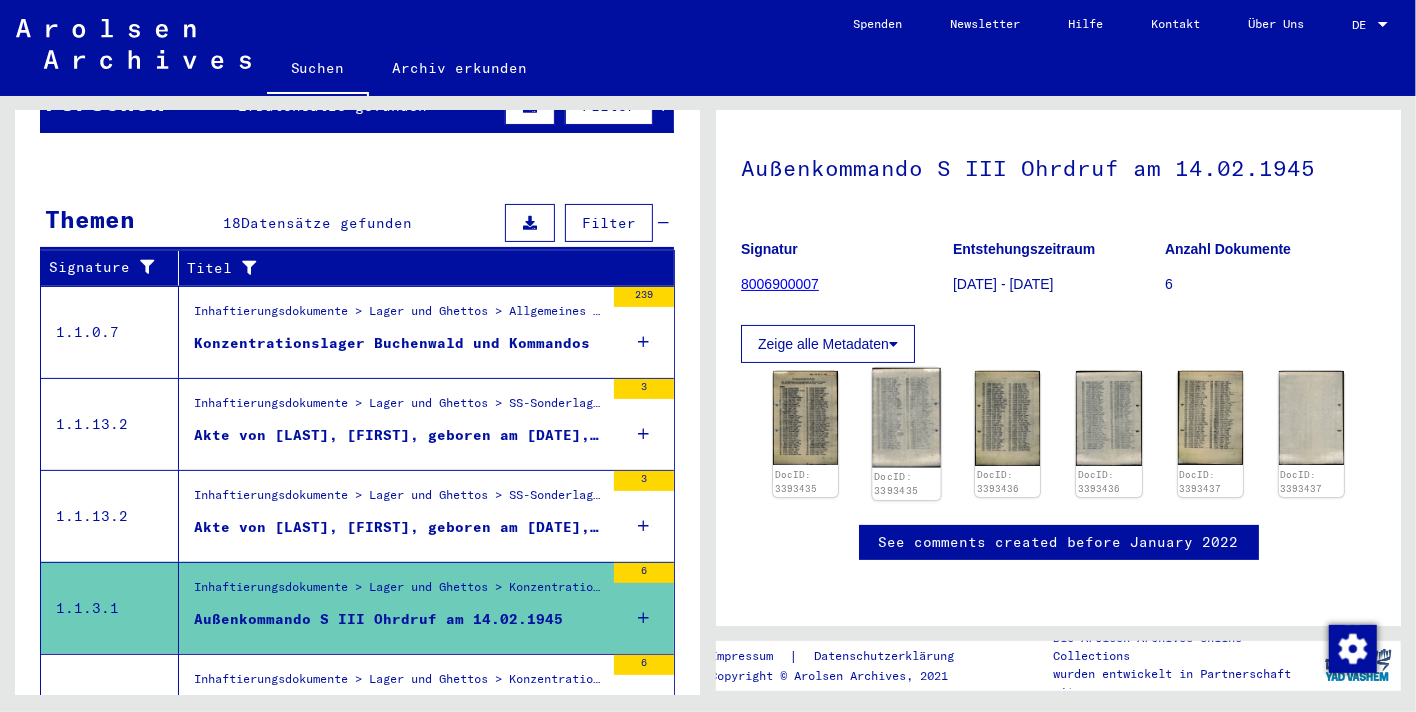 click 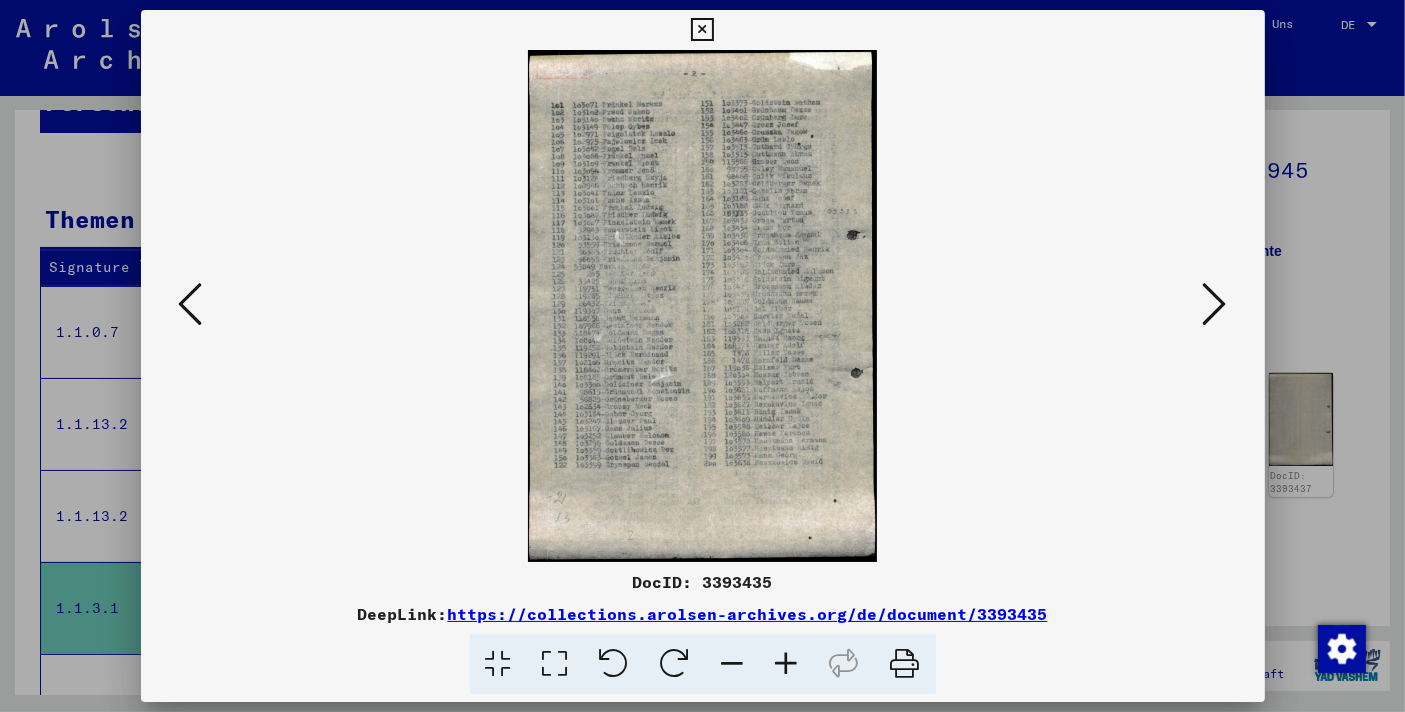 click at bounding box center (1215, 304) 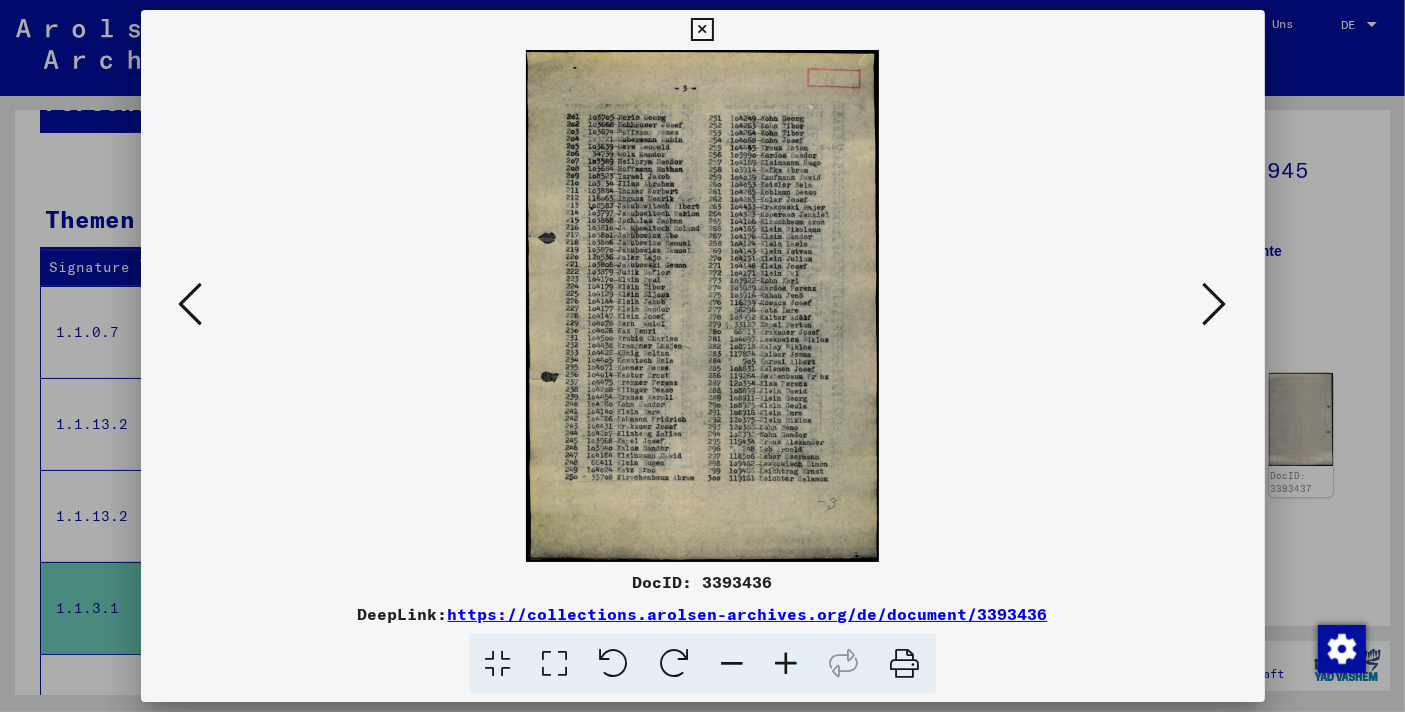 click at bounding box center [1215, 304] 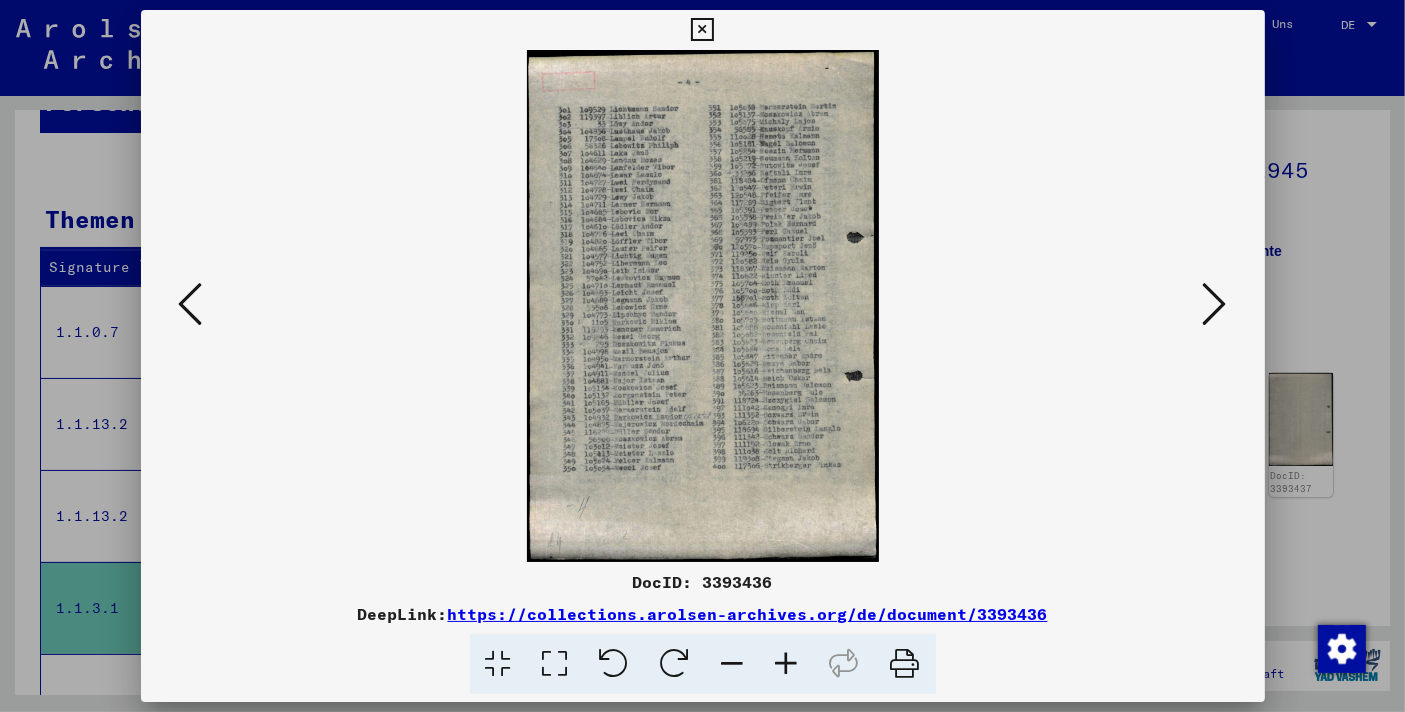 click at bounding box center [1215, 304] 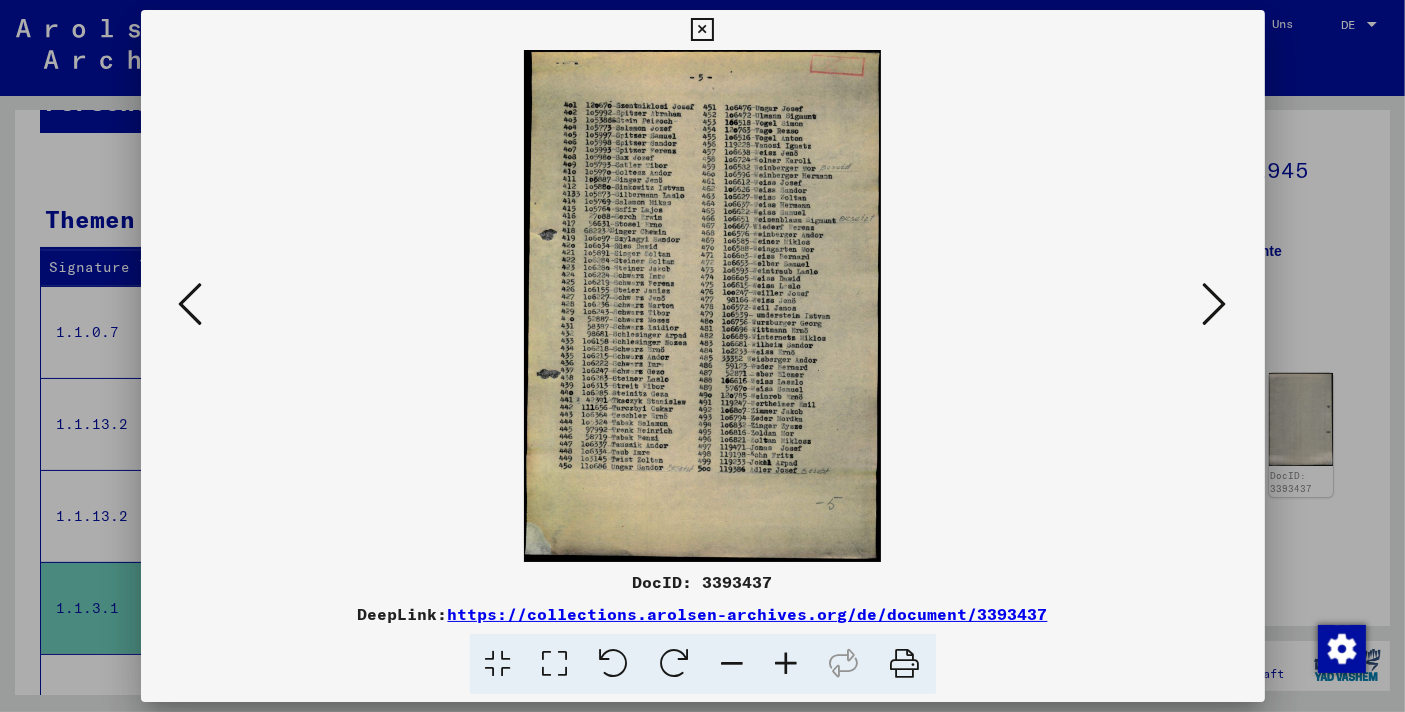 click at bounding box center [1215, 304] 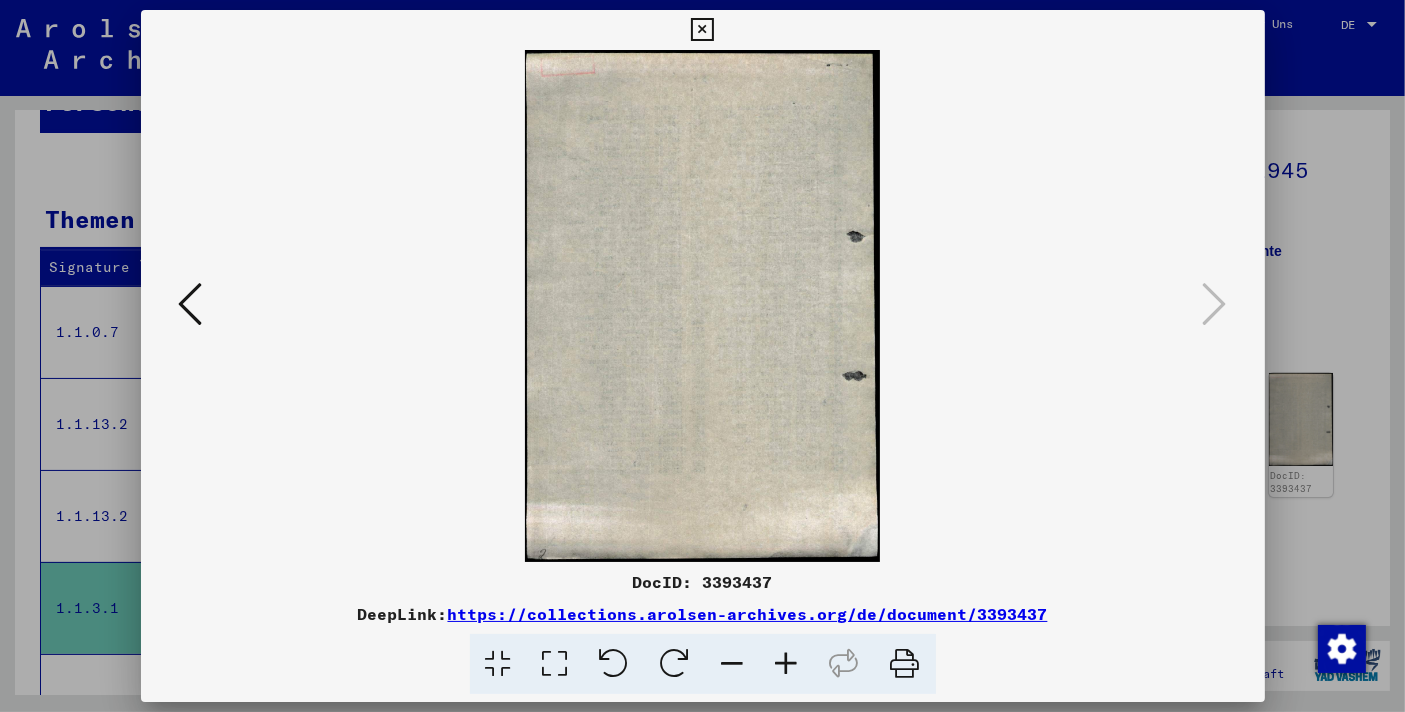 click at bounding box center [702, 30] 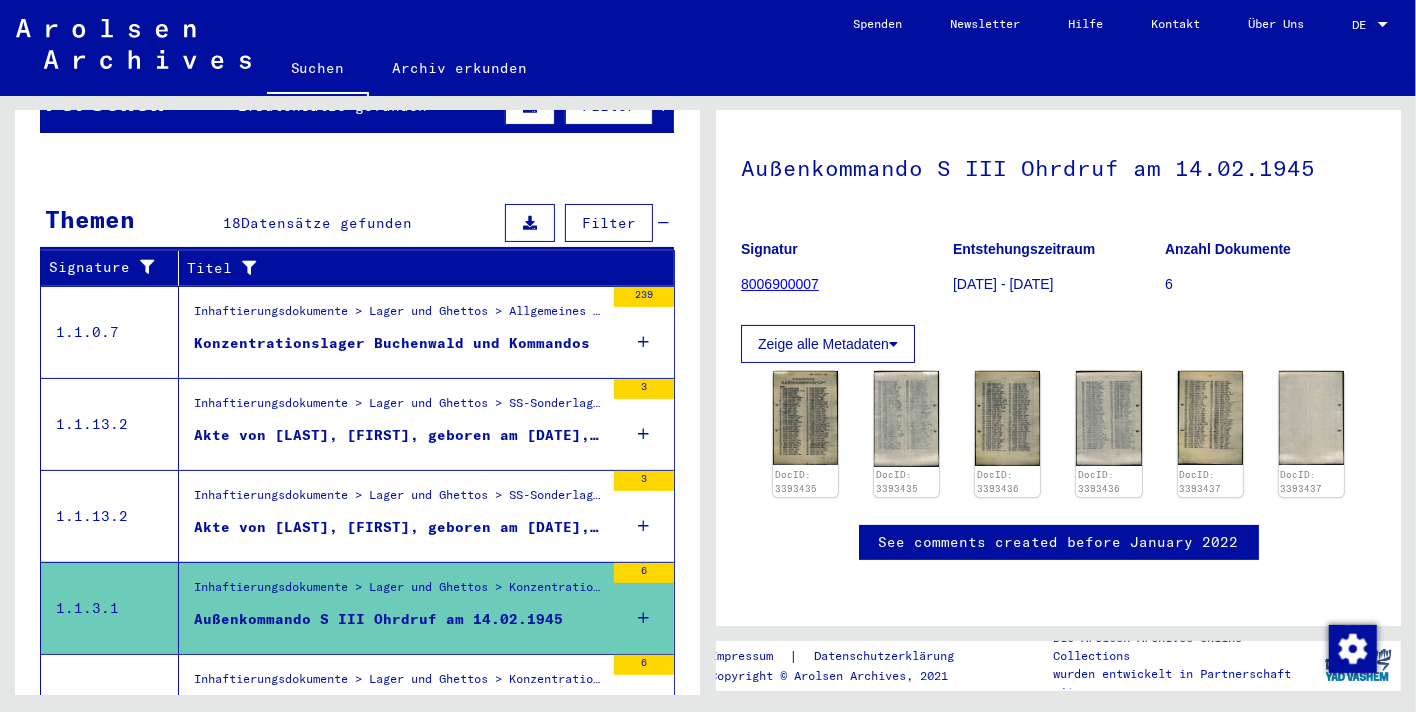 click on "Konzentrationslager Buchenwald und Kommandos" at bounding box center (392, 343) 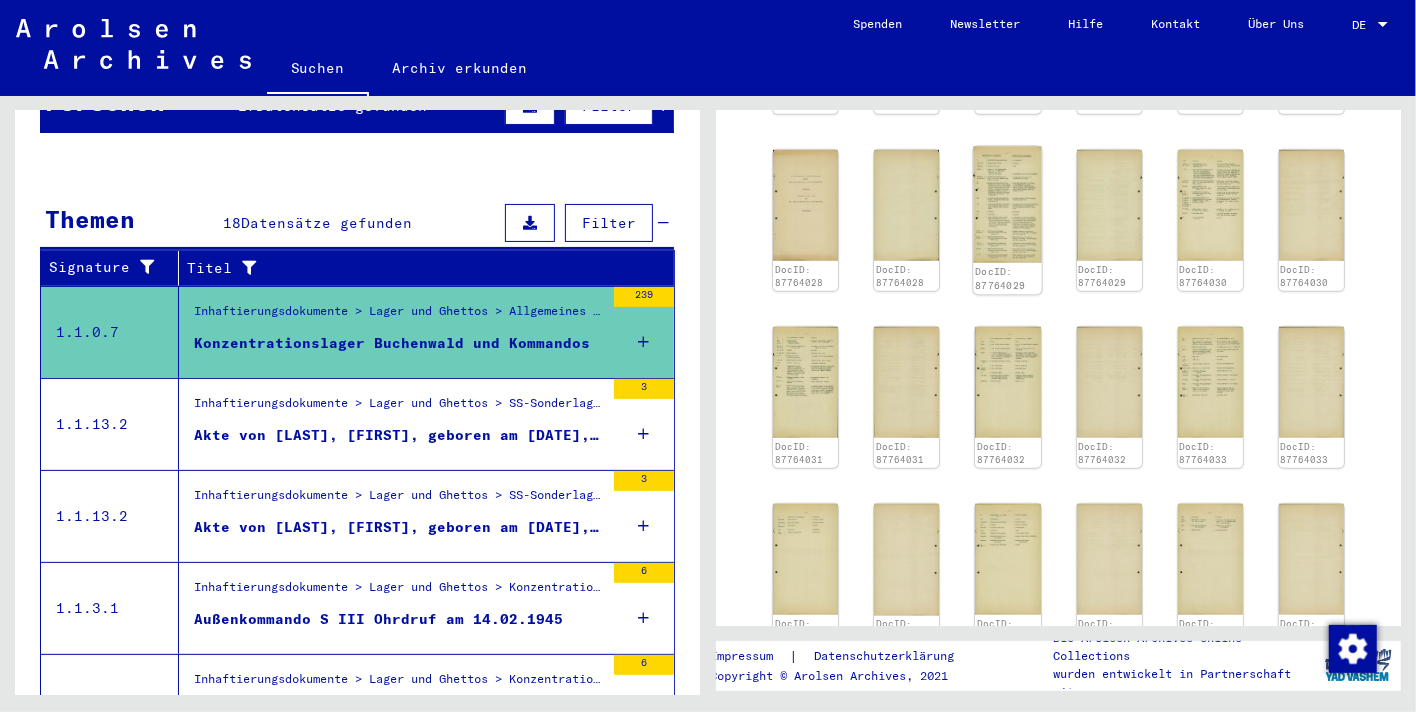 click 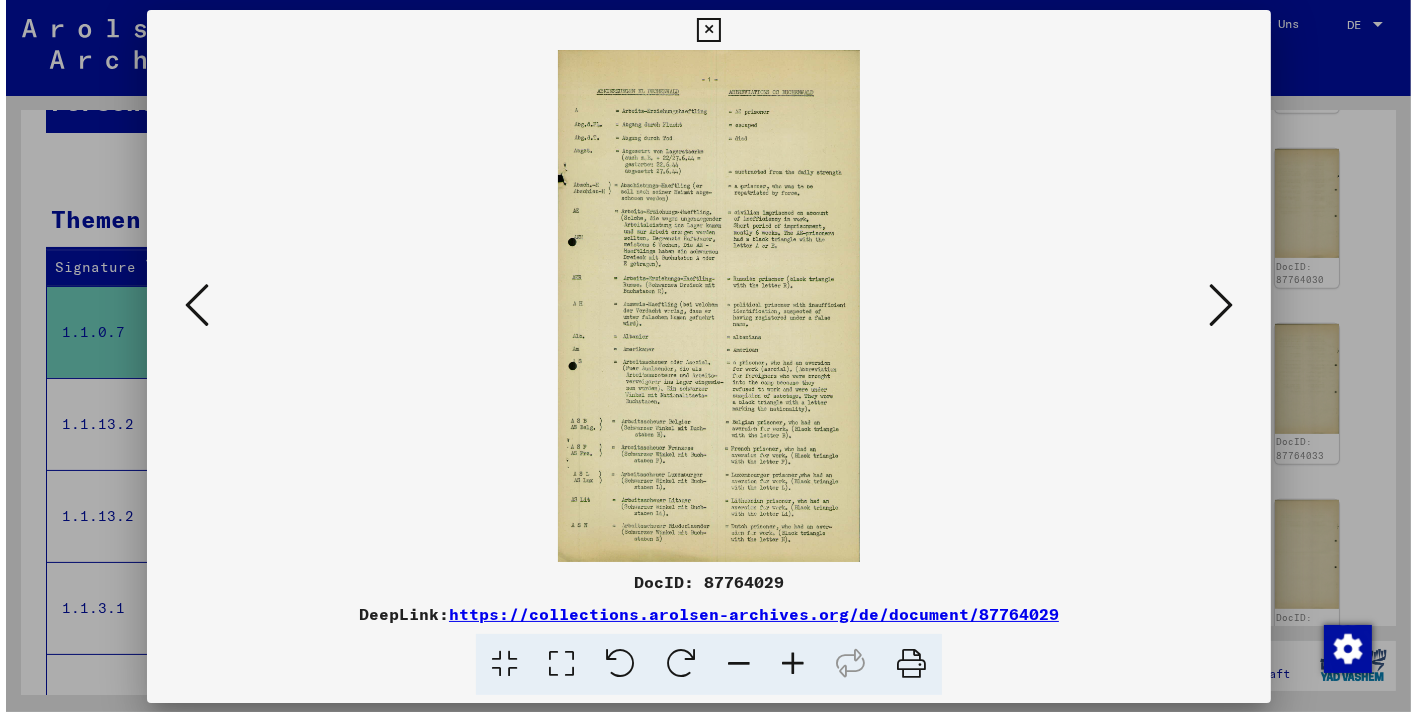 scroll, scrollTop: 1035, scrollLeft: 0, axis: vertical 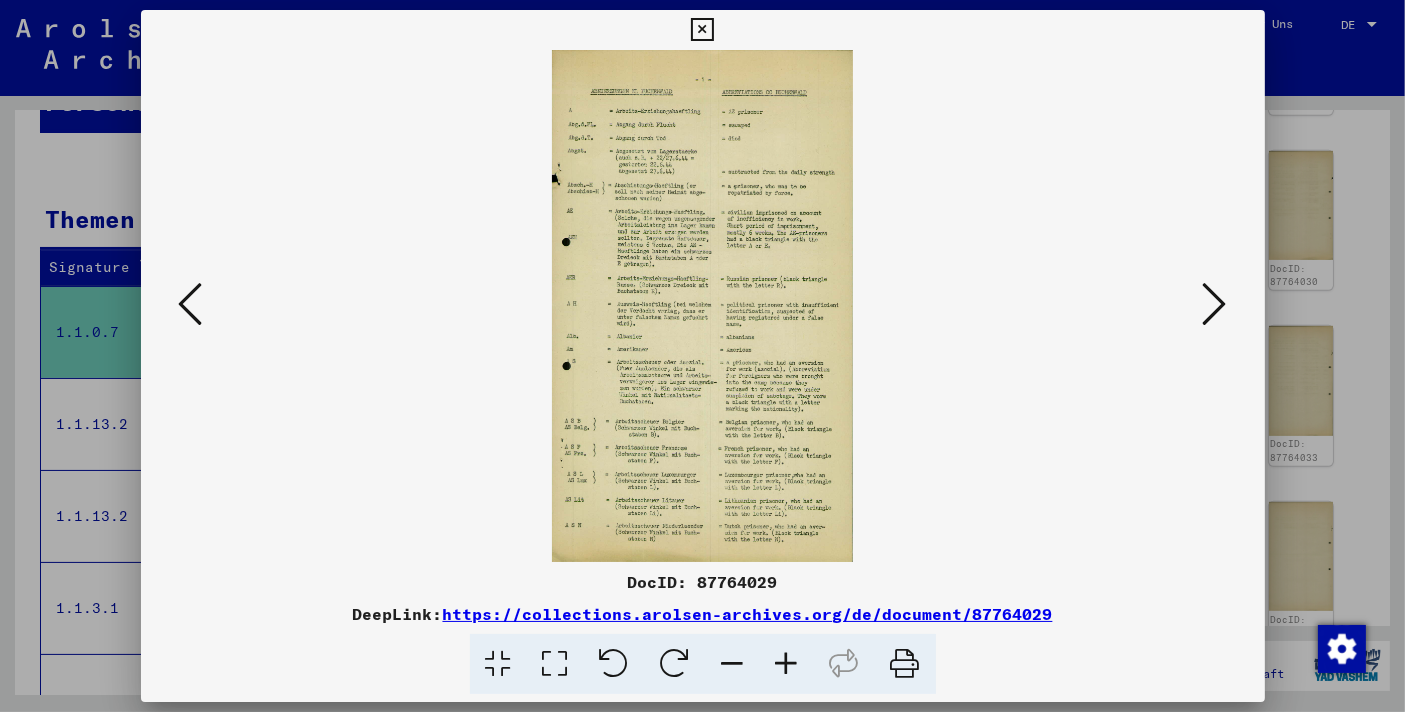 click at bounding box center [191, 305] 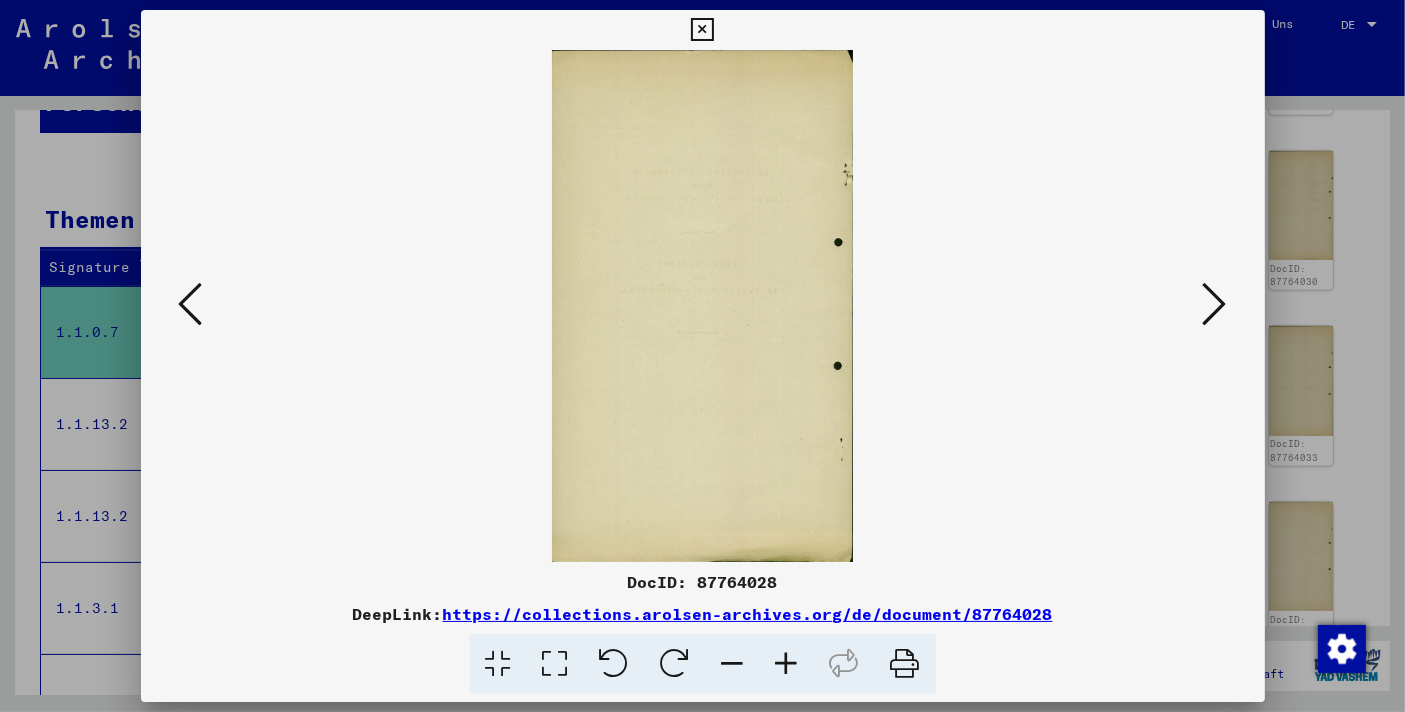click at bounding box center [191, 304] 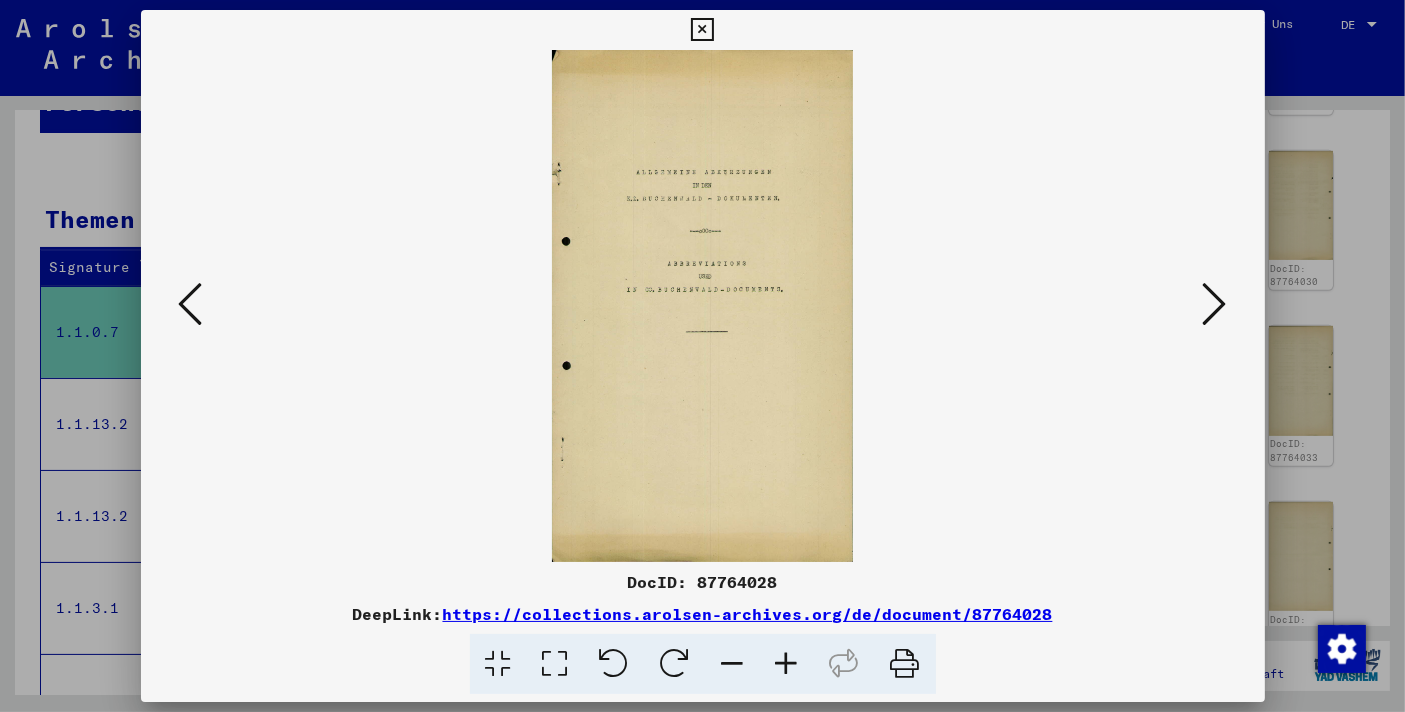 click at bounding box center (1215, 304) 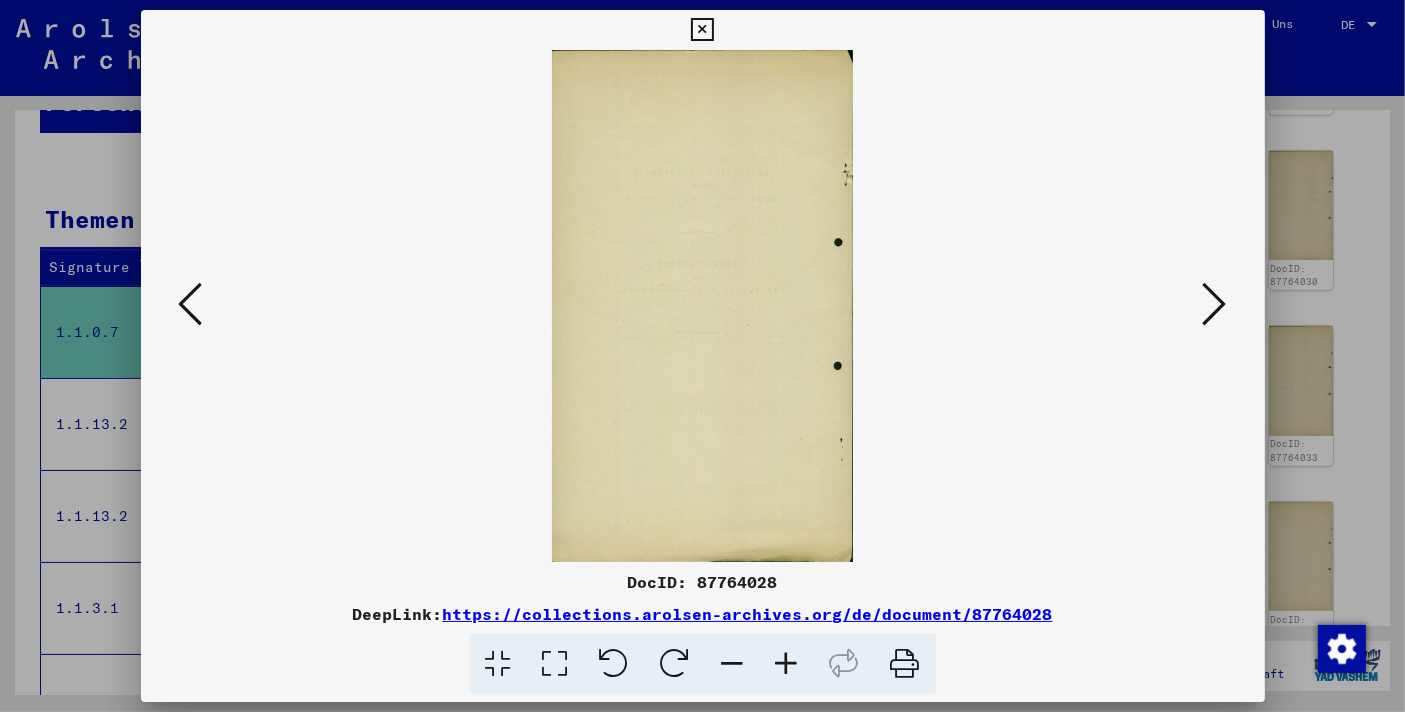 click at bounding box center (1215, 304) 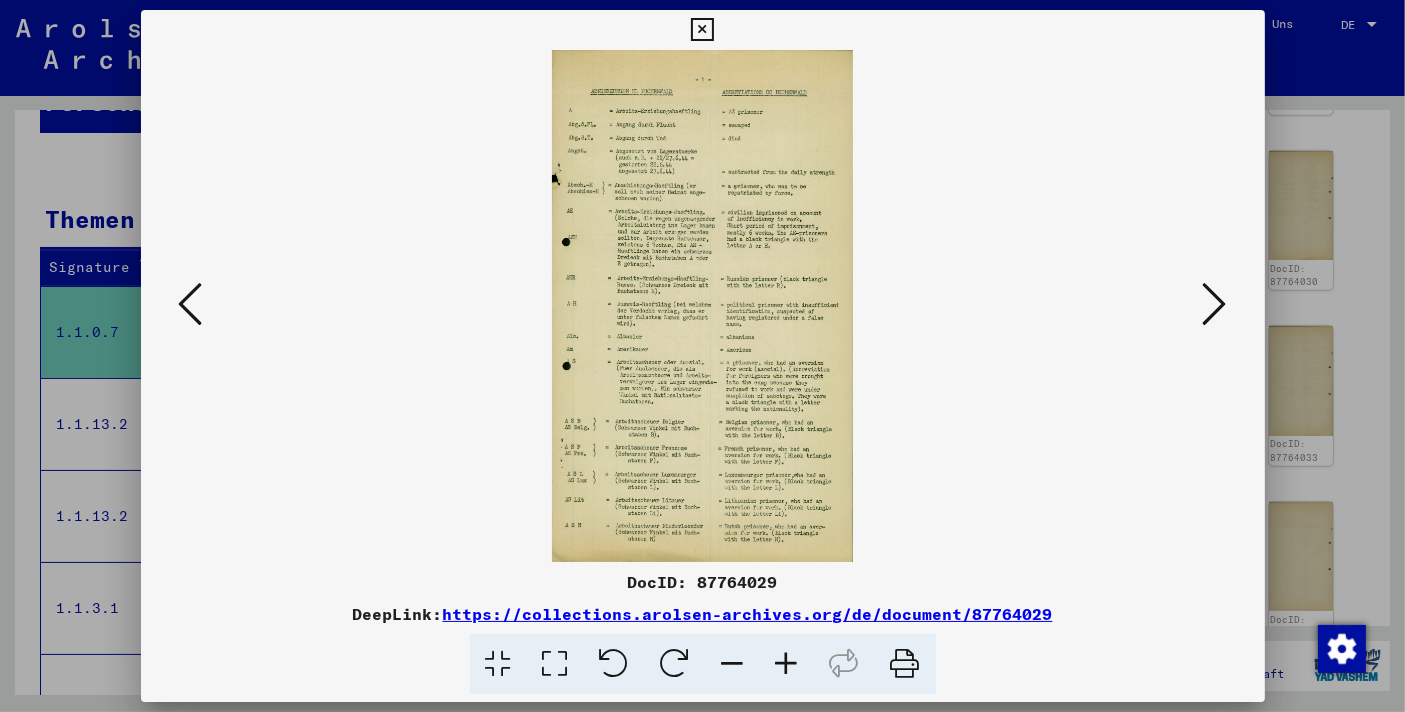 click at bounding box center [1215, 304] 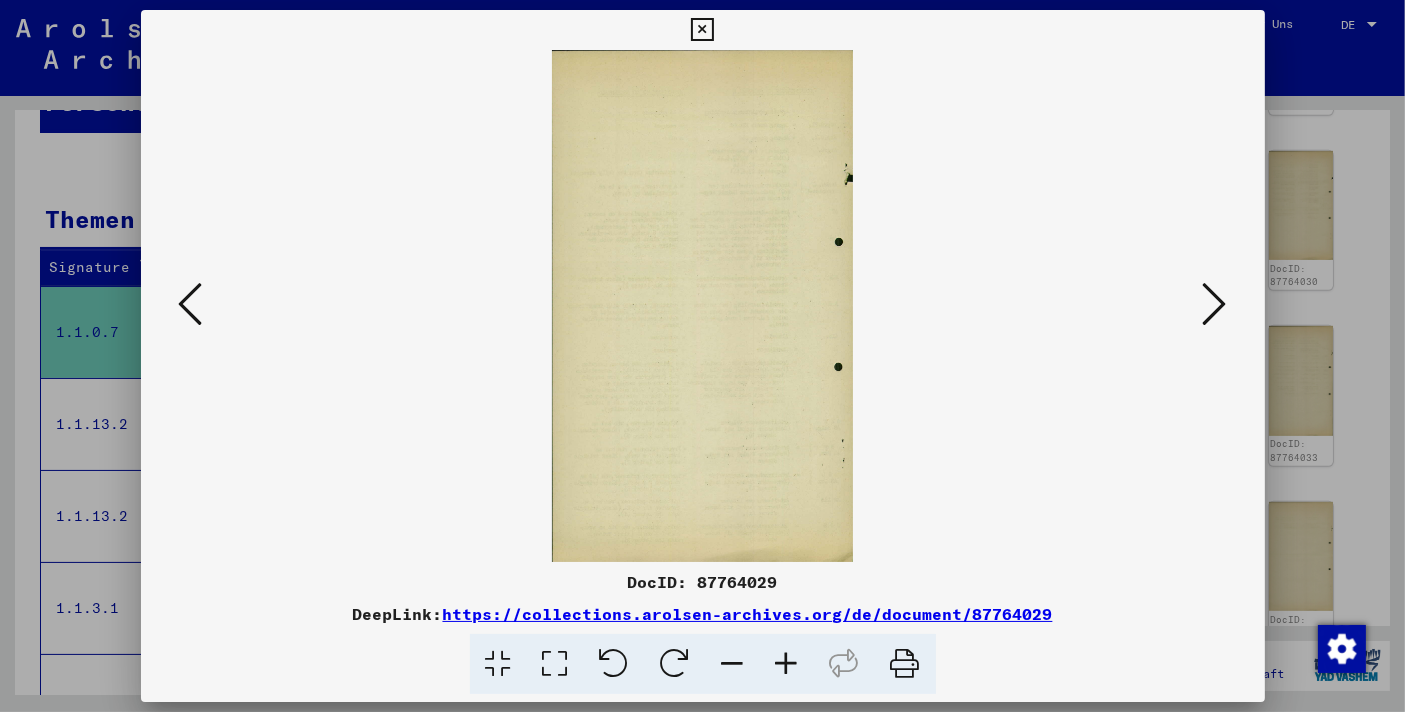 click at bounding box center (1215, 304) 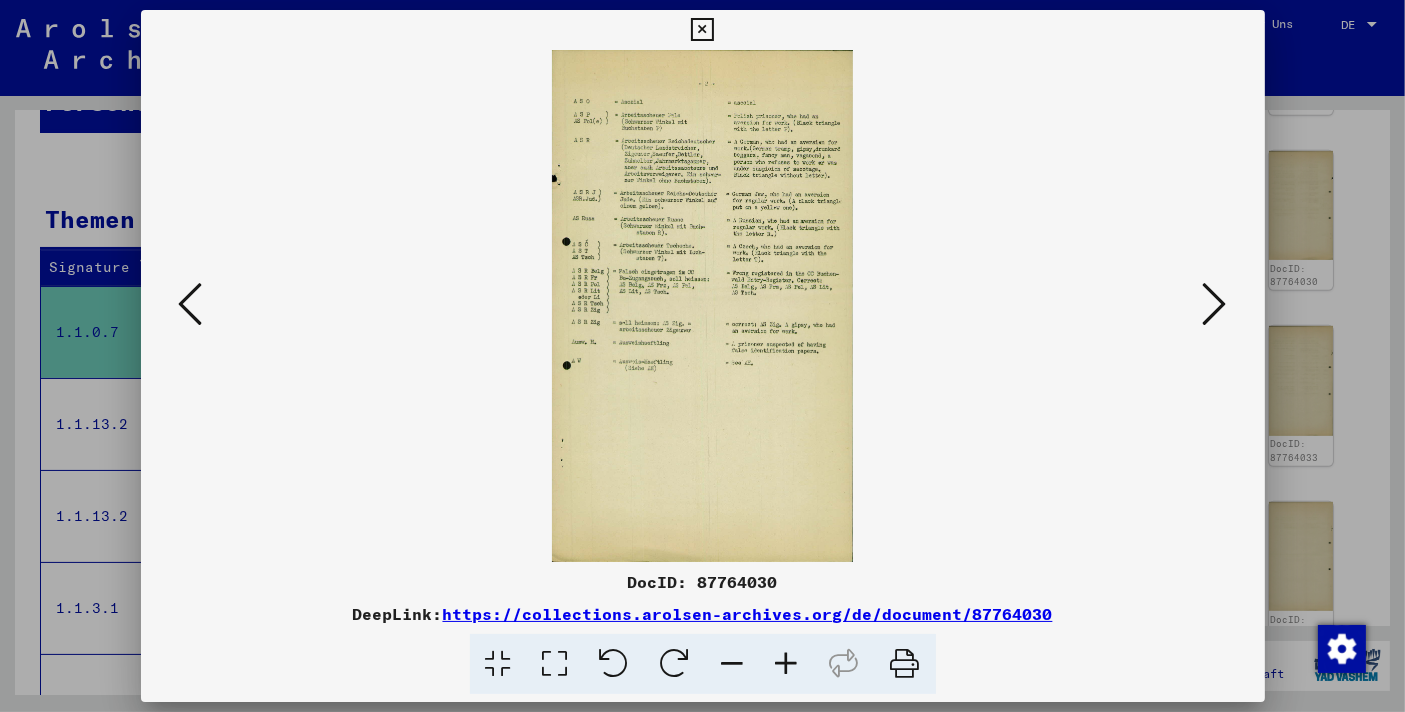 click at bounding box center [1215, 304] 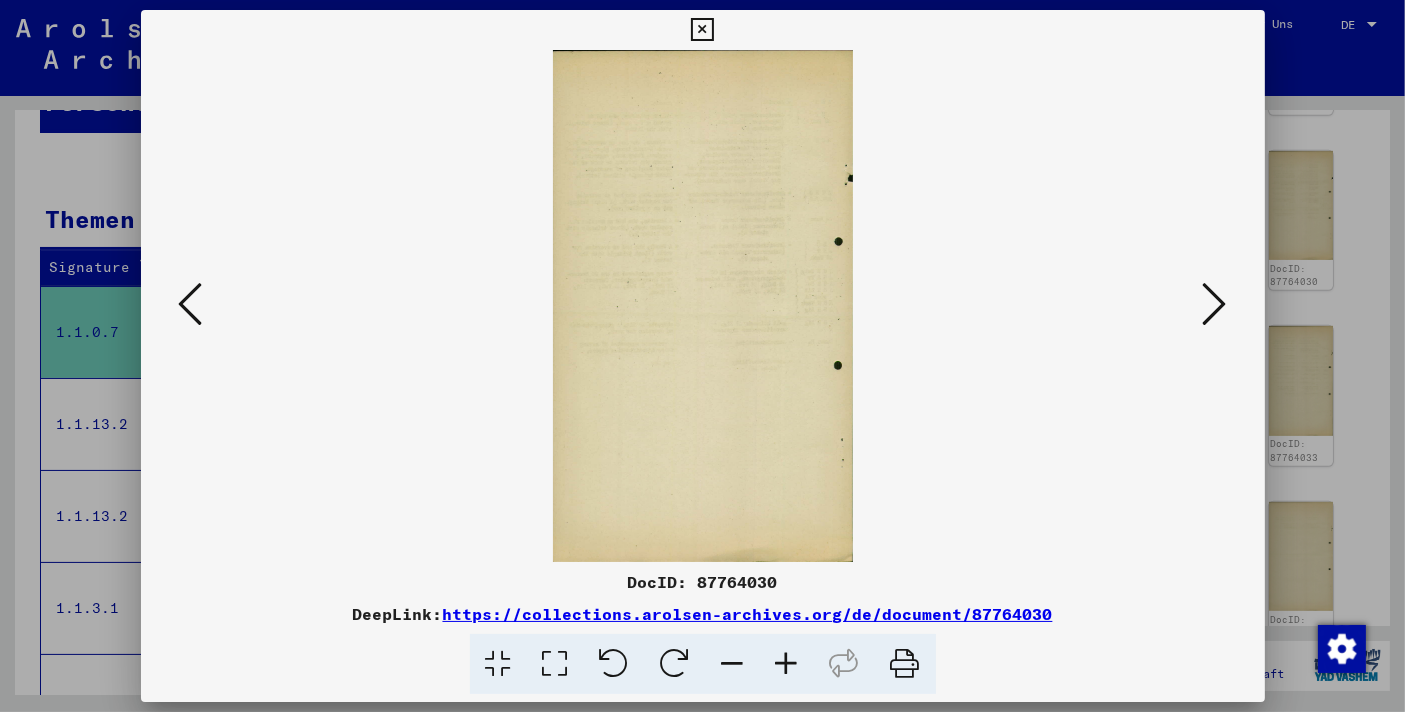 click at bounding box center [1215, 304] 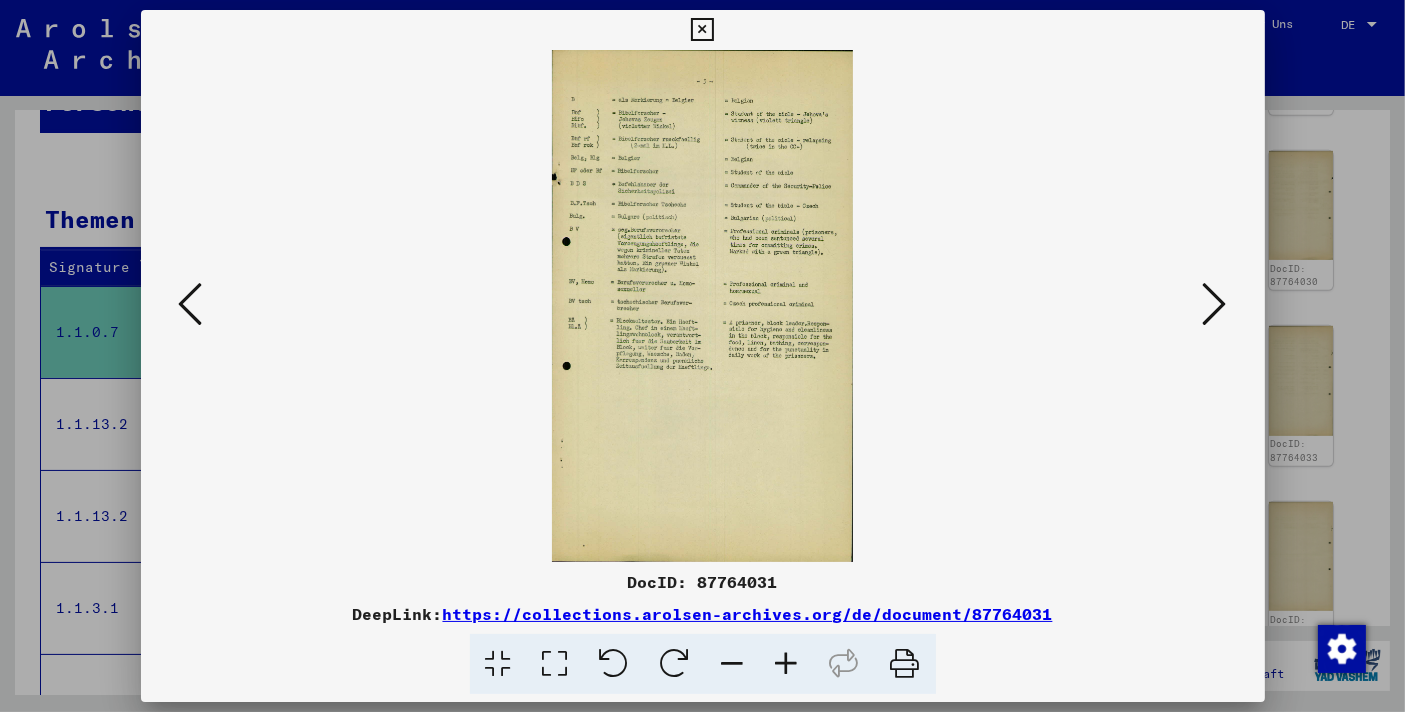 click at bounding box center [1215, 304] 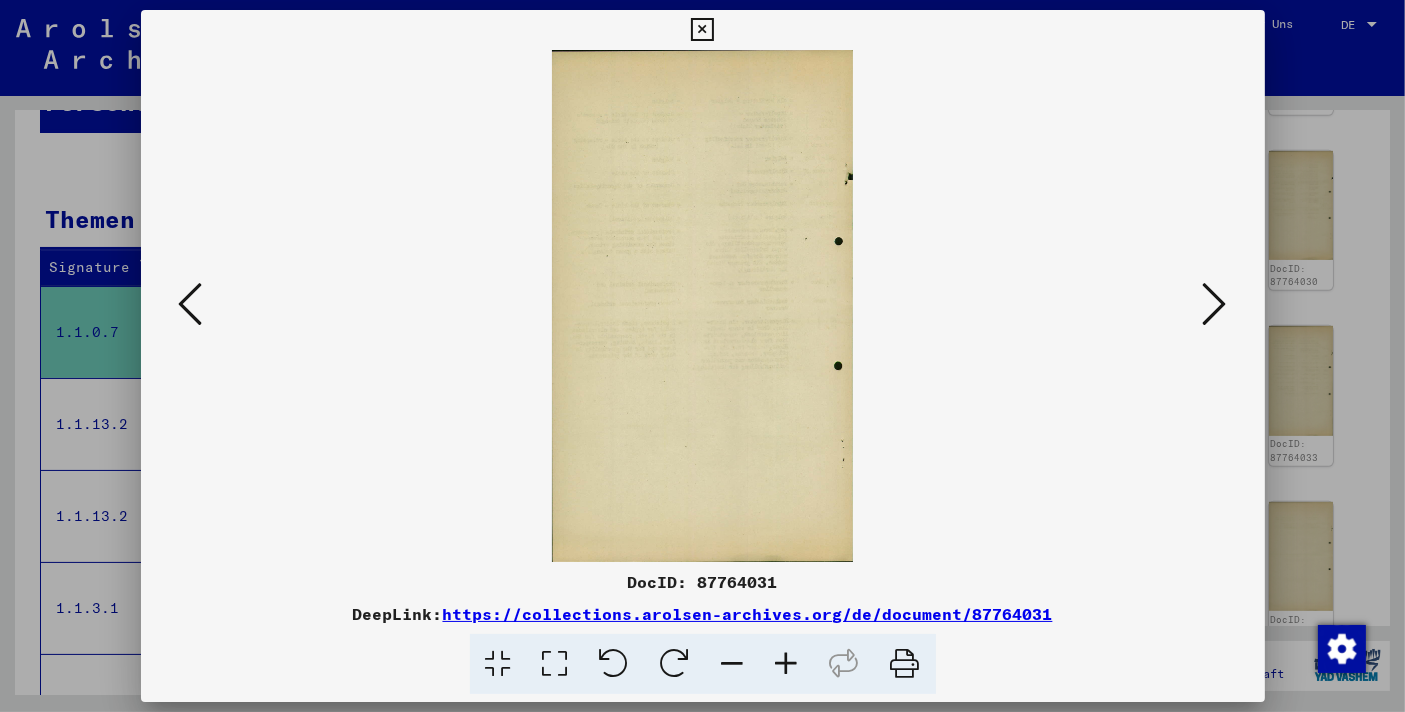 click at bounding box center (1215, 304) 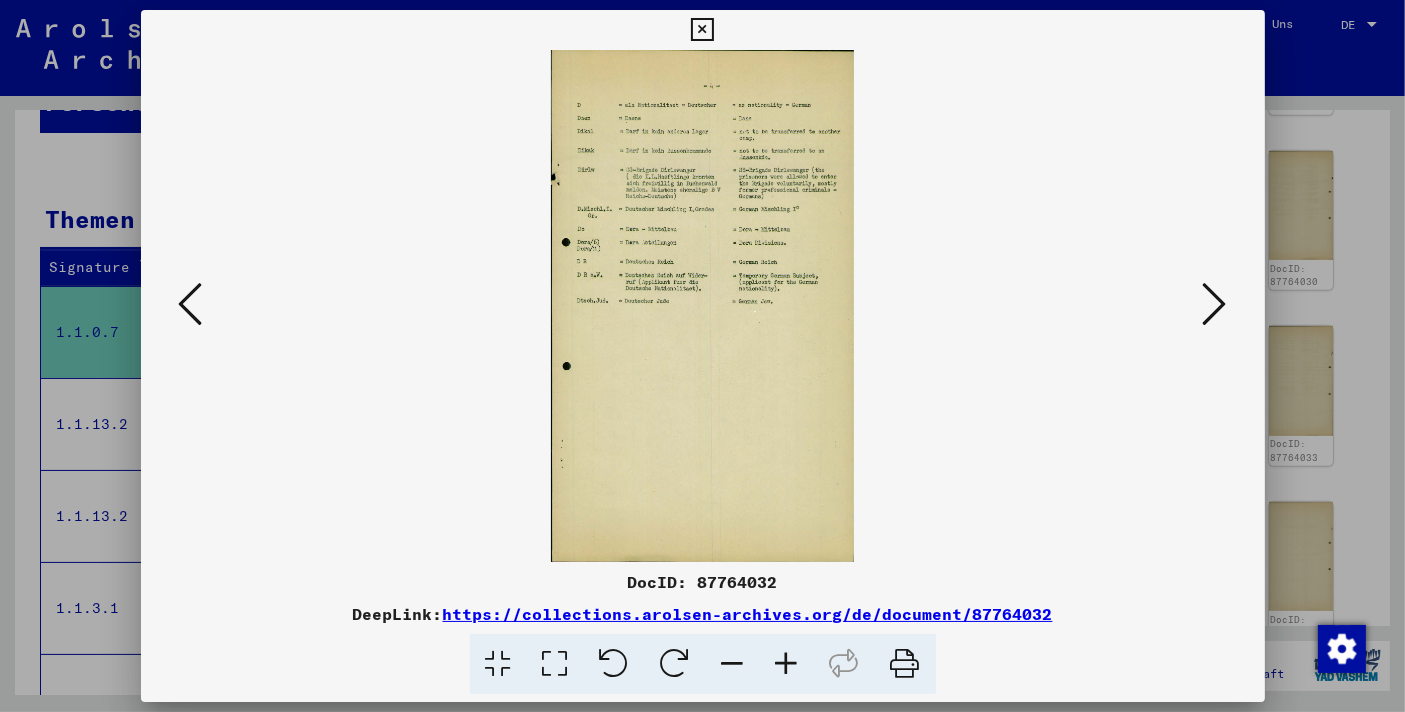 click at bounding box center (1215, 304) 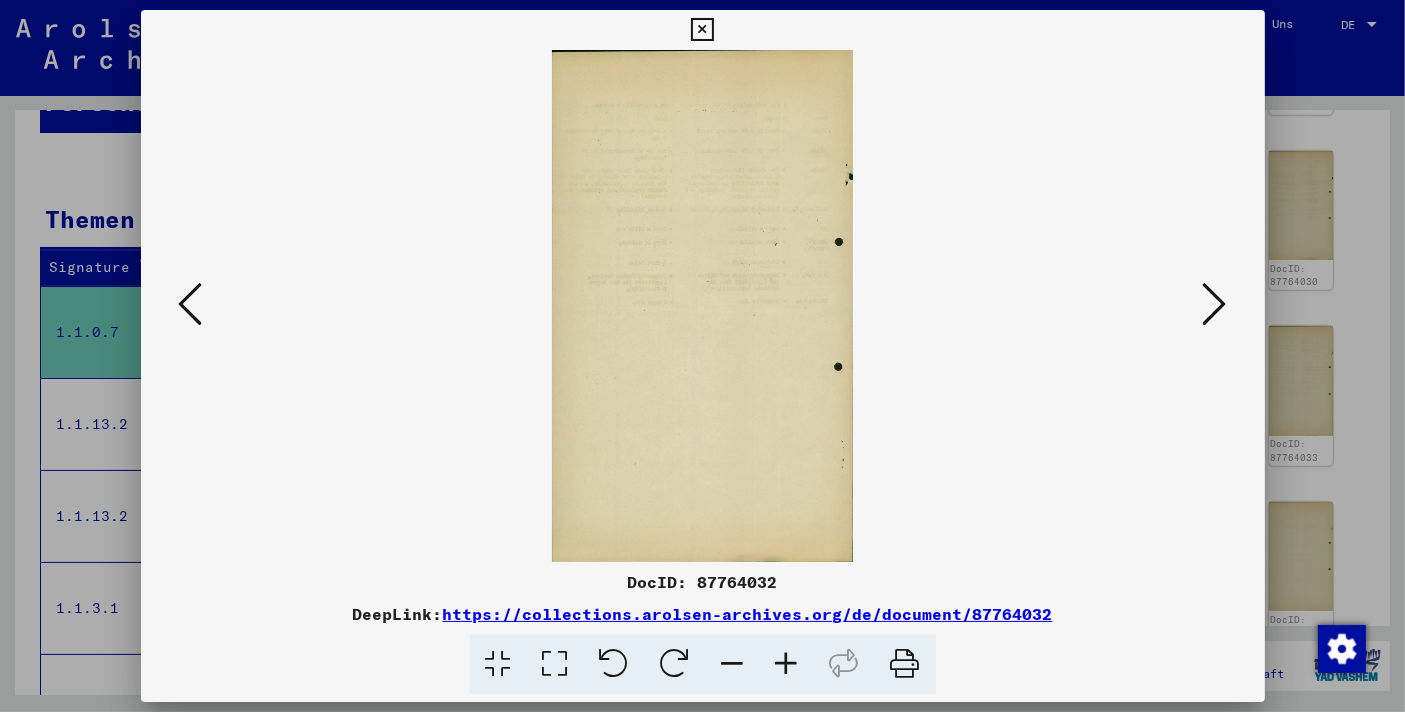 click at bounding box center [1215, 304] 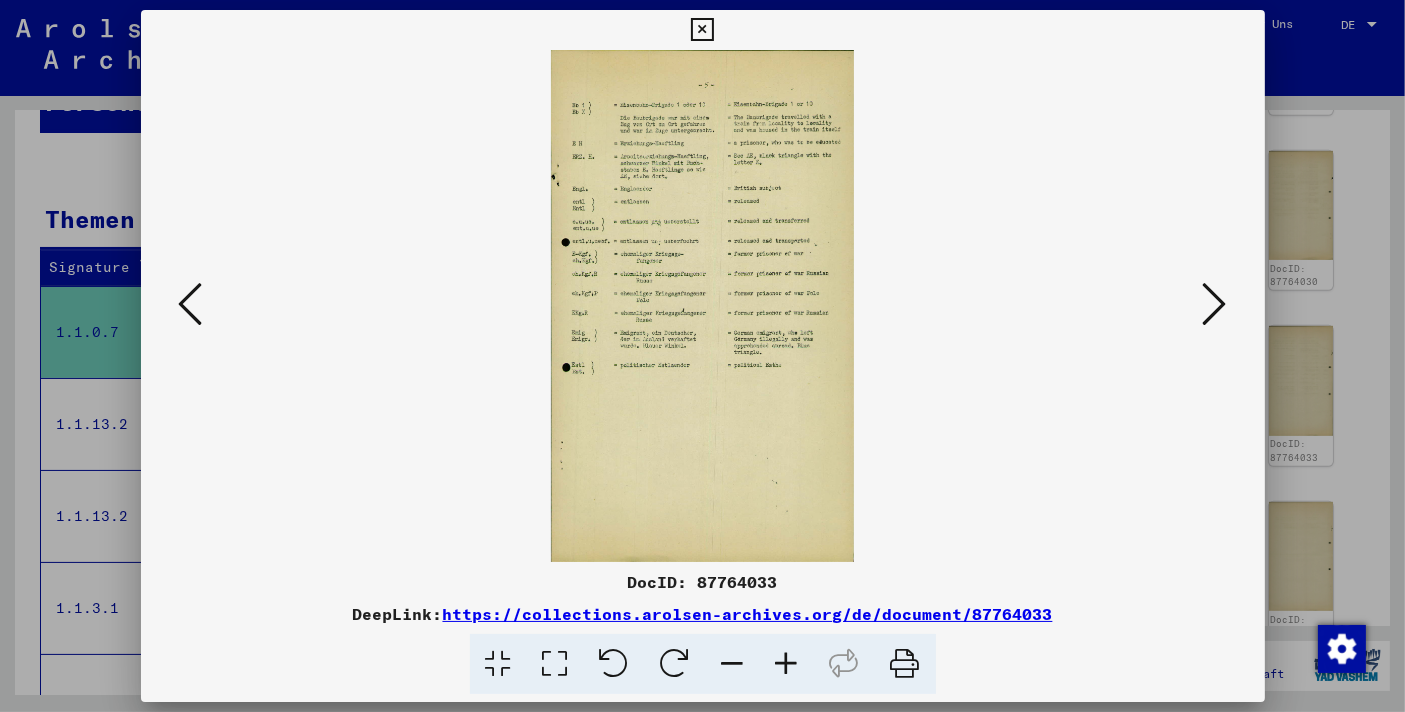 click at bounding box center (1215, 304) 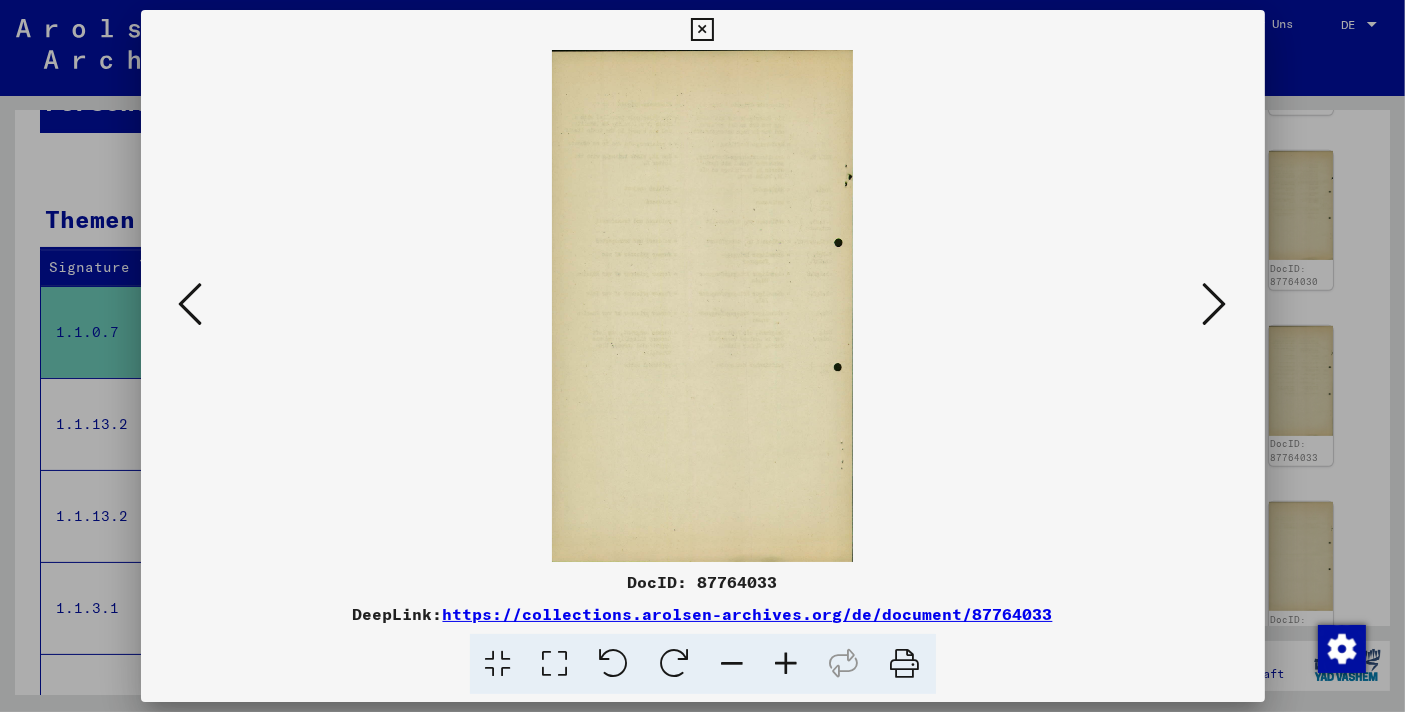 click at bounding box center [702, 30] 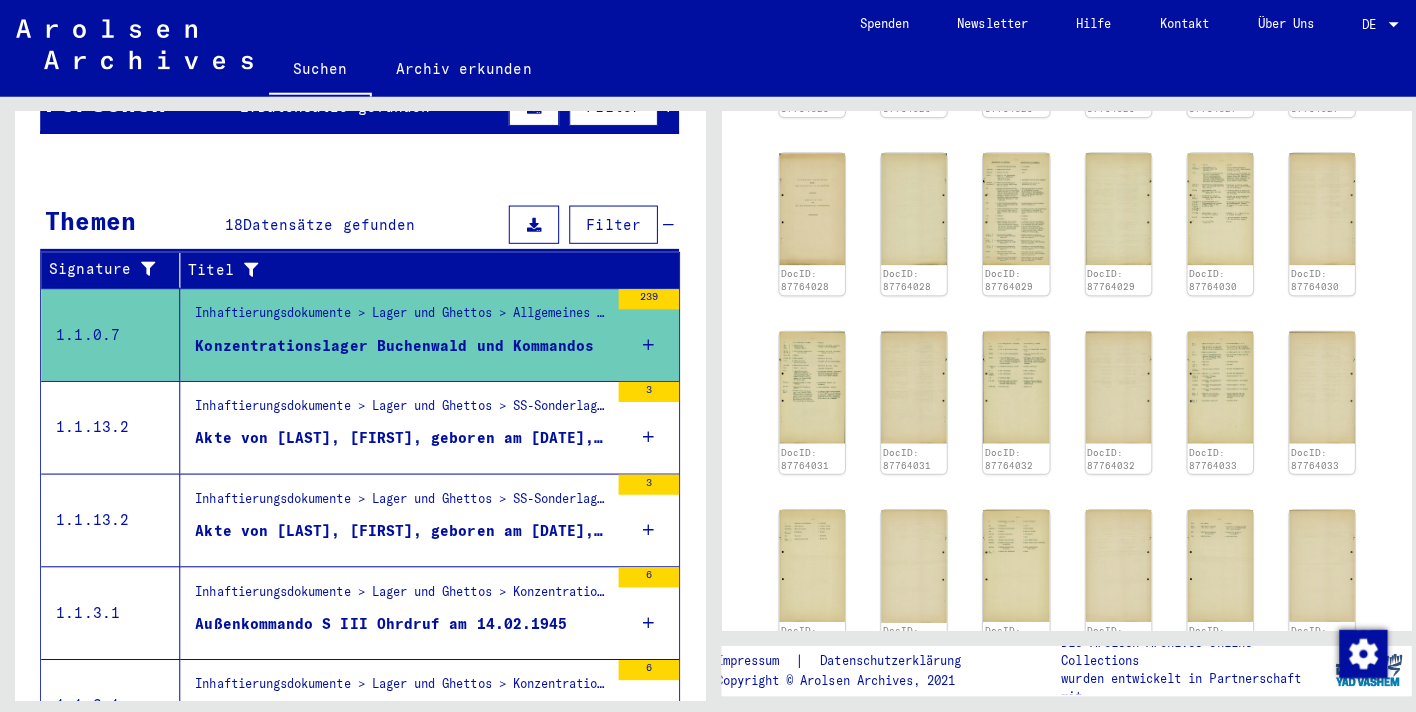 scroll, scrollTop: 1037, scrollLeft: 0, axis: vertical 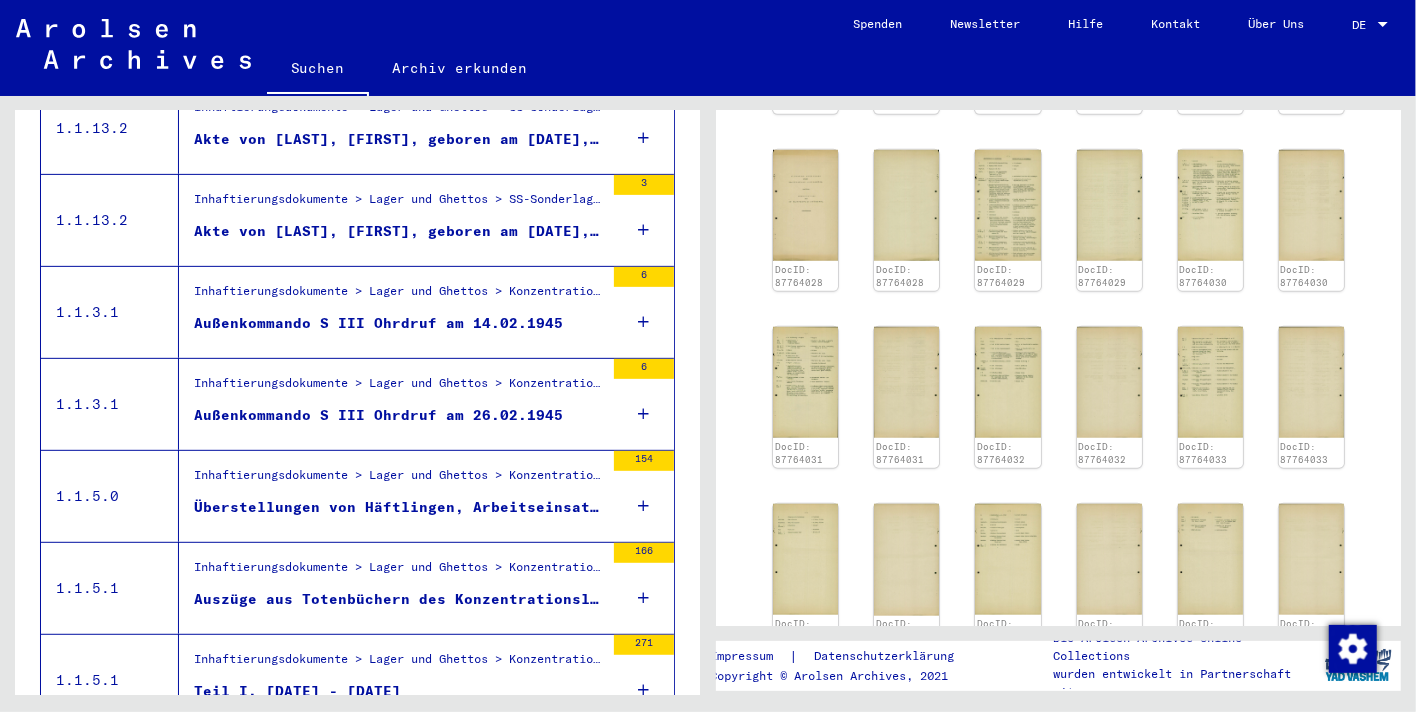 click on "Außenkommando S III Ohrdruf am 14.02.1945" at bounding box center (378, 323) 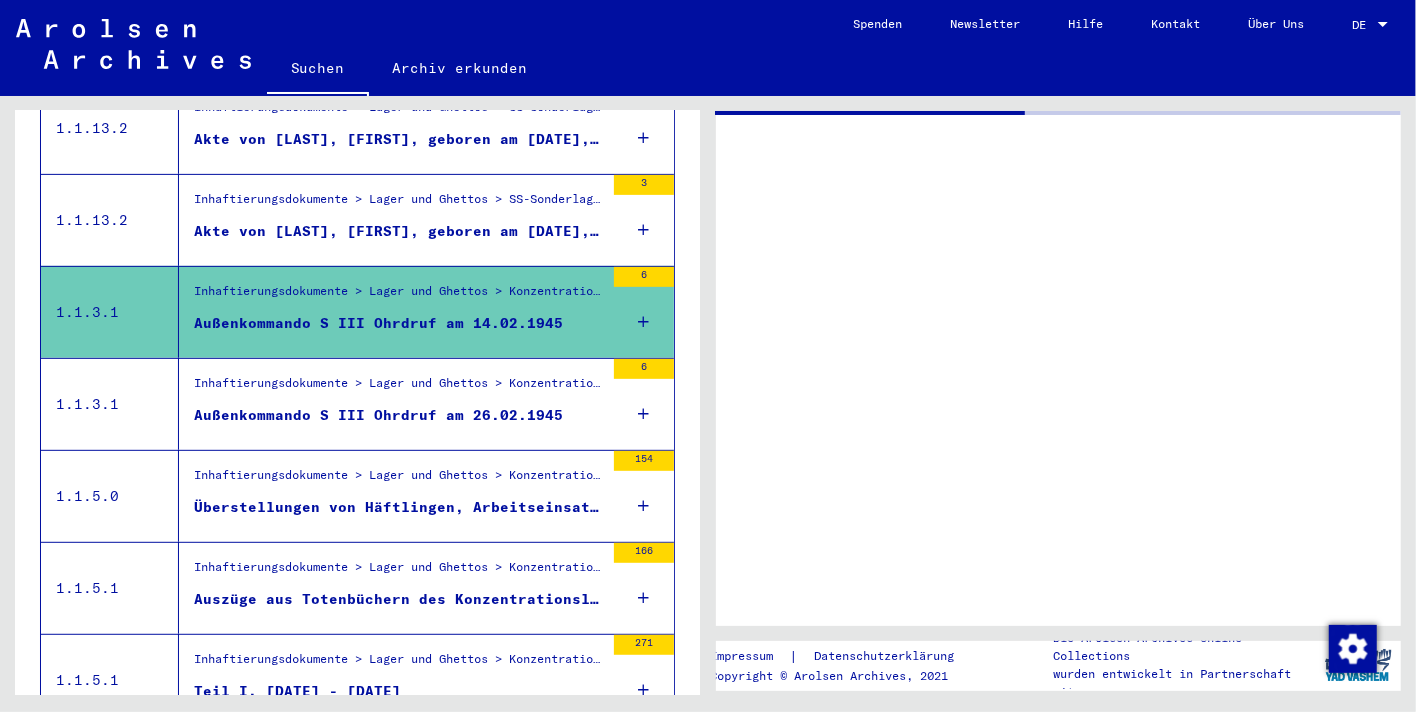 scroll, scrollTop: 0, scrollLeft: 0, axis: both 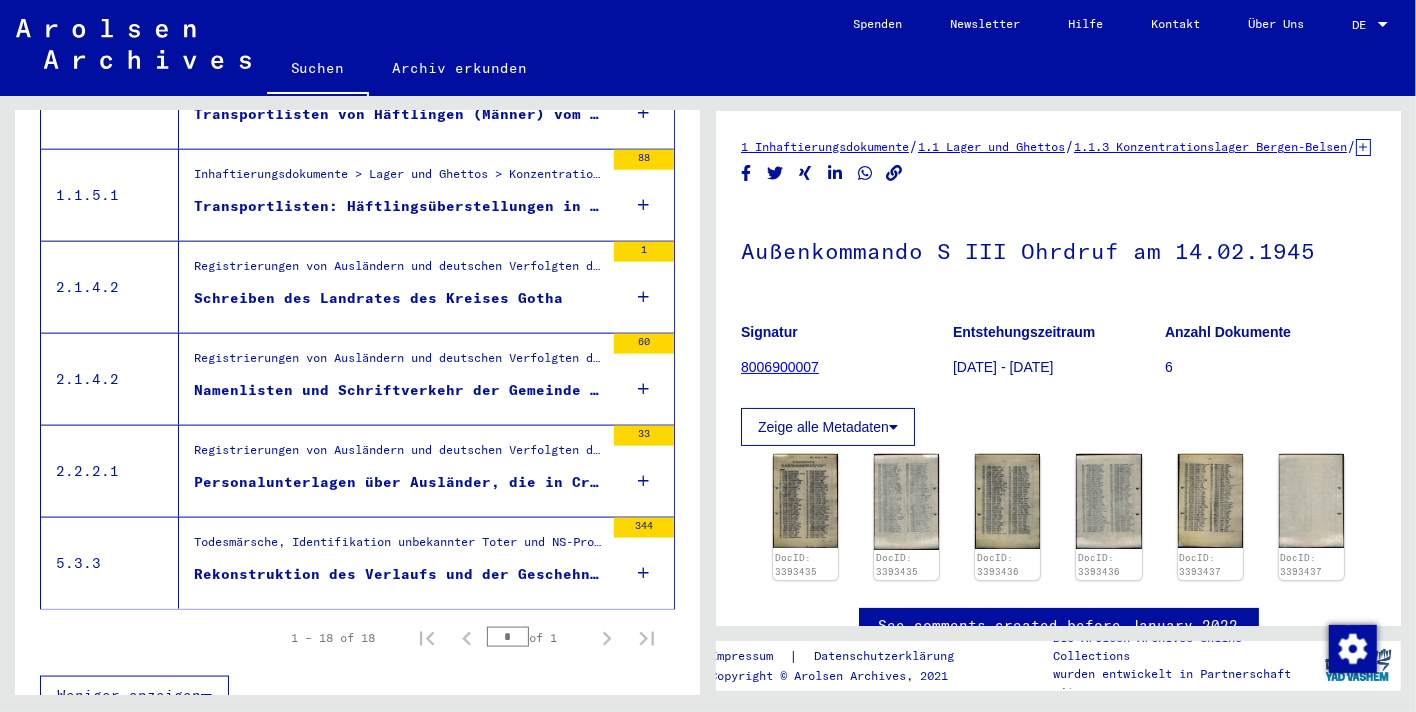 click on "Personalunterlagen über Ausländer, die in Crawinkel  beschäftigt waren" at bounding box center [399, 482] 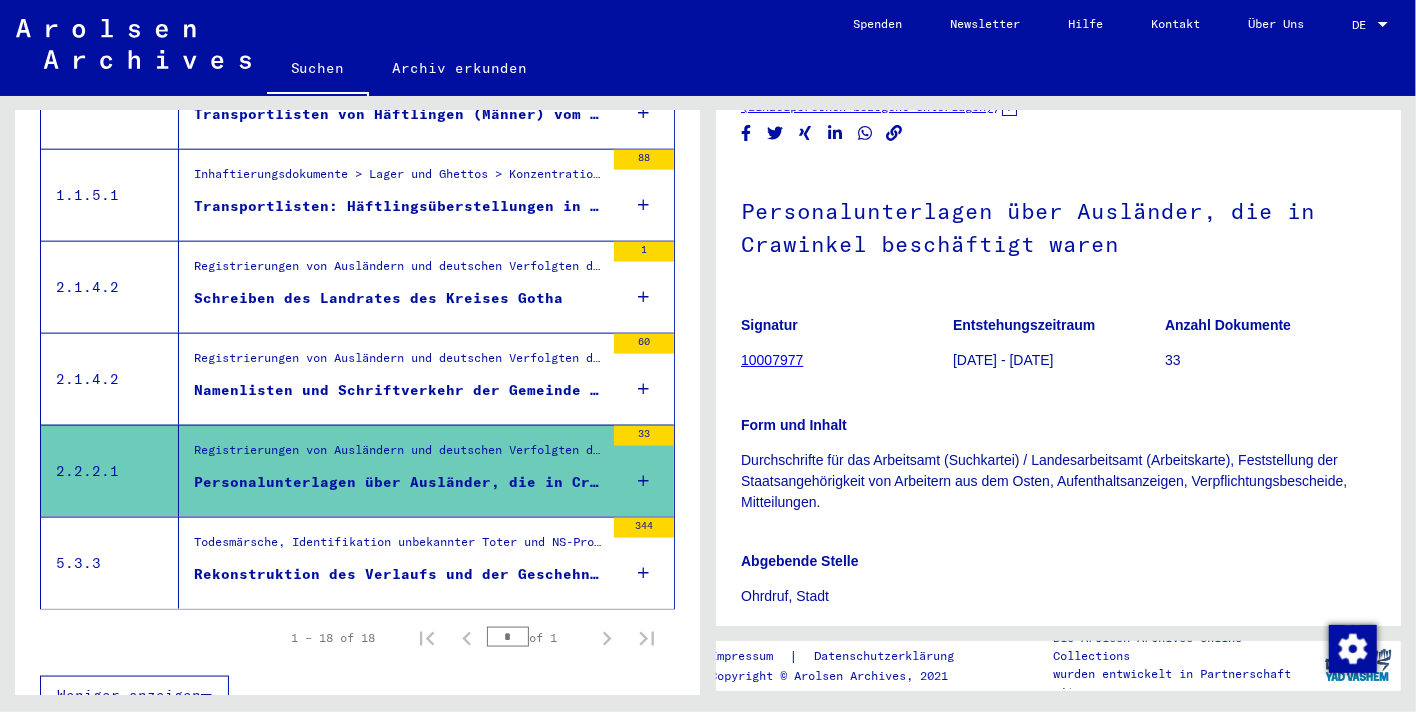 scroll, scrollTop: 148, scrollLeft: 0, axis: vertical 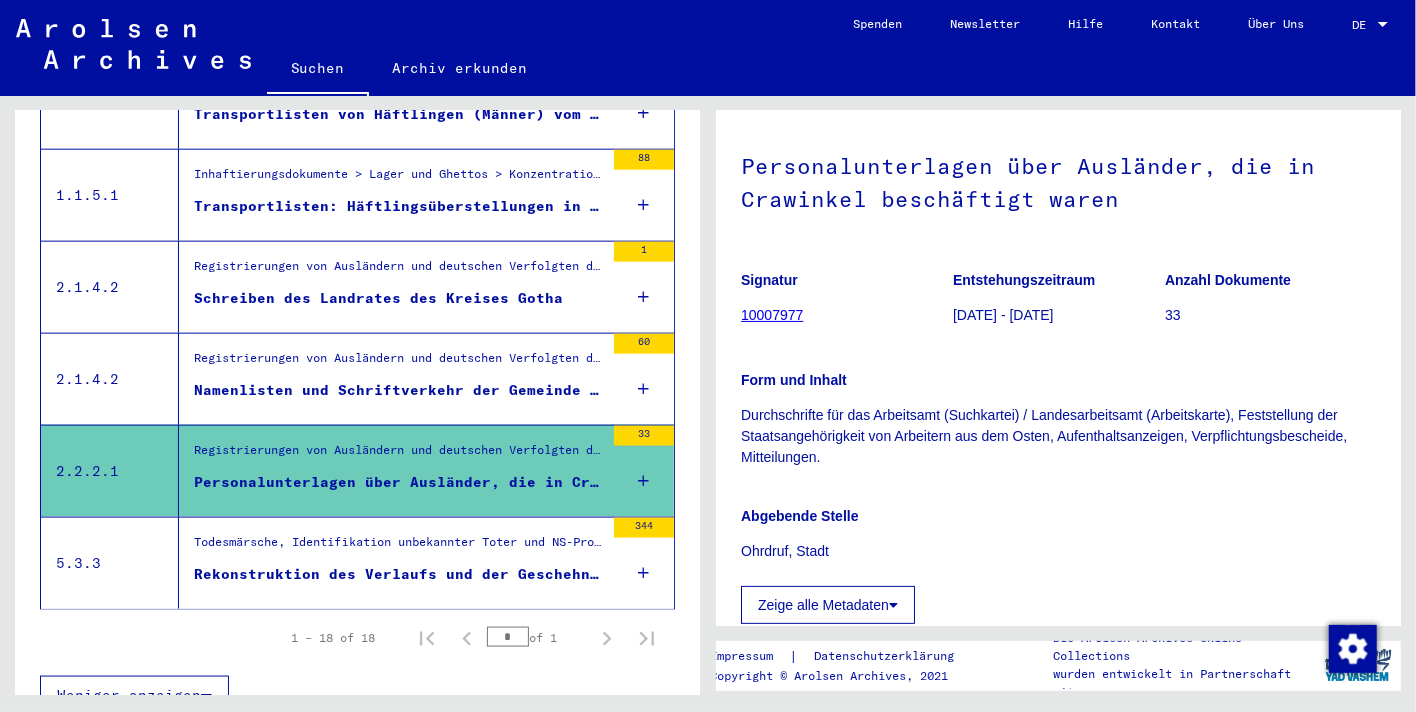 click on "Todesmärsche, Identifikation unbekannter Toter und NS-Prozesse > Todesmärsche / Identification of unknown dead (u.a. Alliierte Erhebungen, Routen, Identifikation unbekannter Toter) > Todesmärsche / Identifikation unbekannter Toter" at bounding box center (399, 547) 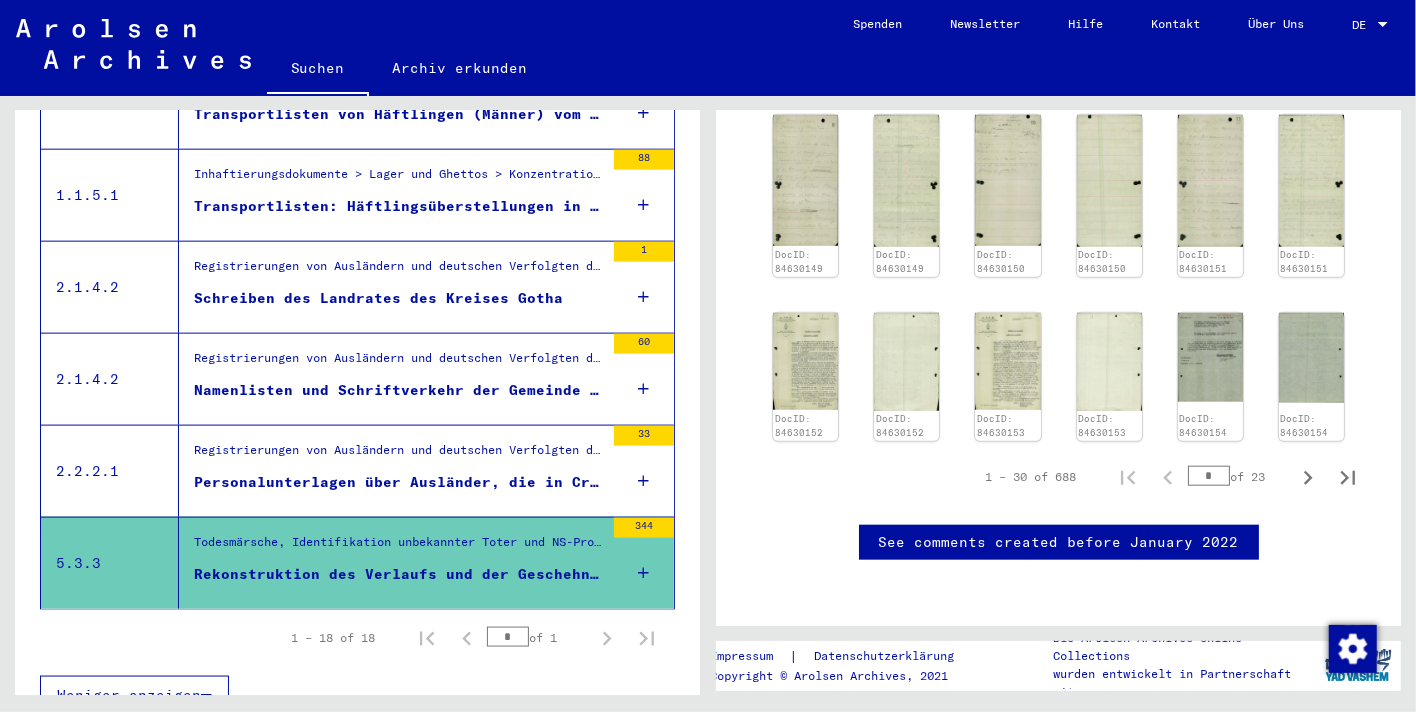 scroll, scrollTop: 1815, scrollLeft: 0, axis: vertical 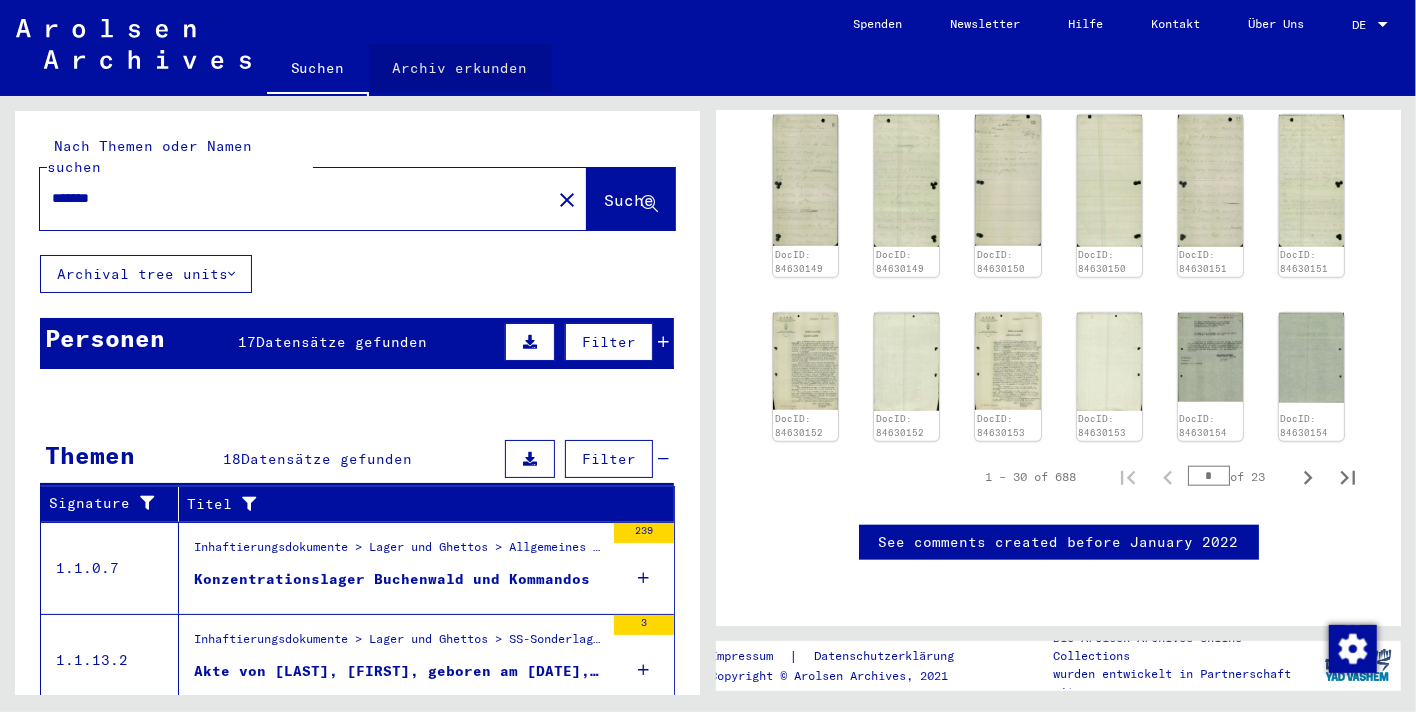click on "Archiv erkunden" 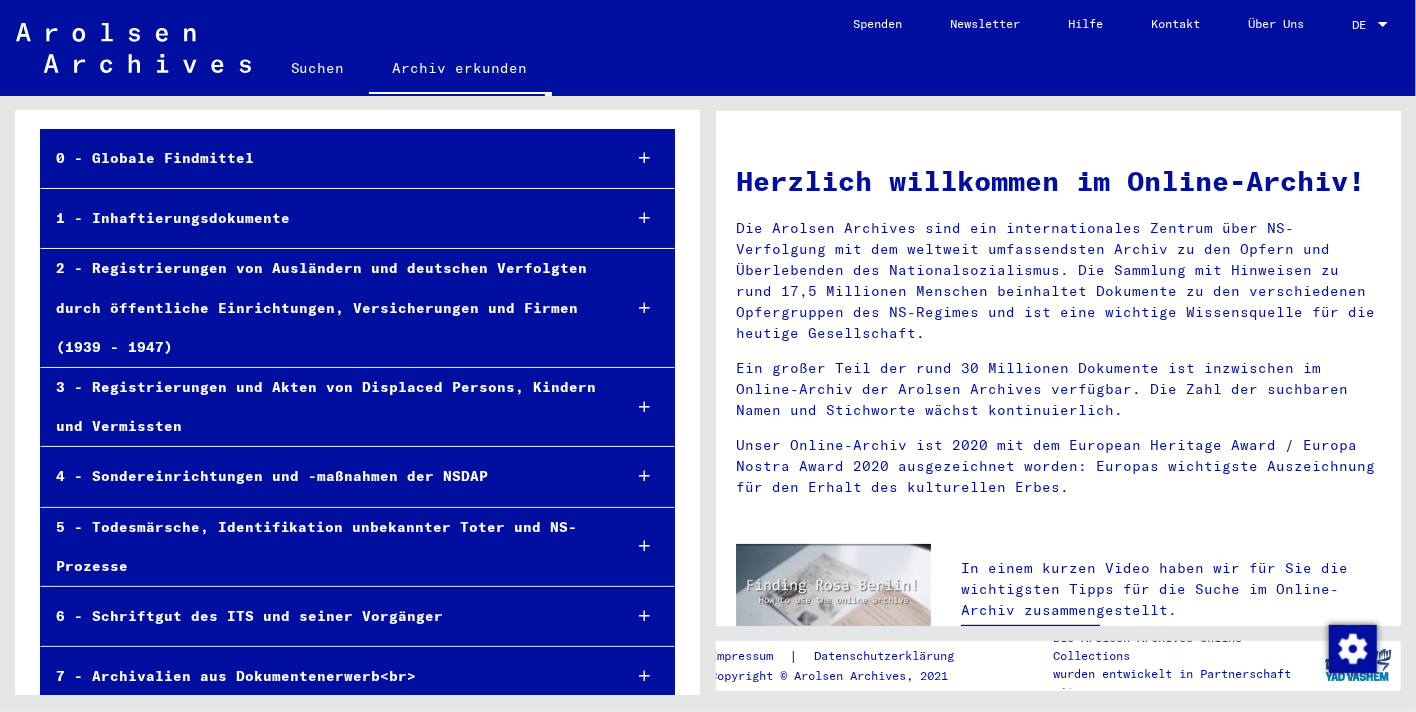 scroll, scrollTop: 0, scrollLeft: 0, axis: both 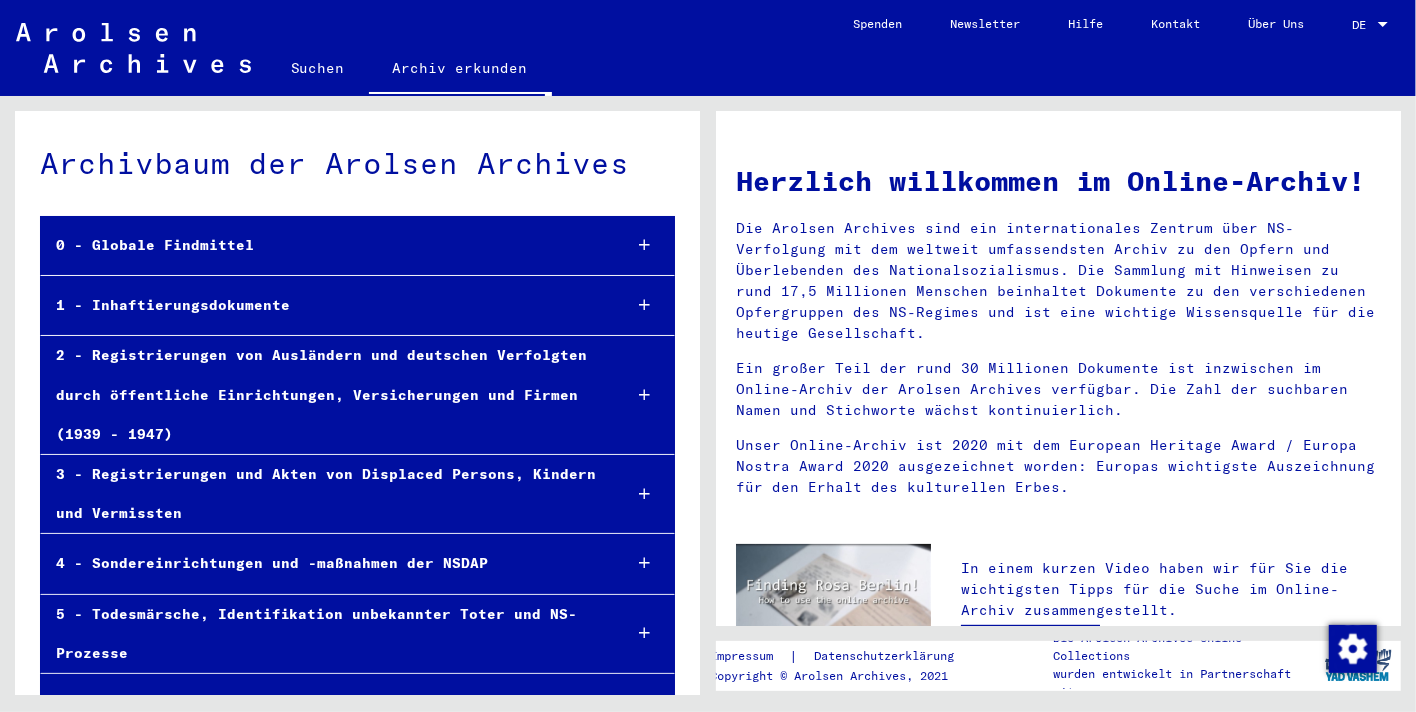 click on "Suchen" 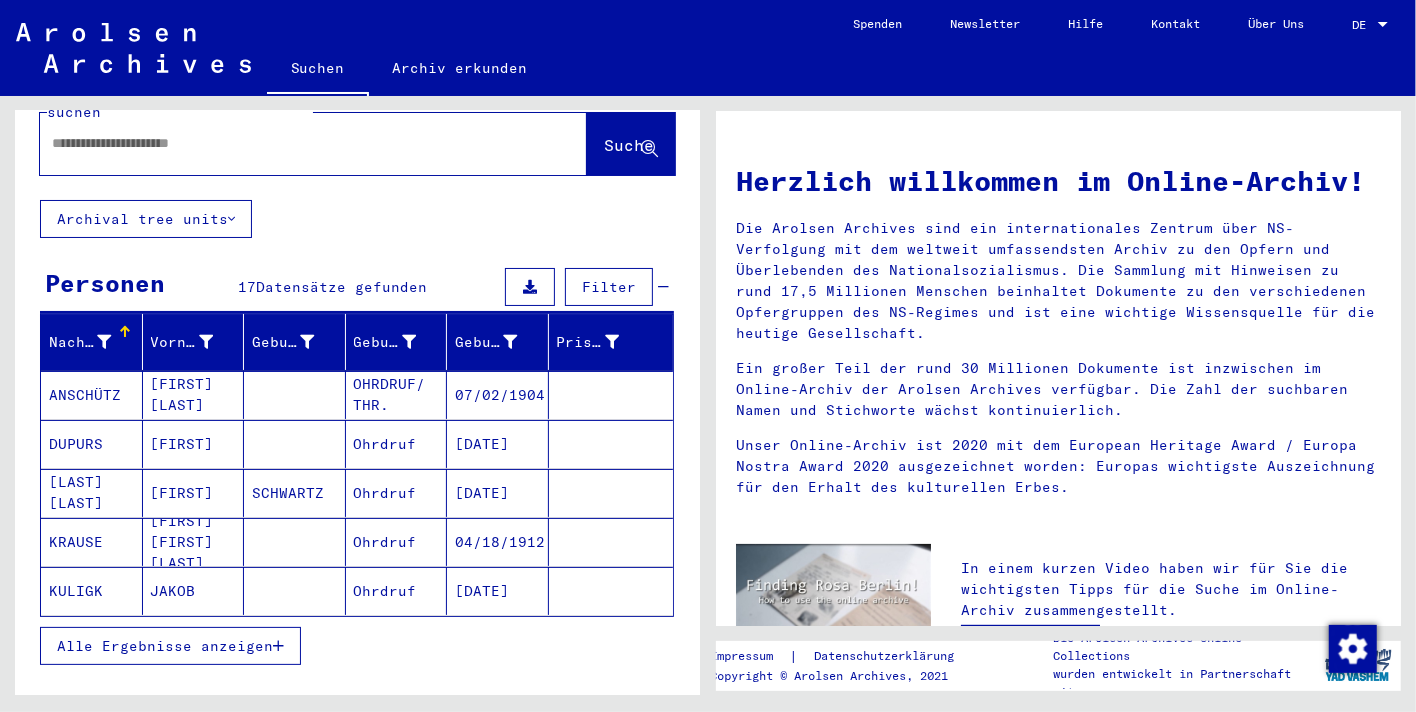 scroll, scrollTop: 0, scrollLeft: 0, axis: both 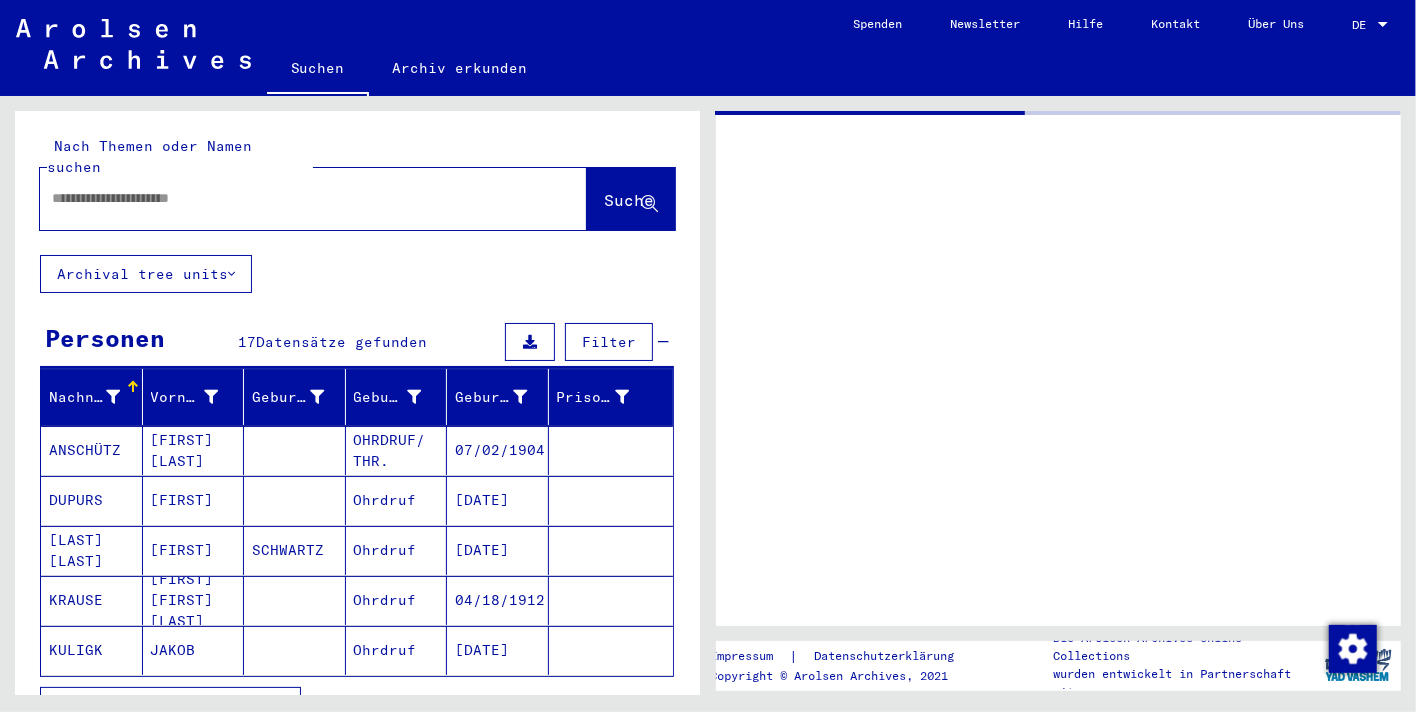 type on "******" 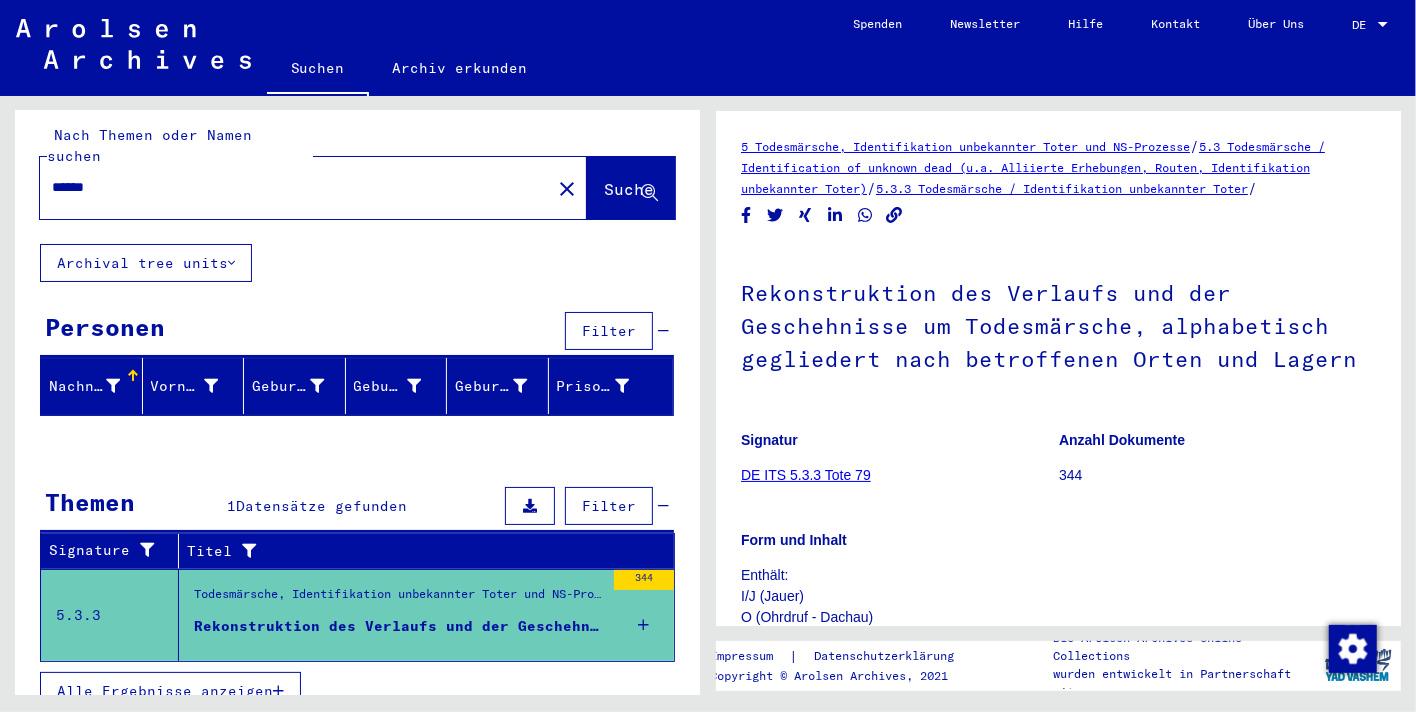 scroll, scrollTop: 0, scrollLeft: 0, axis: both 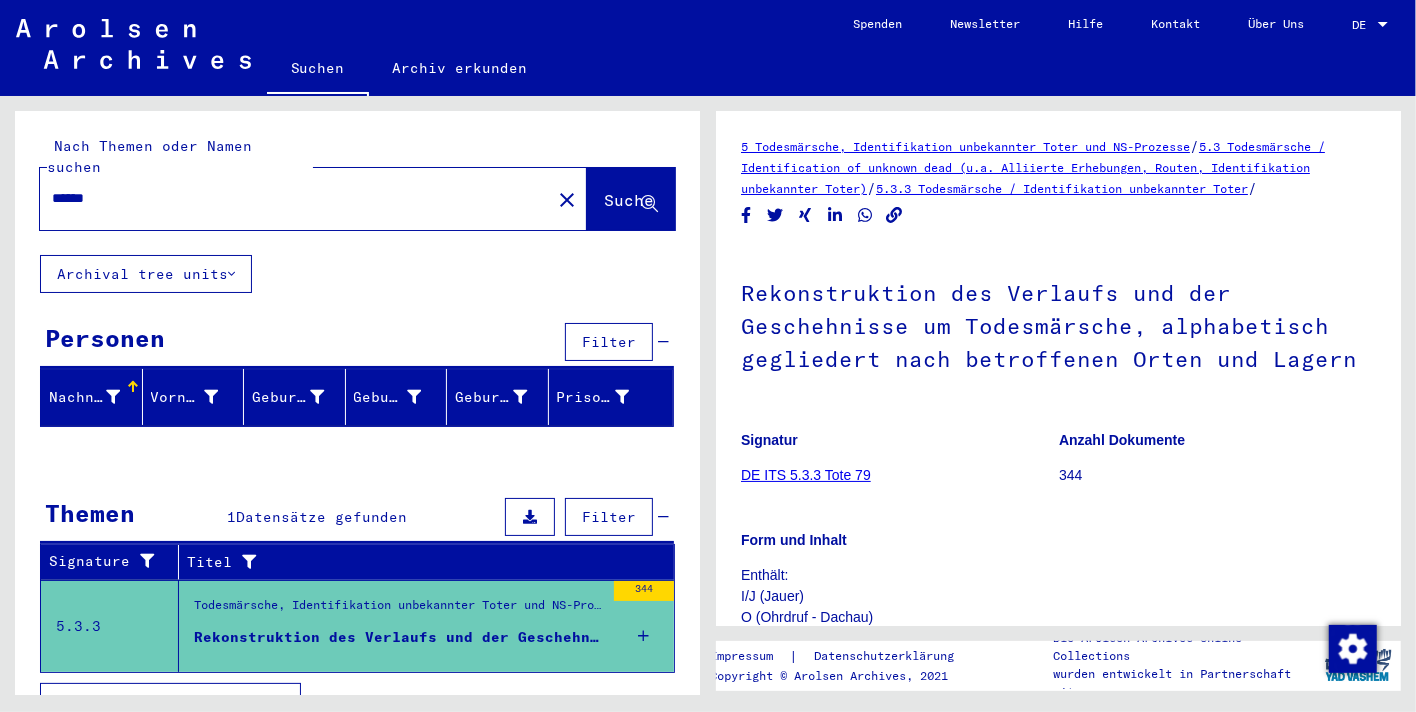 click on "close" 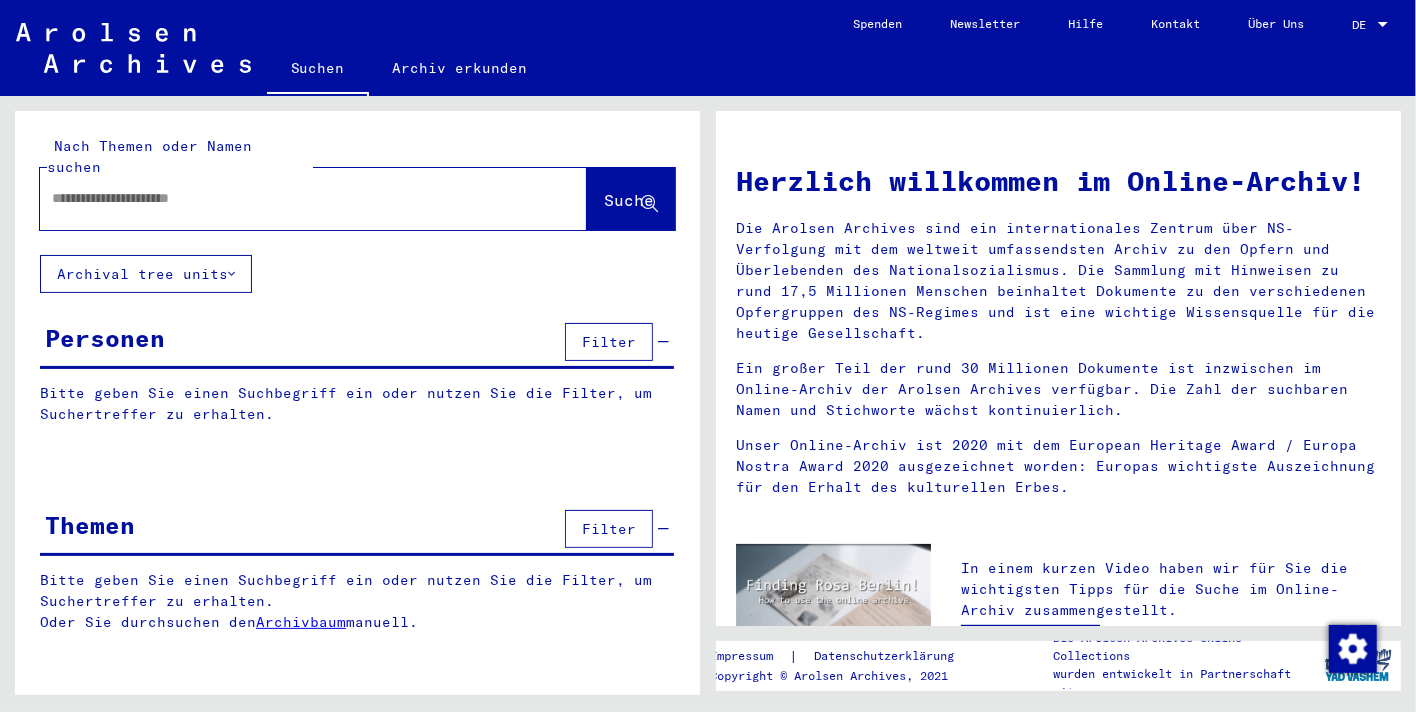 click at bounding box center [289, 198] 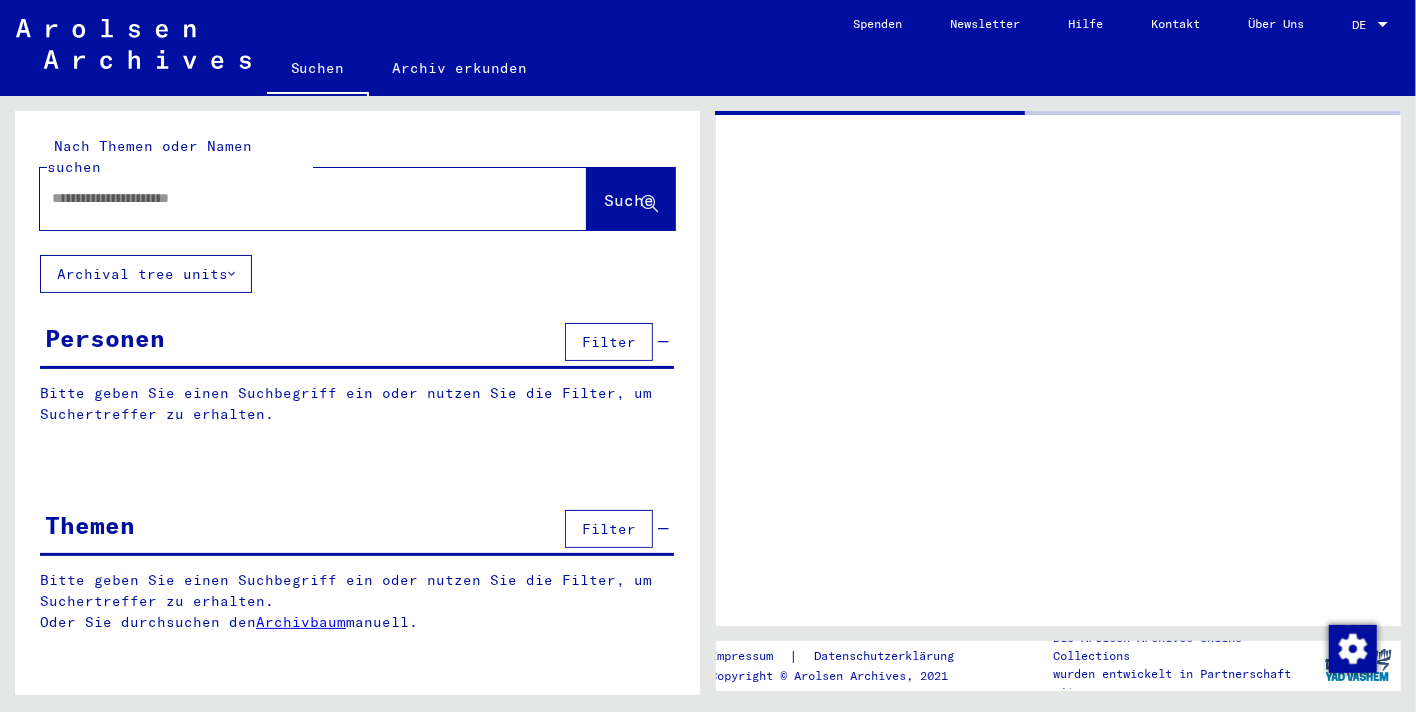 type on "*******" 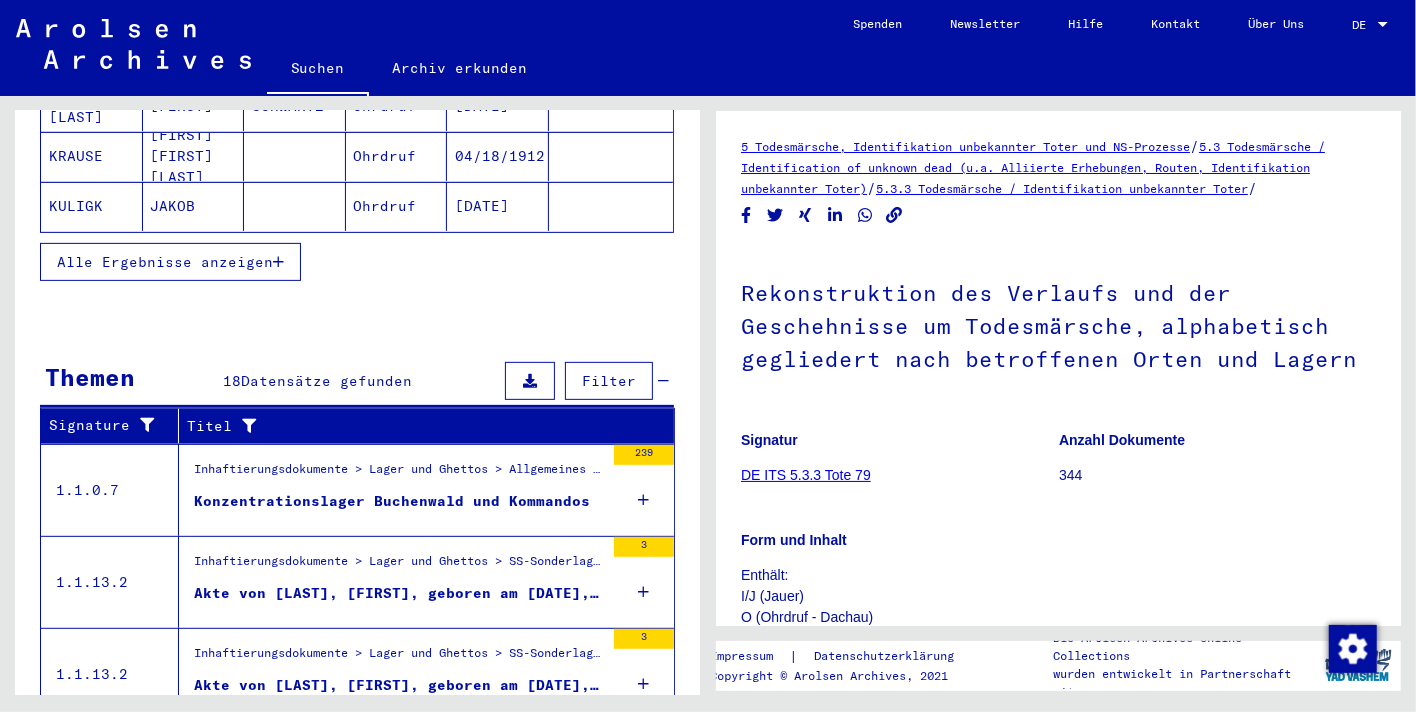 click on "Alle Ergebnisse anzeigen" at bounding box center (165, 262) 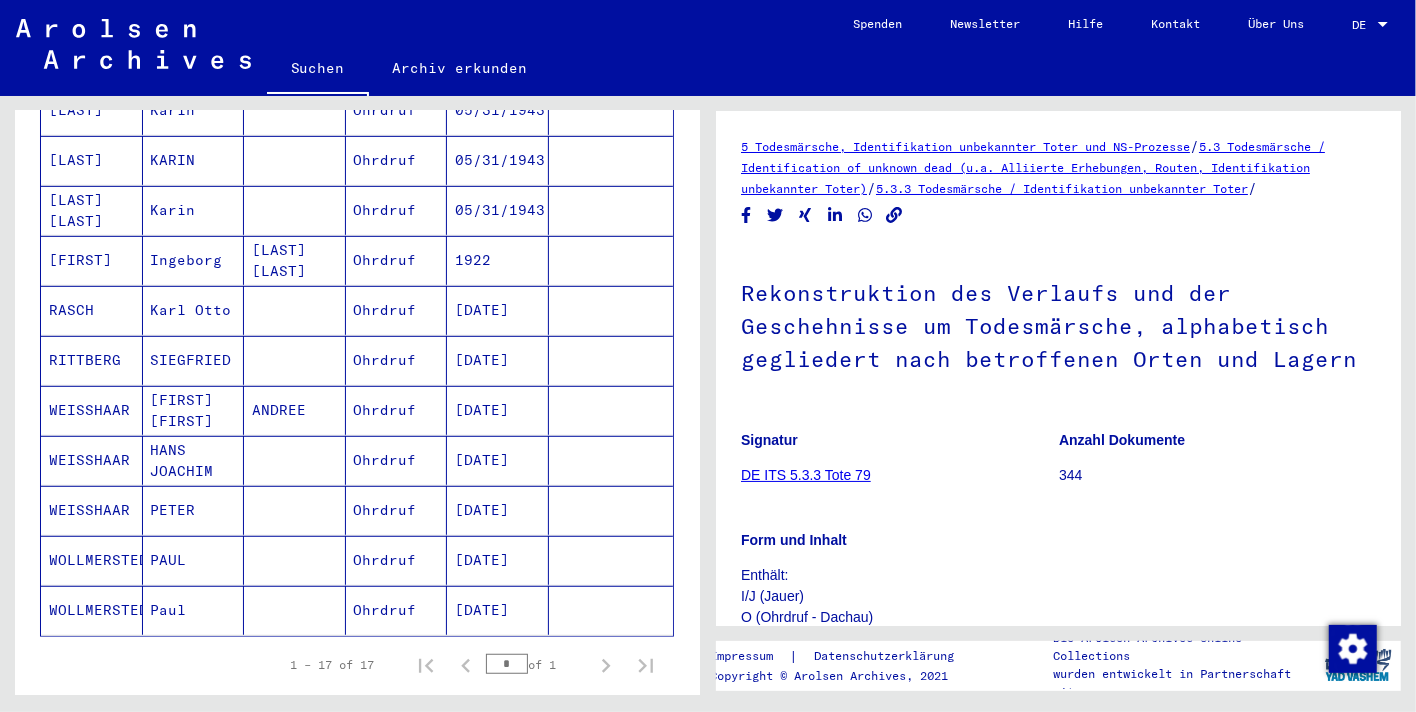 scroll, scrollTop: 814, scrollLeft: 0, axis: vertical 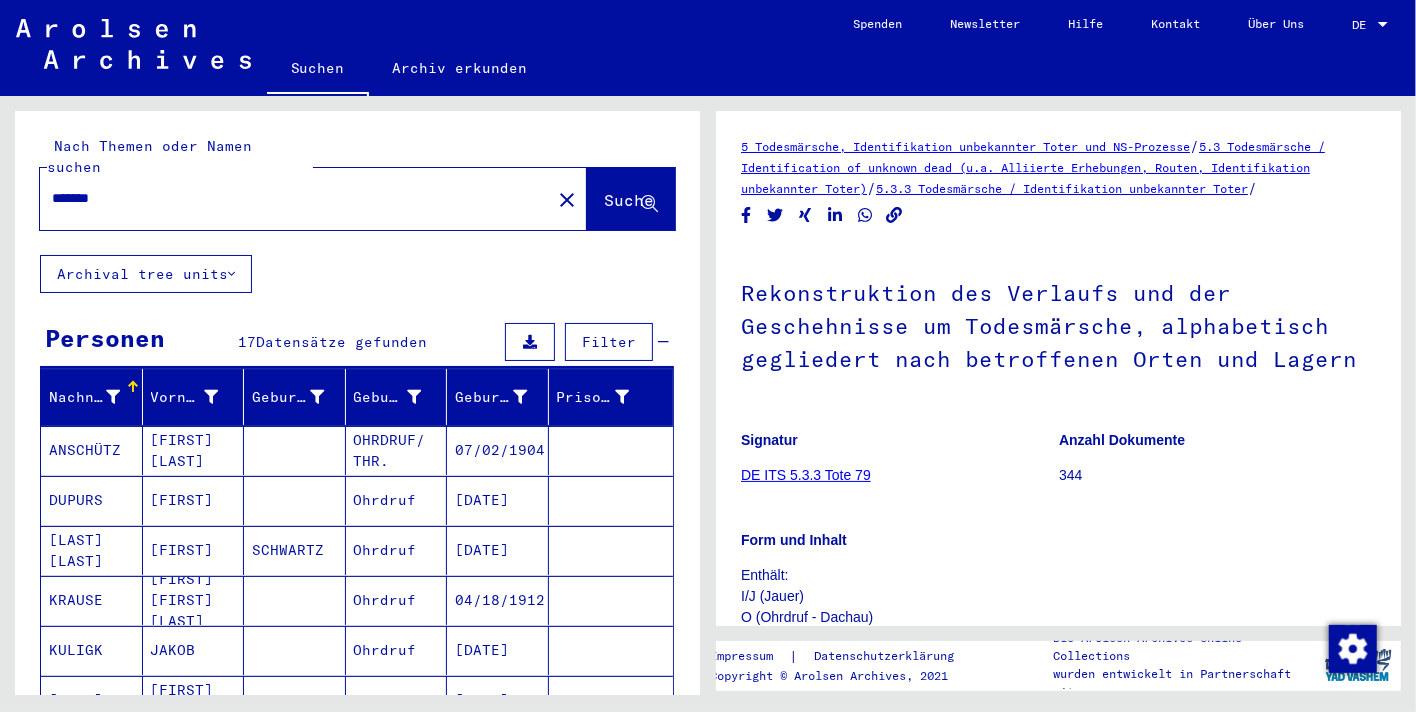 click on "close" 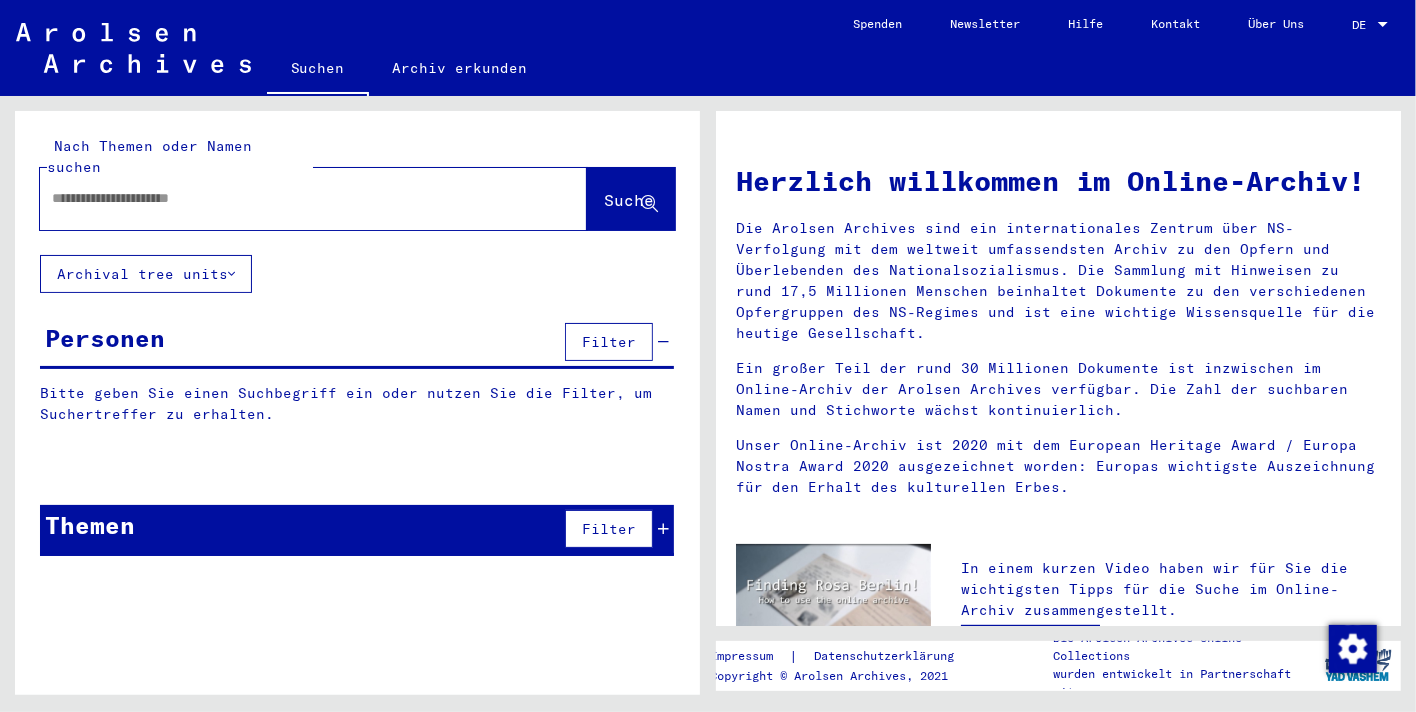 click 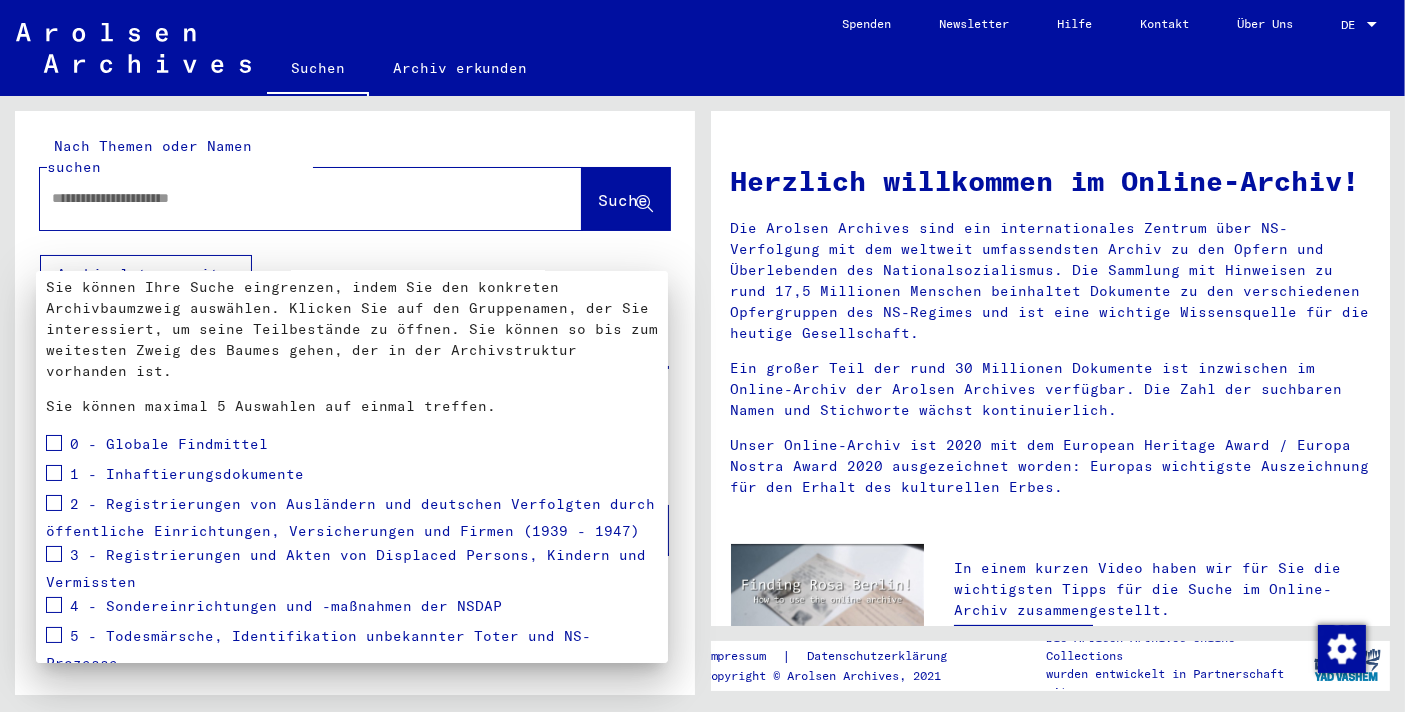 scroll, scrollTop: 0, scrollLeft: 0, axis: both 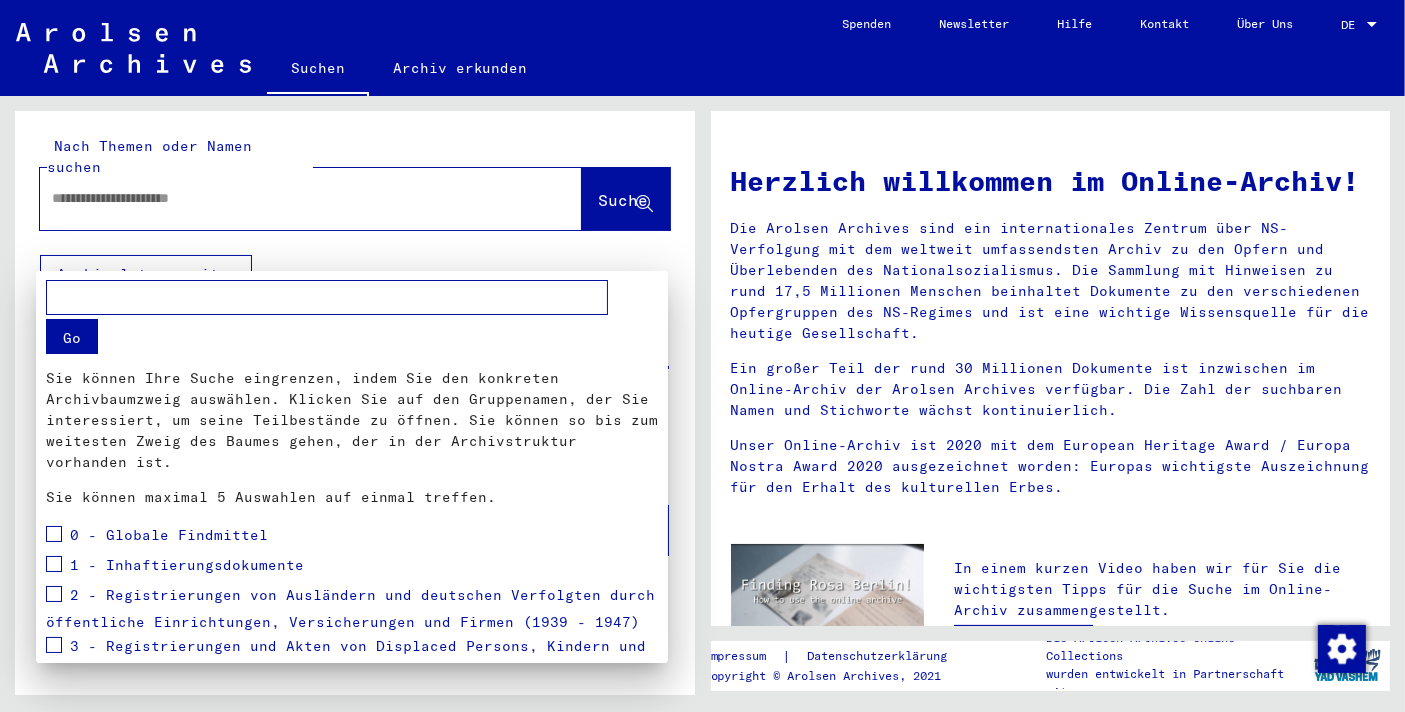 click on "Go" at bounding box center (72, 336) 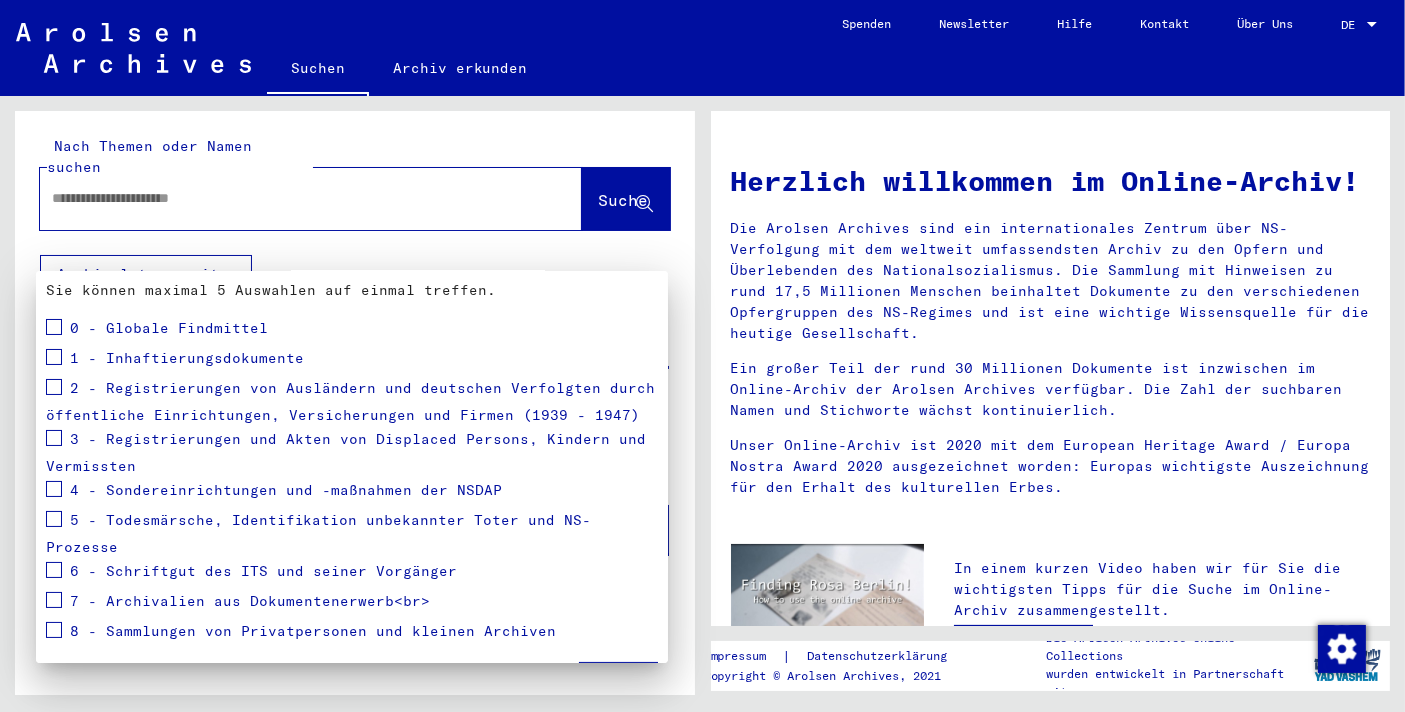 scroll, scrollTop: 231, scrollLeft: 0, axis: vertical 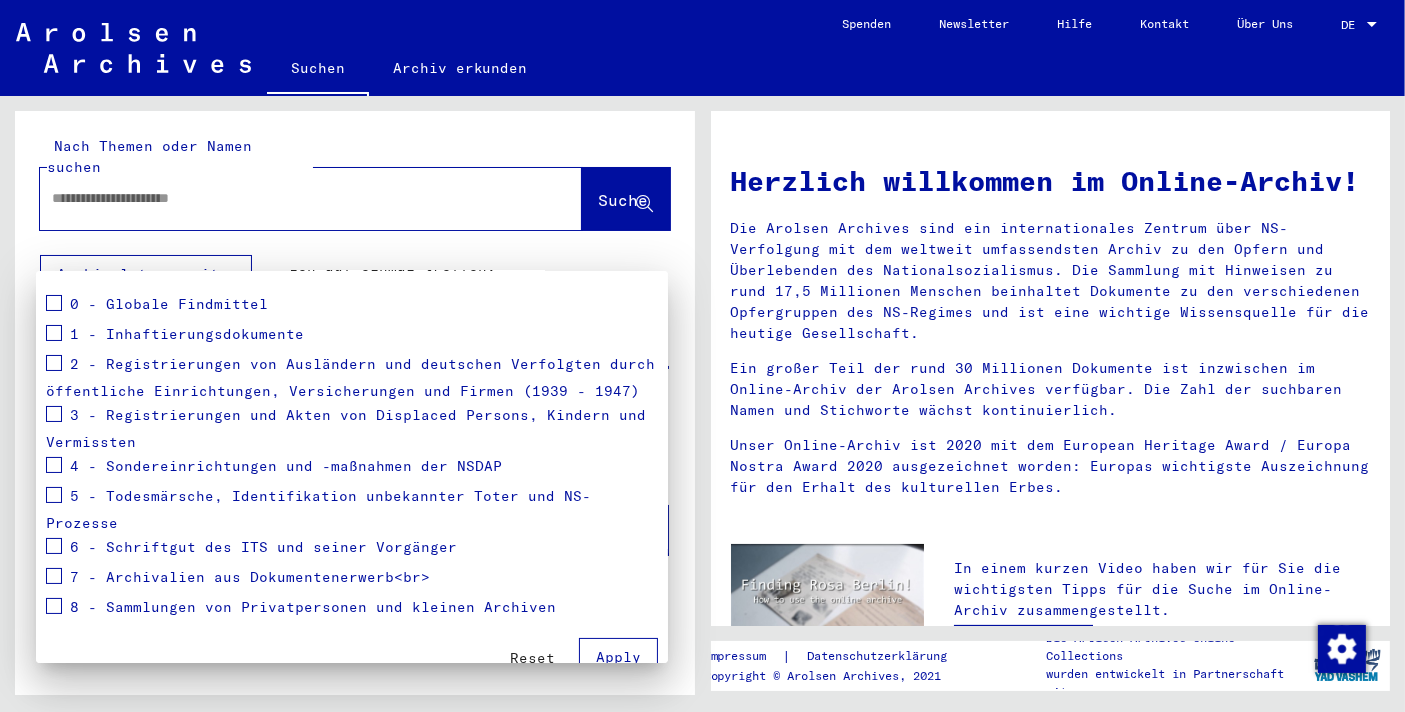 click at bounding box center (702, 356) 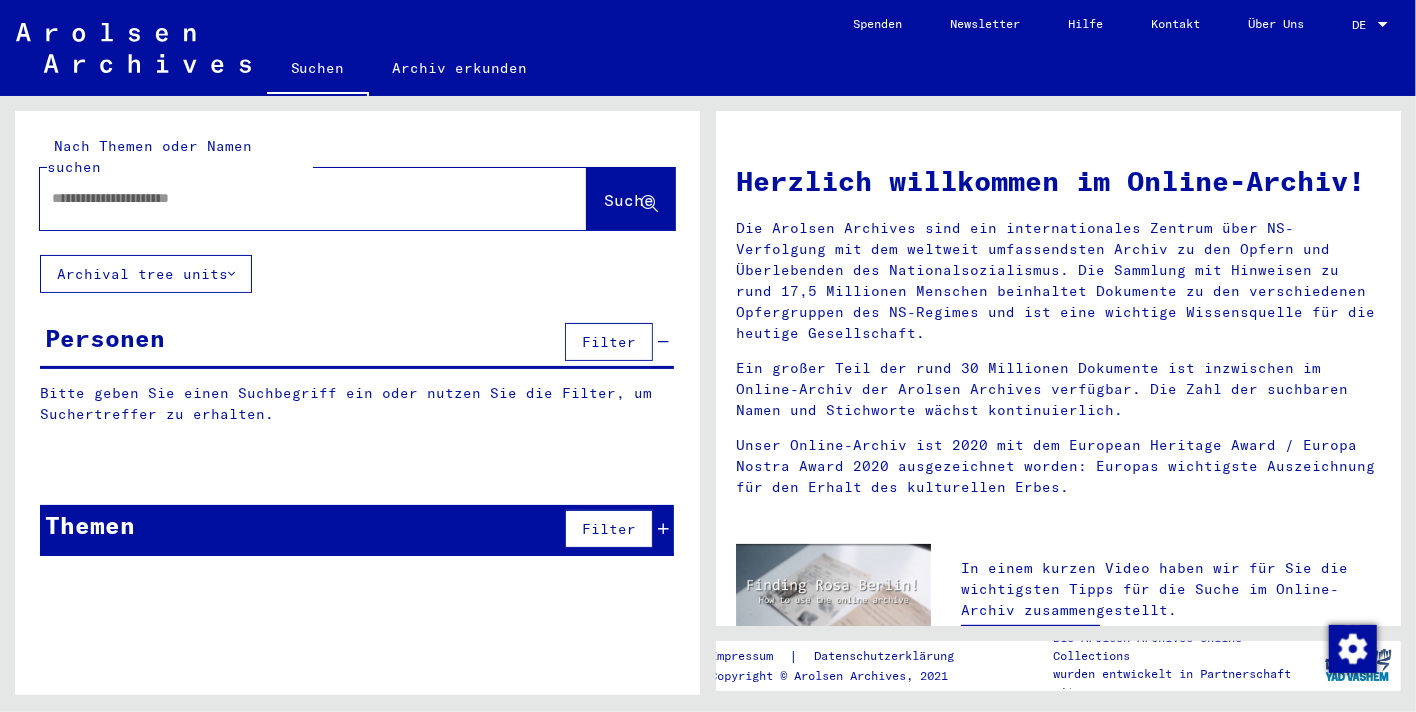 click at bounding box center (289, 198) 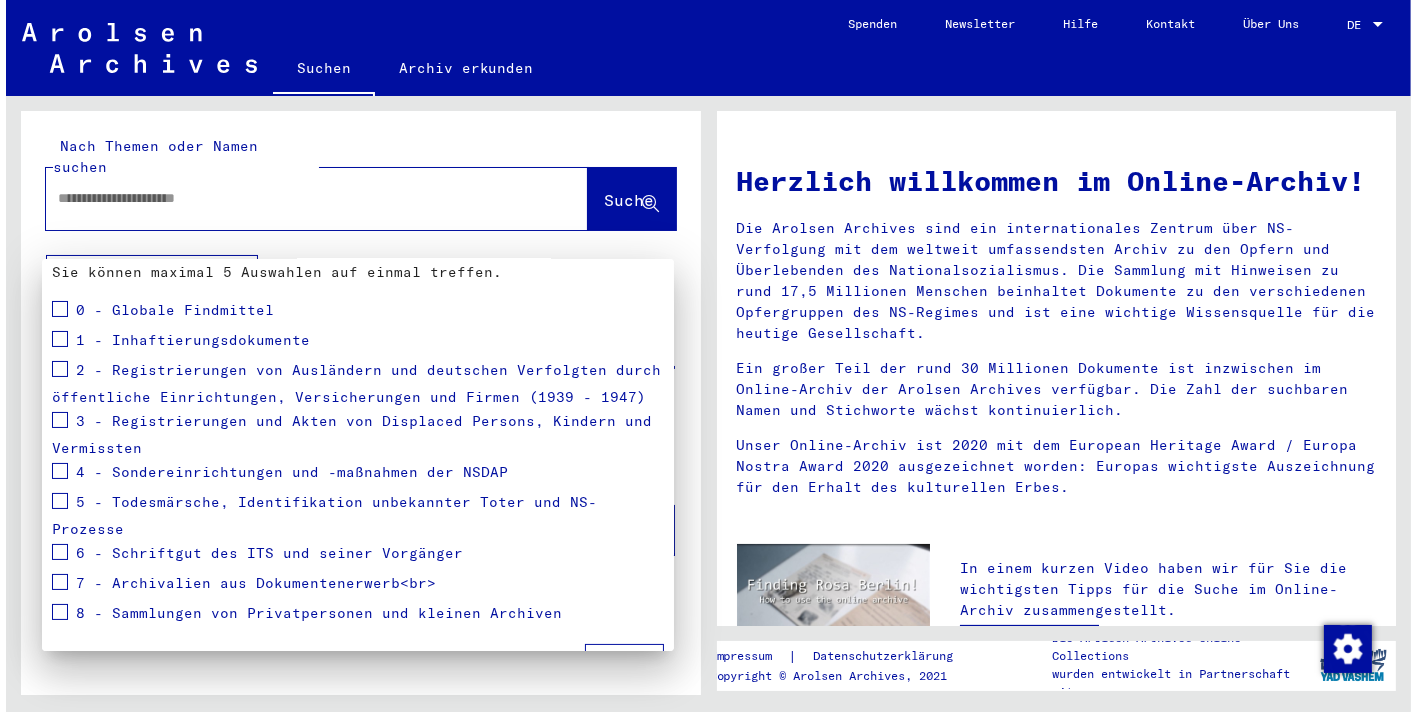 scroll, scrollTop: 231, scrollLeft: 0, axis: vertical 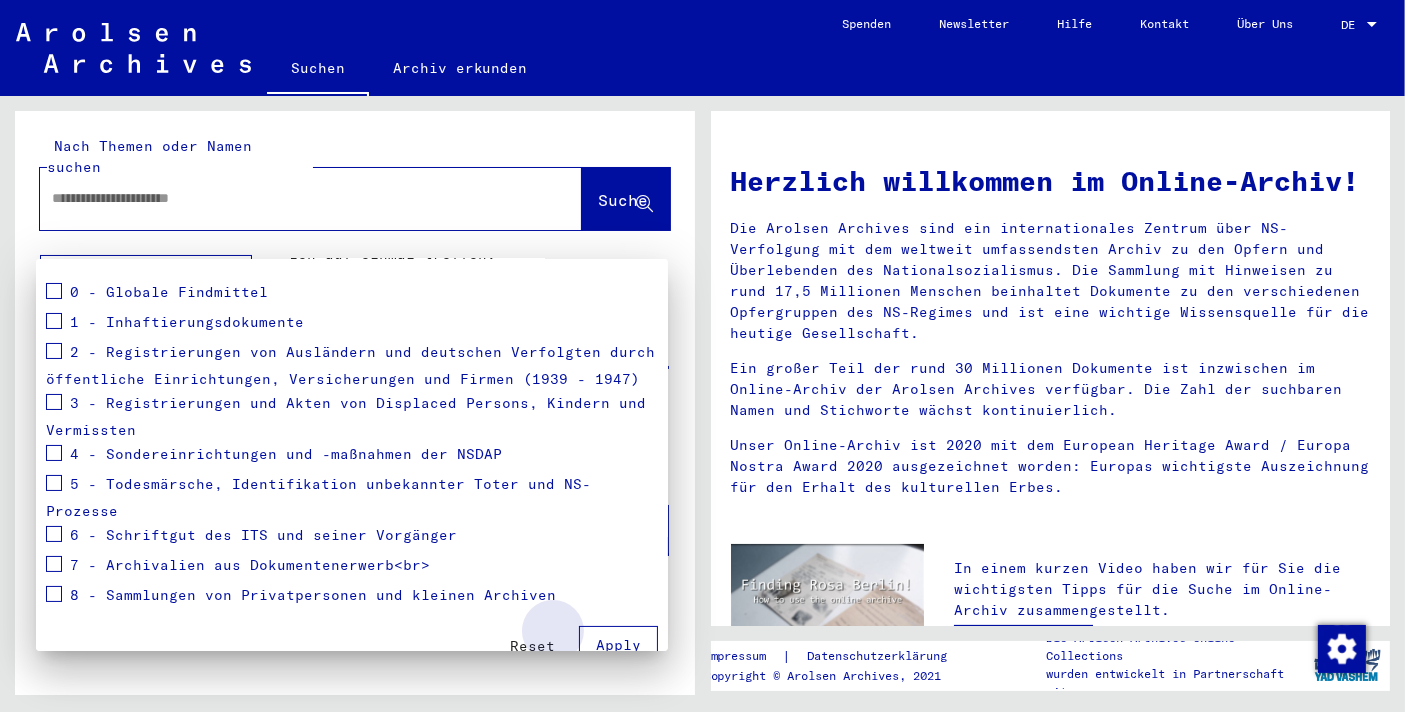 click on "Apply" at bounding box center (618, 645) 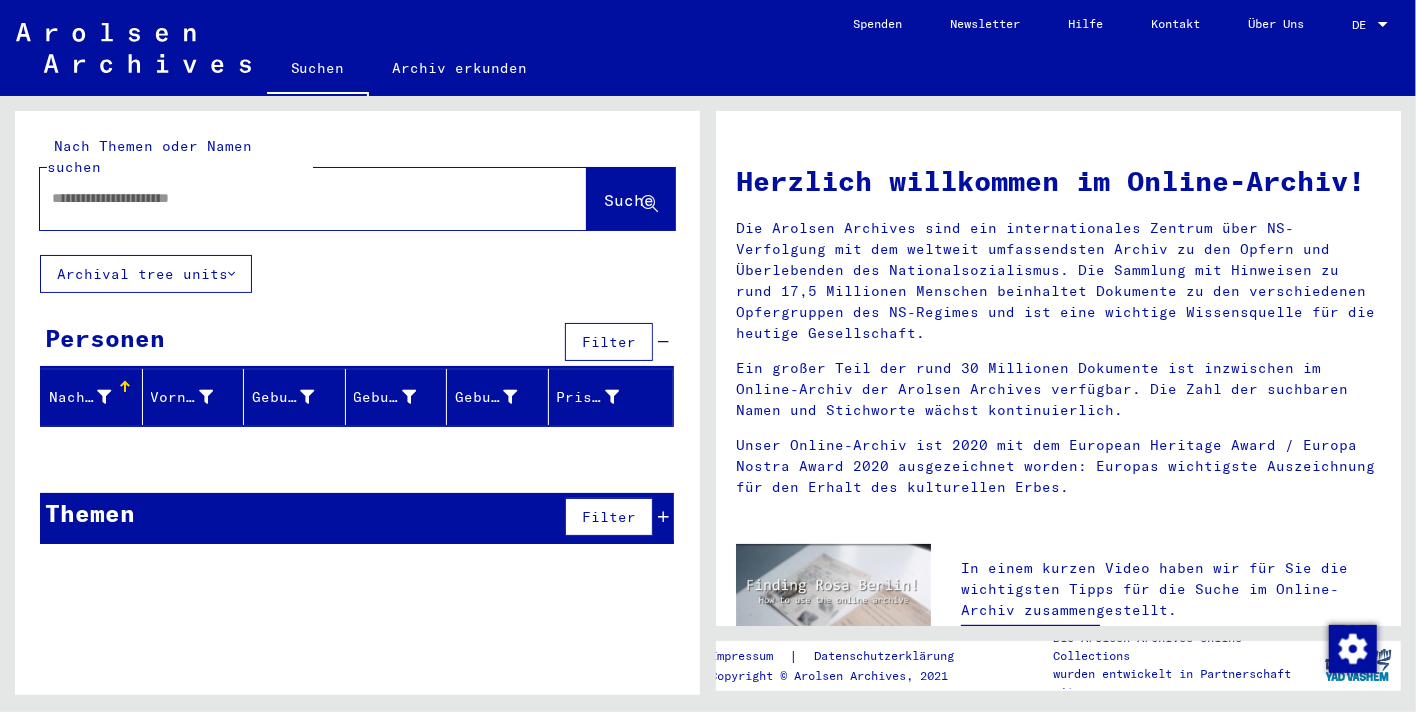 type on "*******" 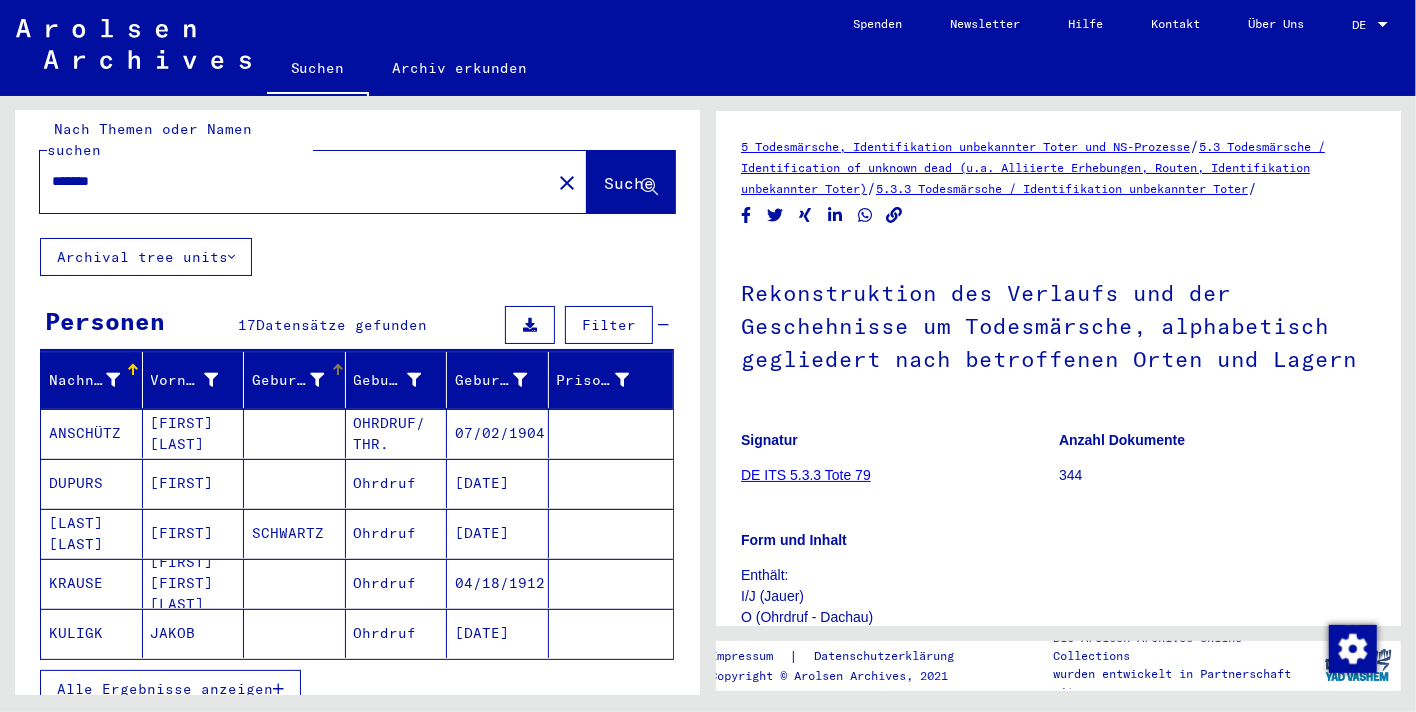 scroll, scrollTop: 0, scrollLeft: 0, axis: both 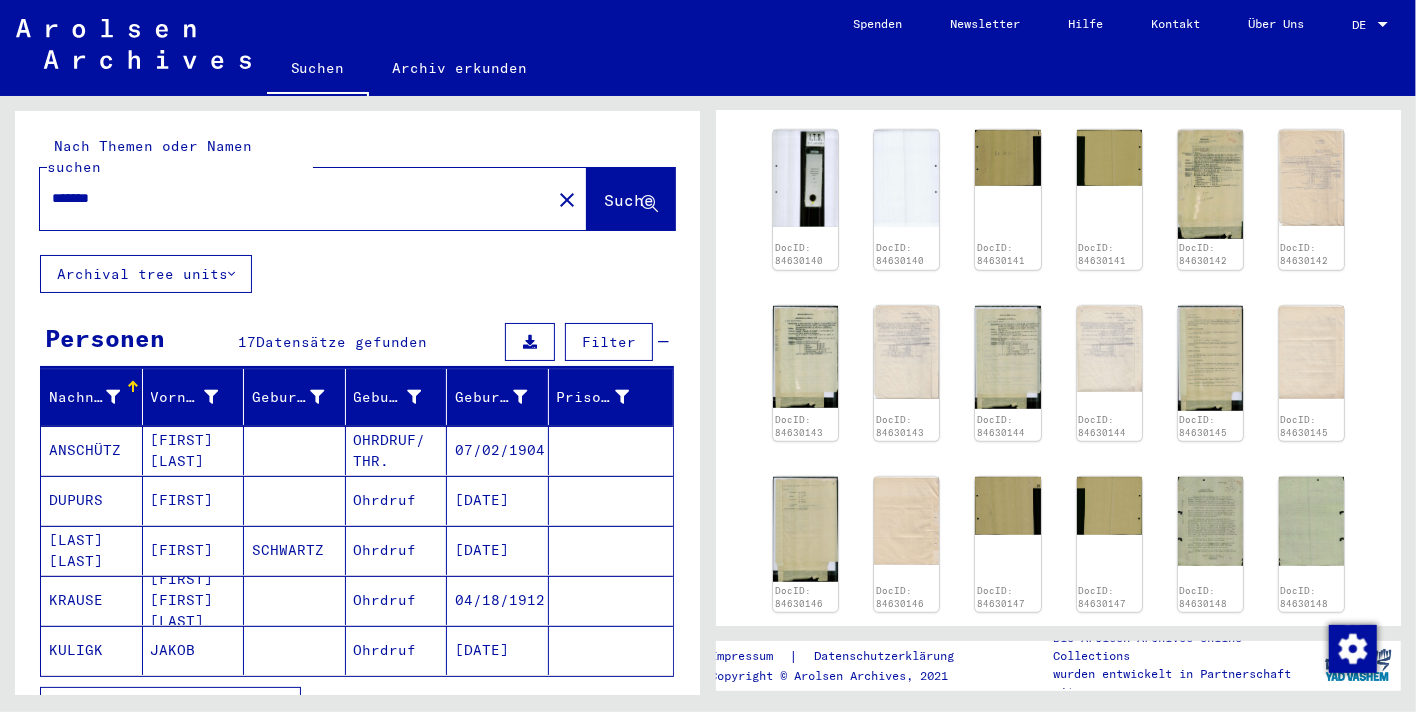 click on "*******" at bounding box center (295, 198) 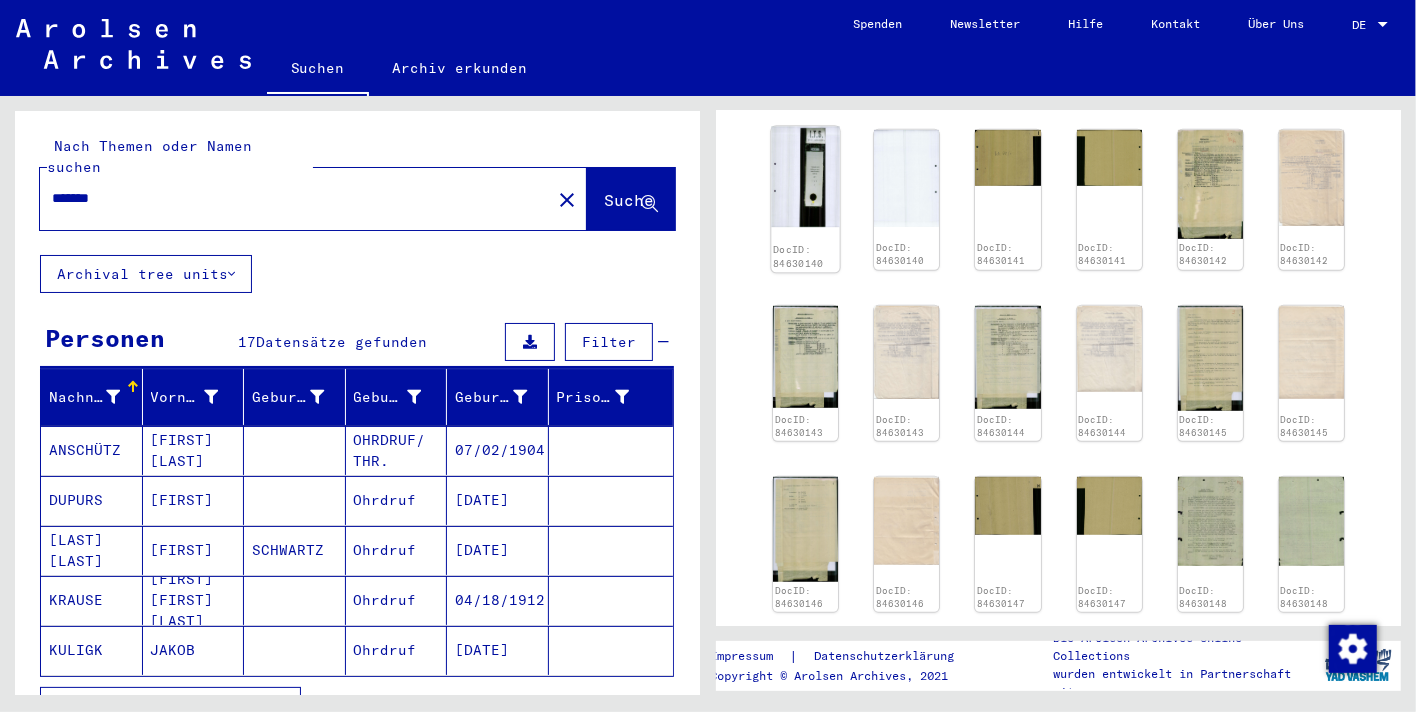 click 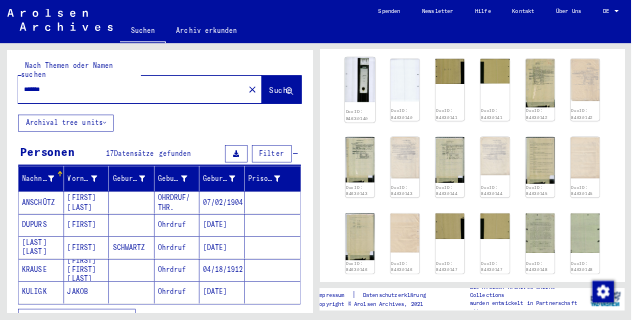 scroll, scrollTop: 687, scrollLeft: 0, axis: vertical 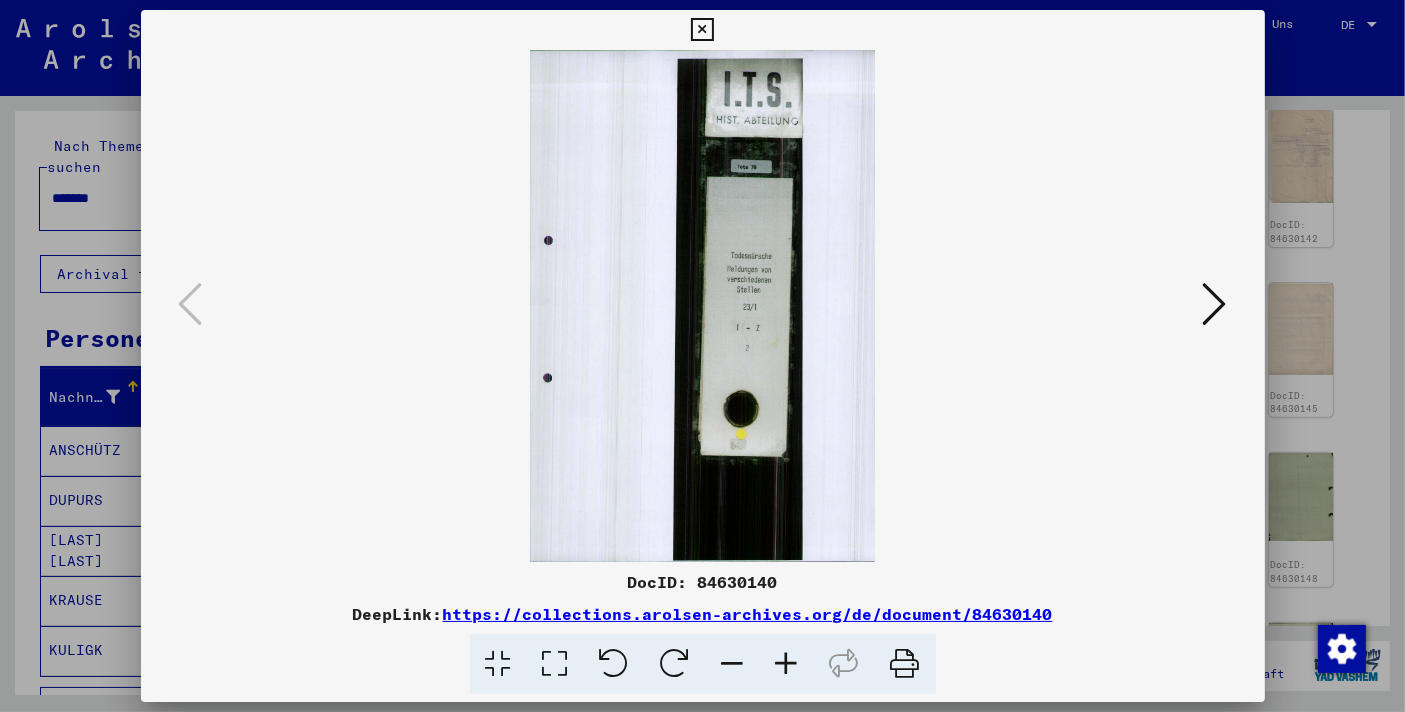 click at bounding box center [1215, 304] 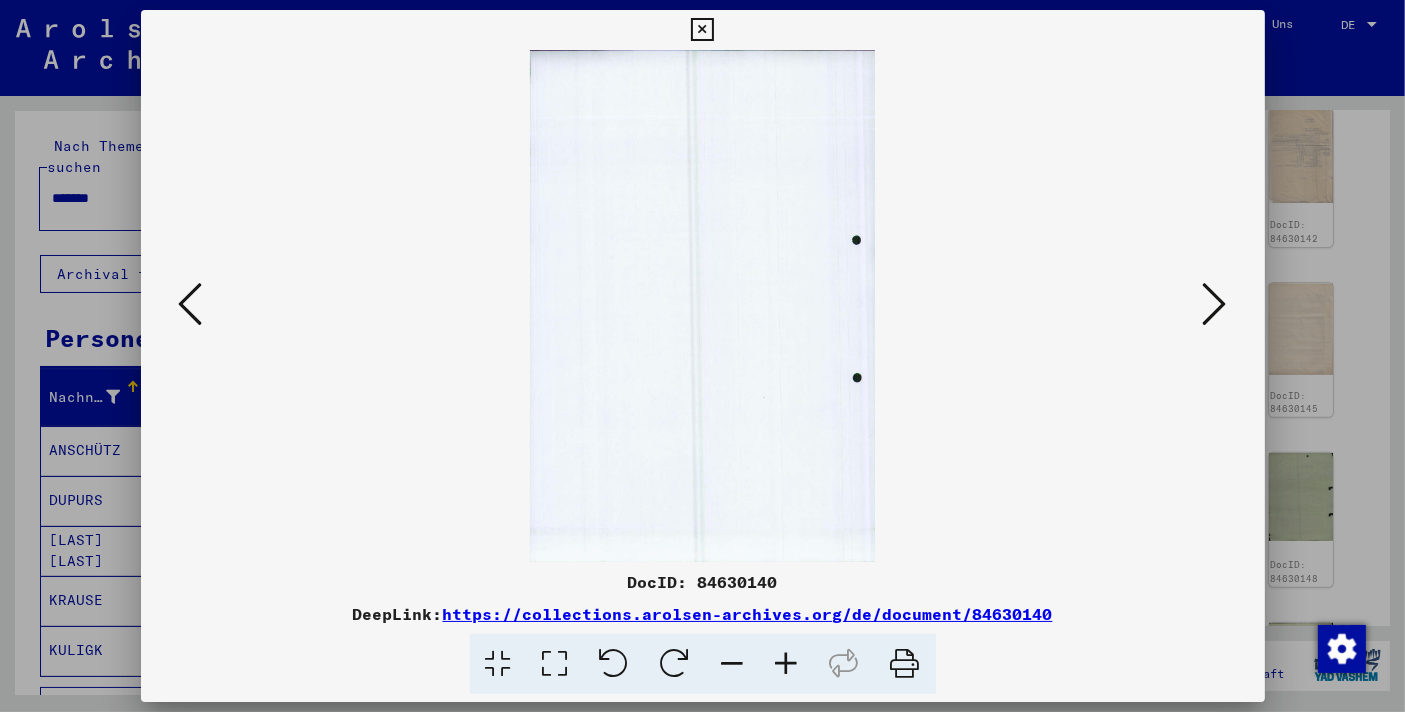 click at bounding box center (1215, 304) 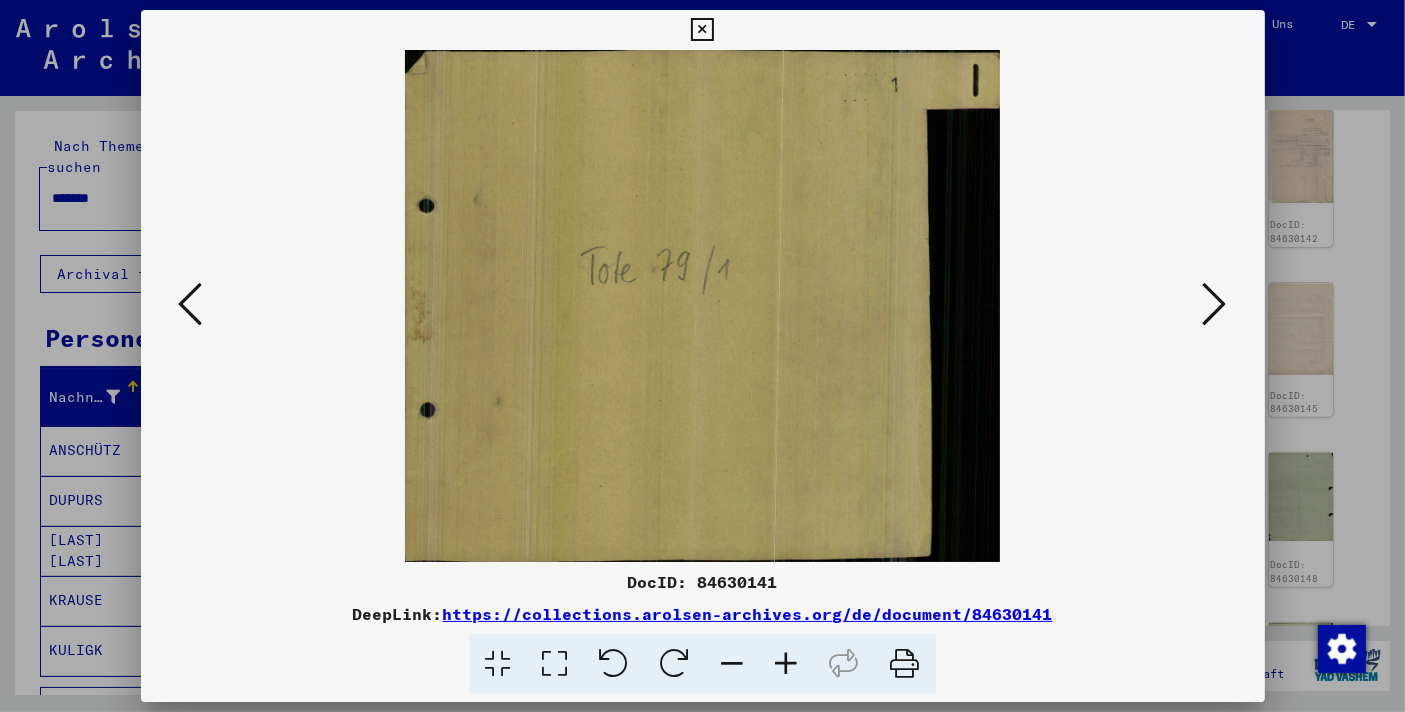 click at bounding box center (1215, 304) 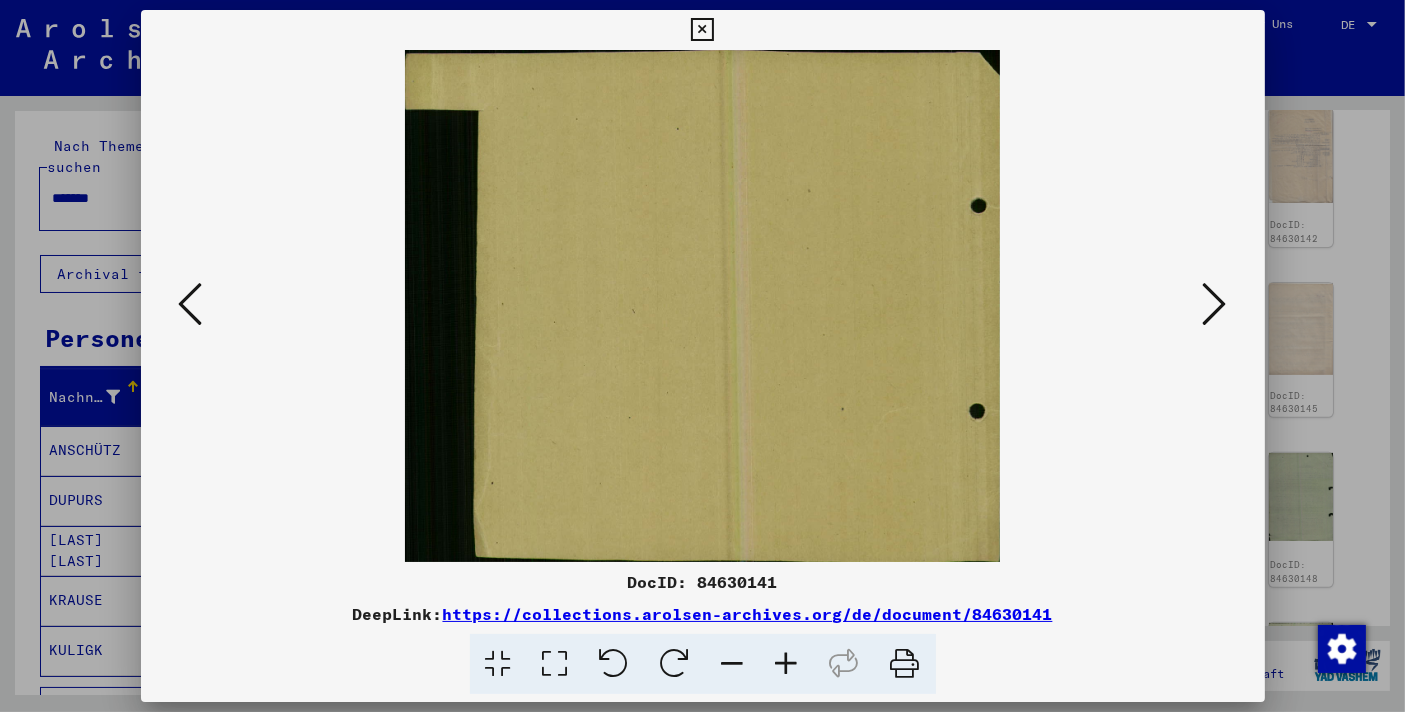 click at bounding box center (1215, 304) 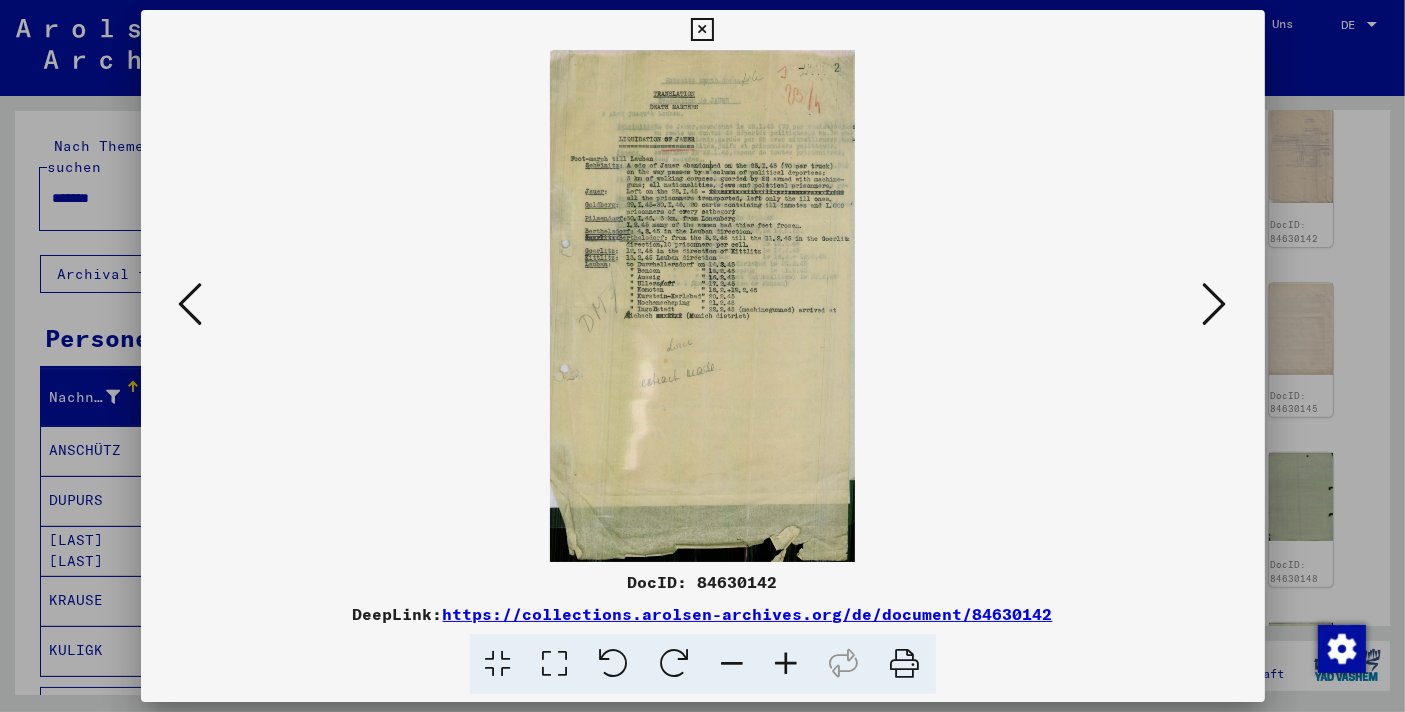 click at bounding box center (1215, 304) 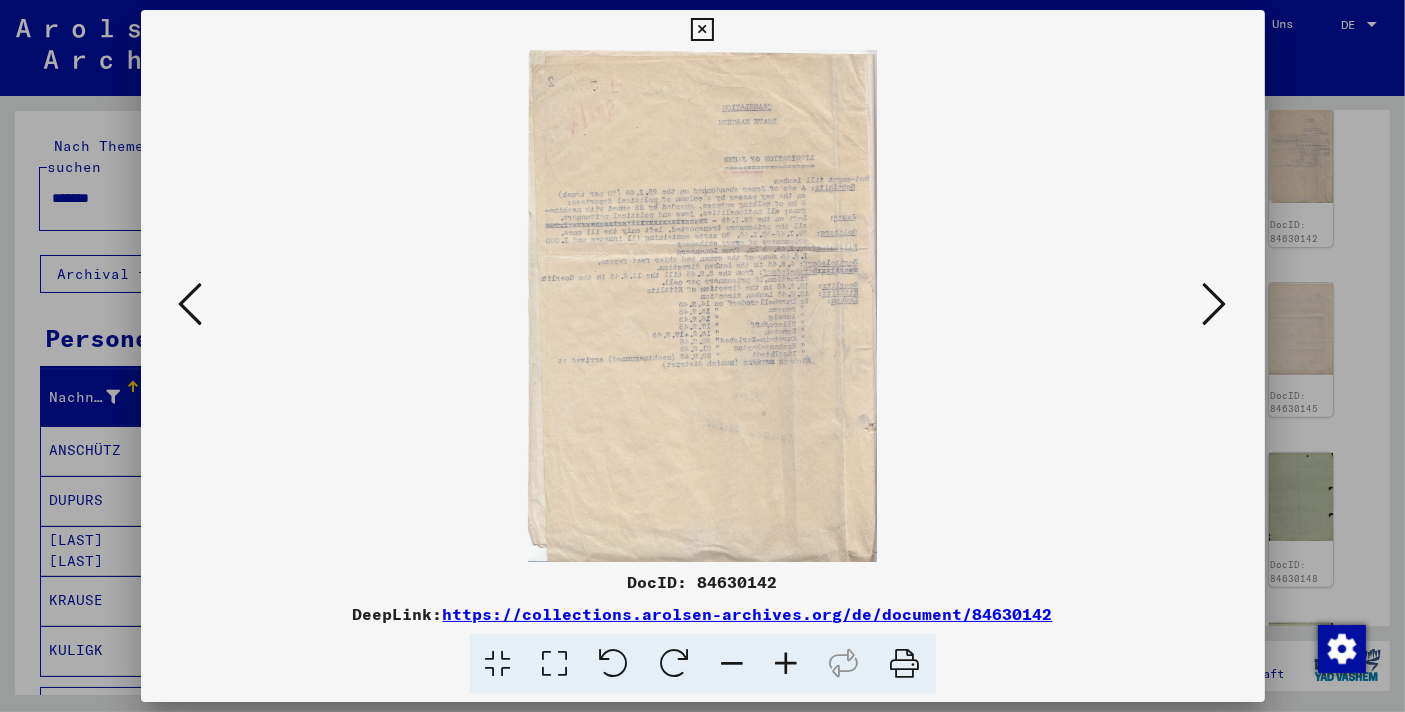 click at bounding box center [703, 306] 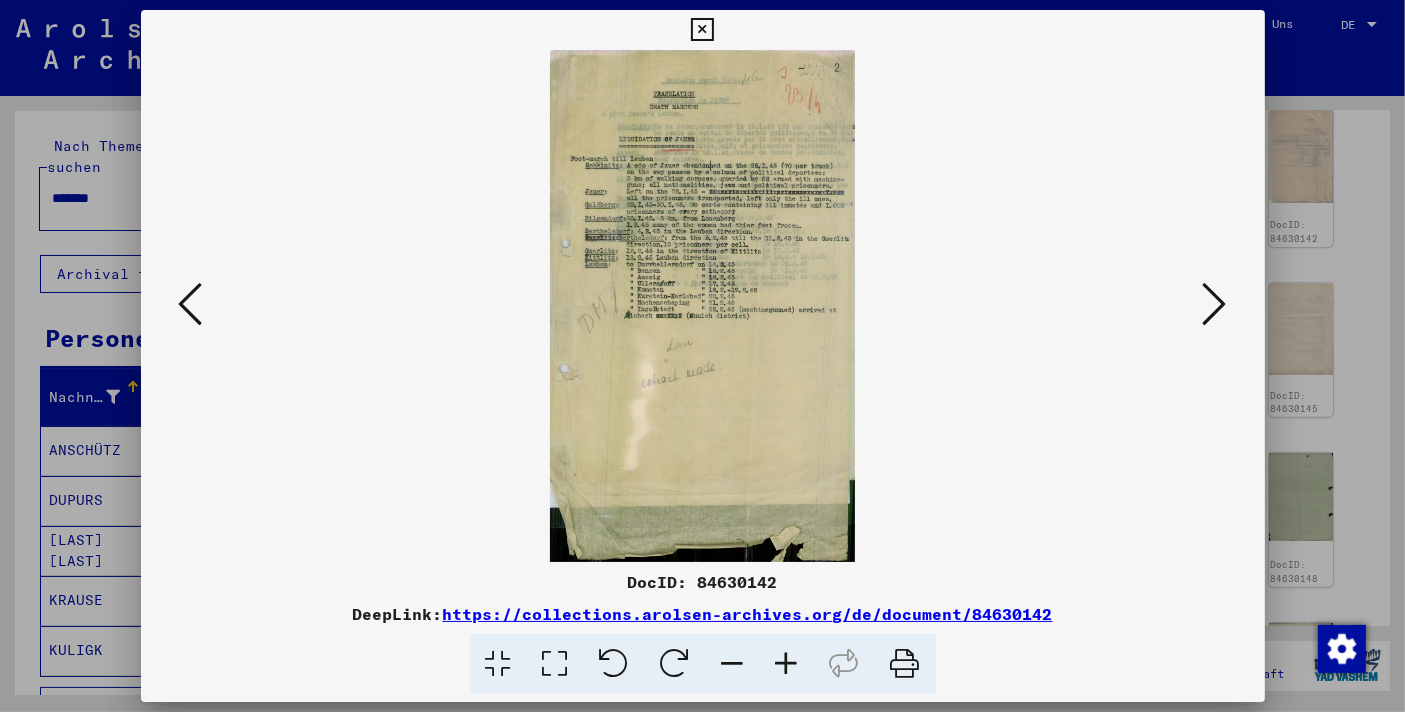 click at bounding box center [703, 306] 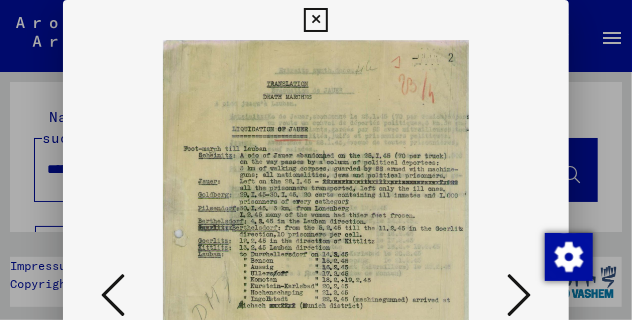 click at bounding box center [519, 295] 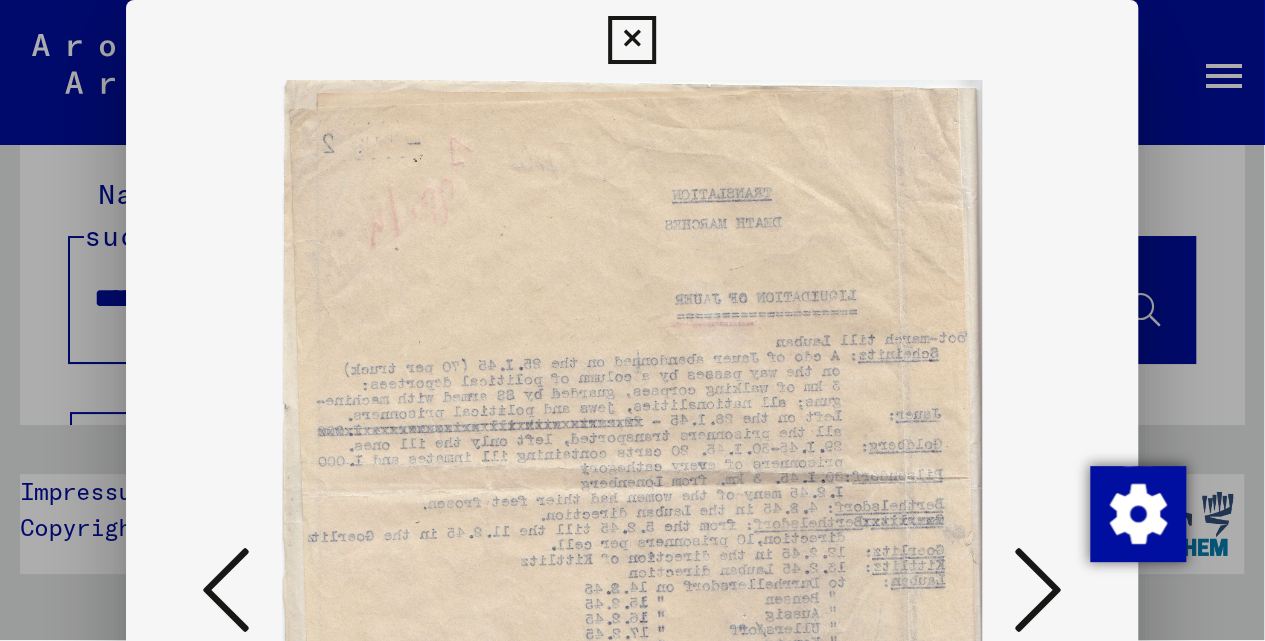 scroll, scrollTop: 36, scrollLeft: 0, axis: vertical 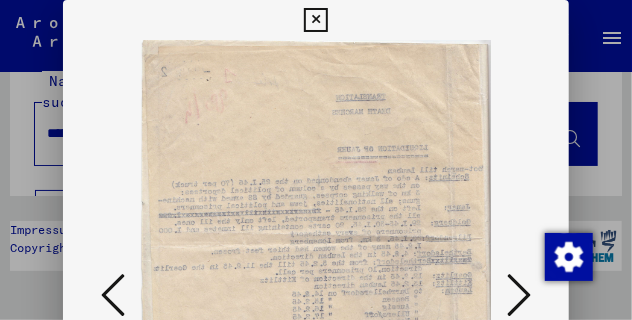 type 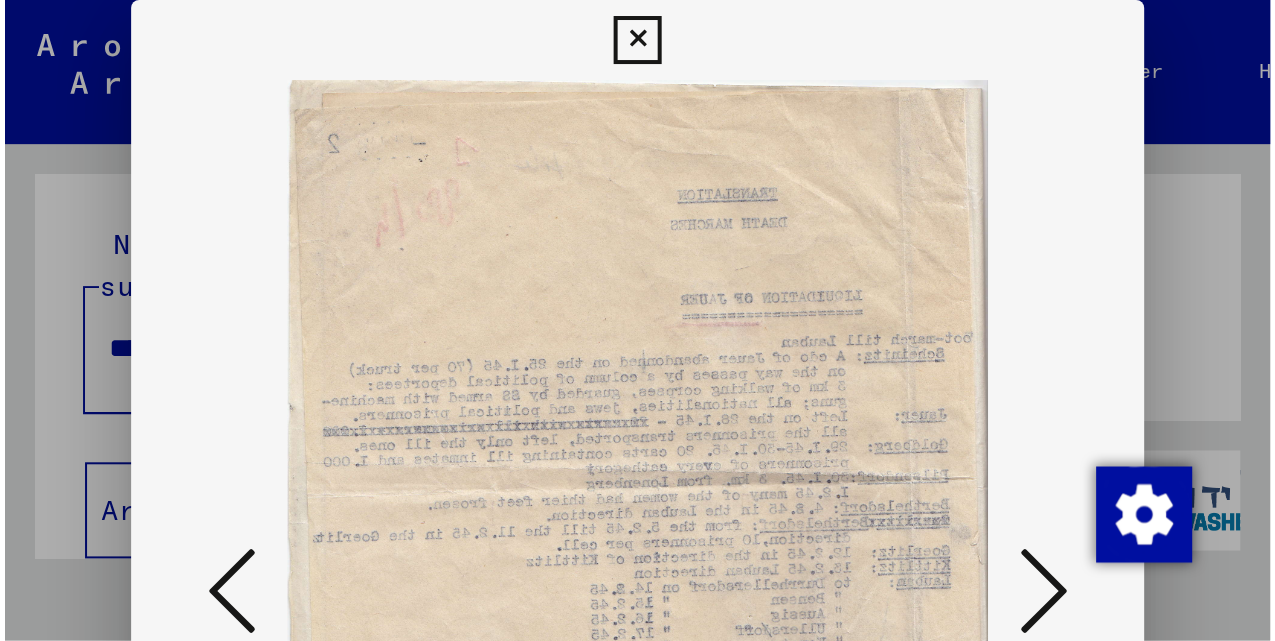 scroll, scrollTop: 0, scrollLeft: 0, axis: both 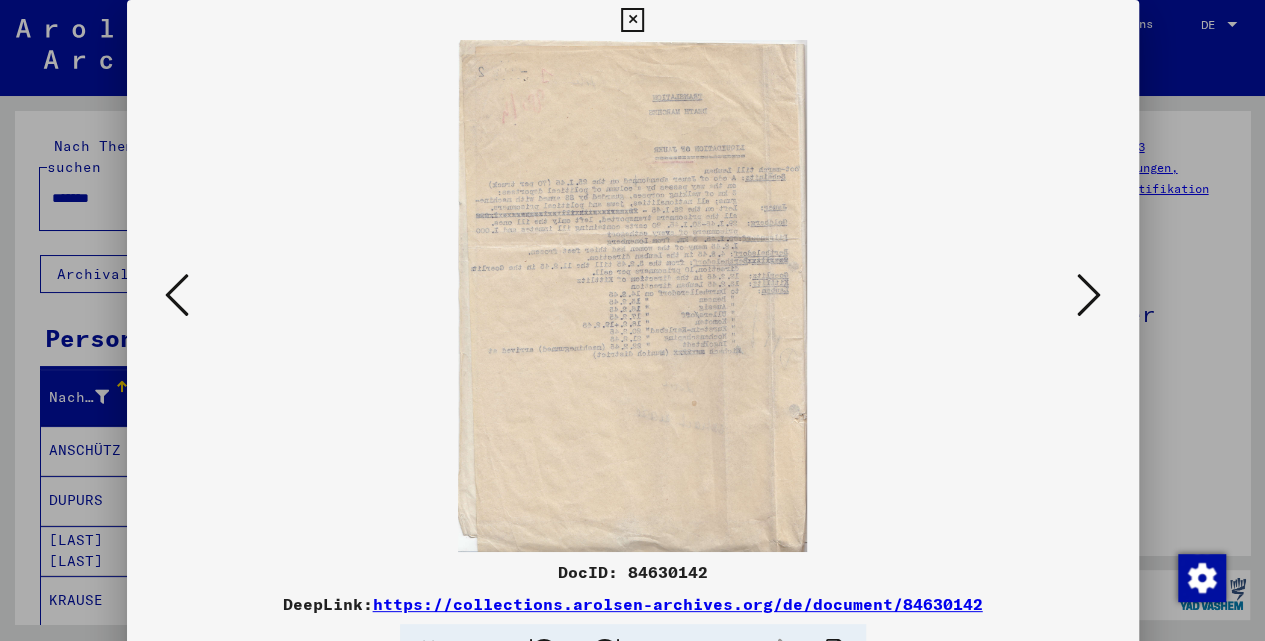 click at bounding box center [1089, 295] 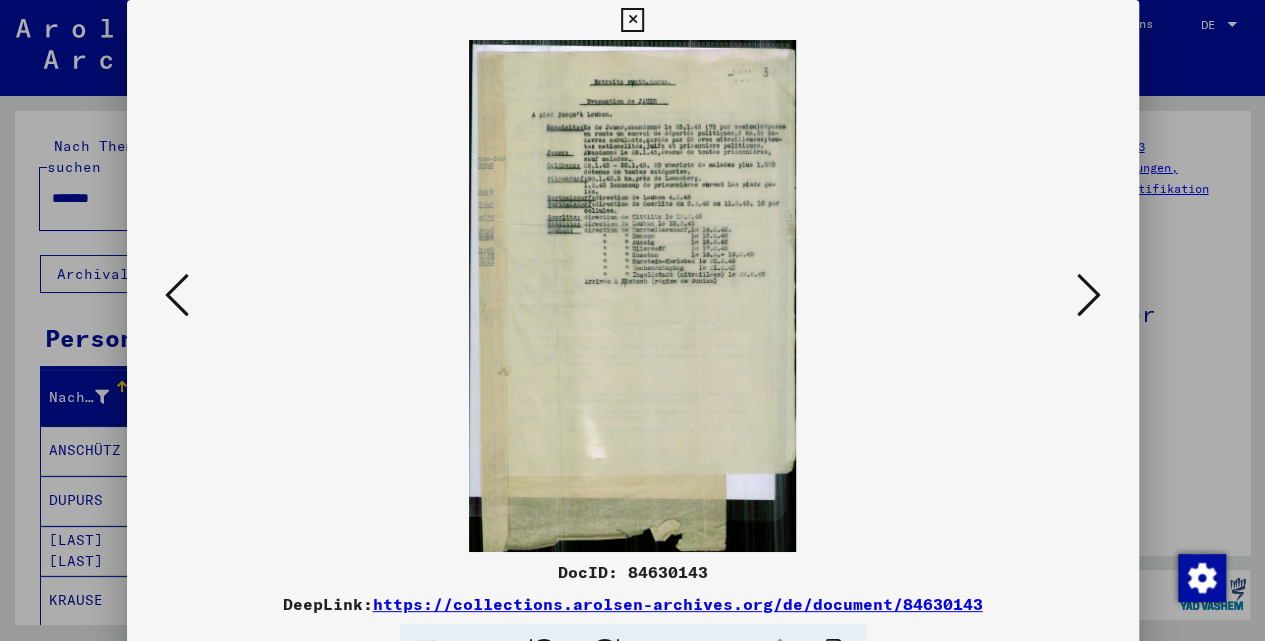 click at bounding box center (1089, 295) 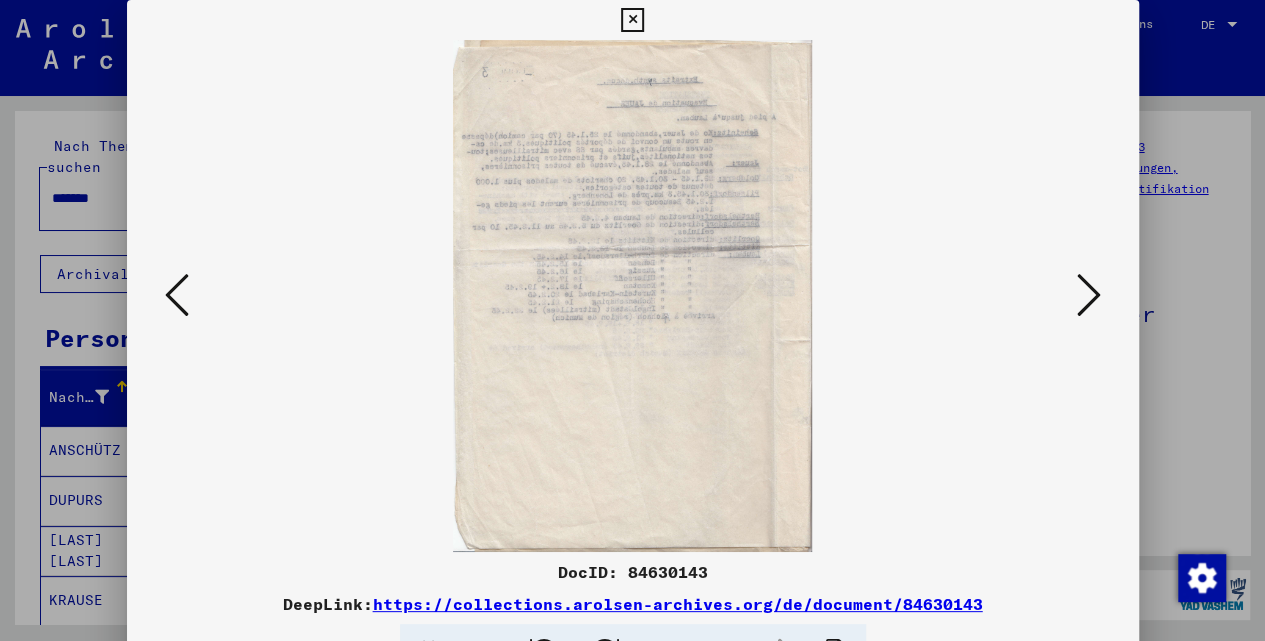 click at bounding box center (1089, 295) 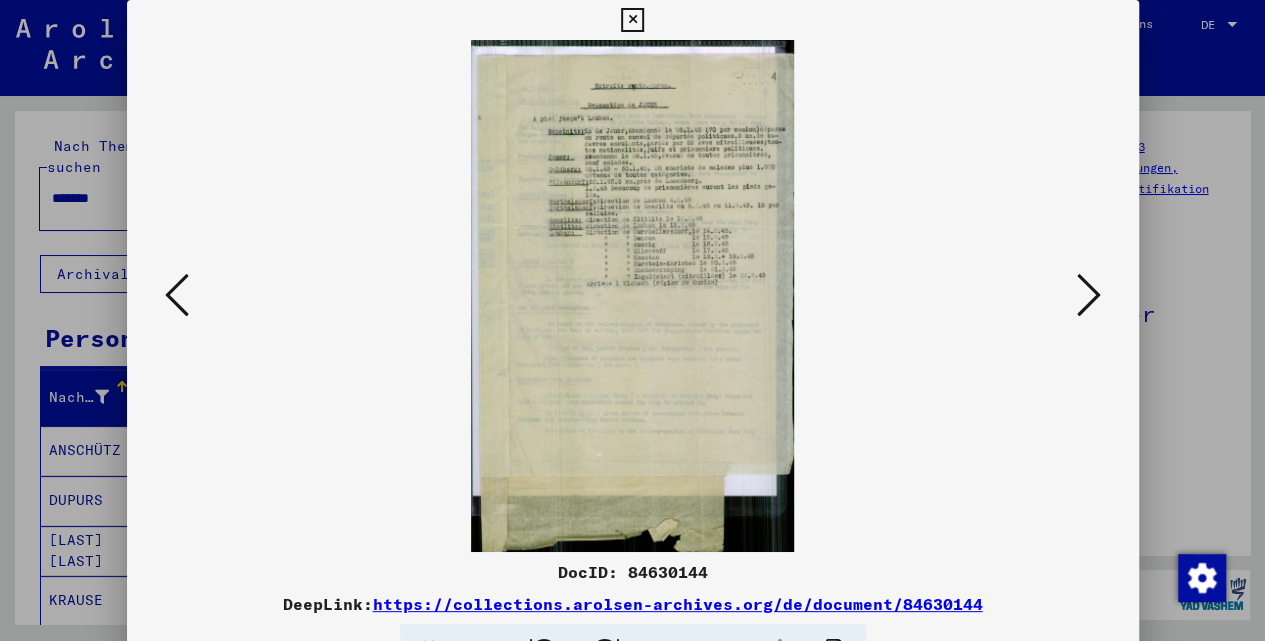click at bounding box center (1089, 295) 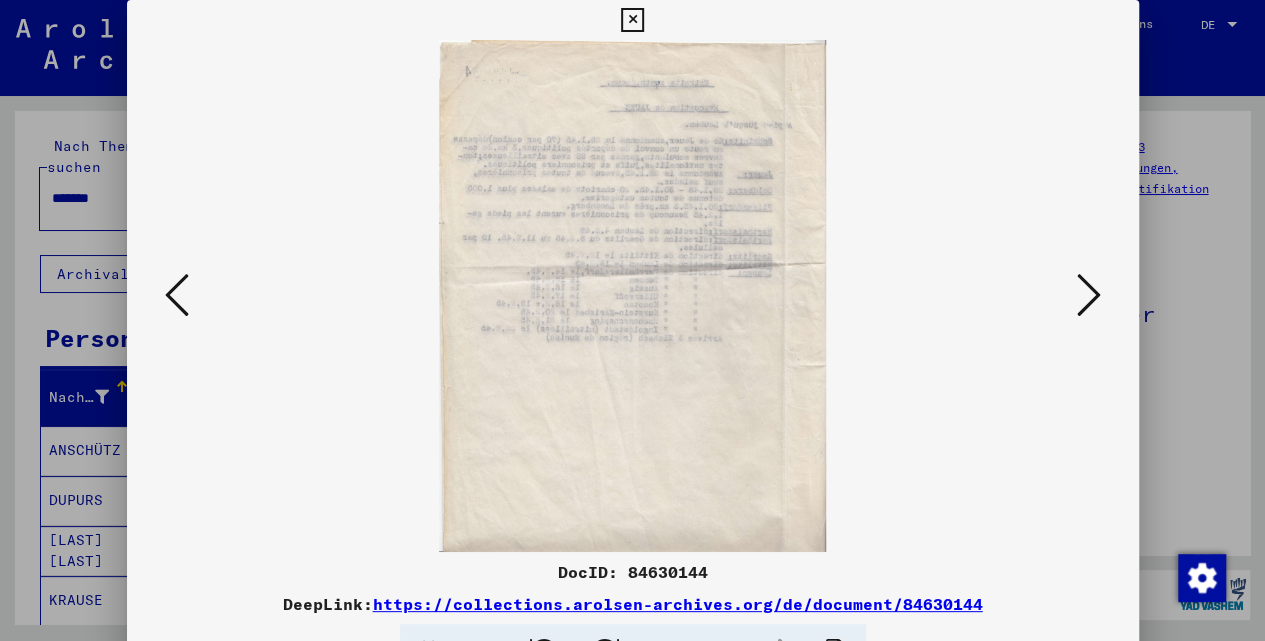 click at bounding box center (1089, 295) 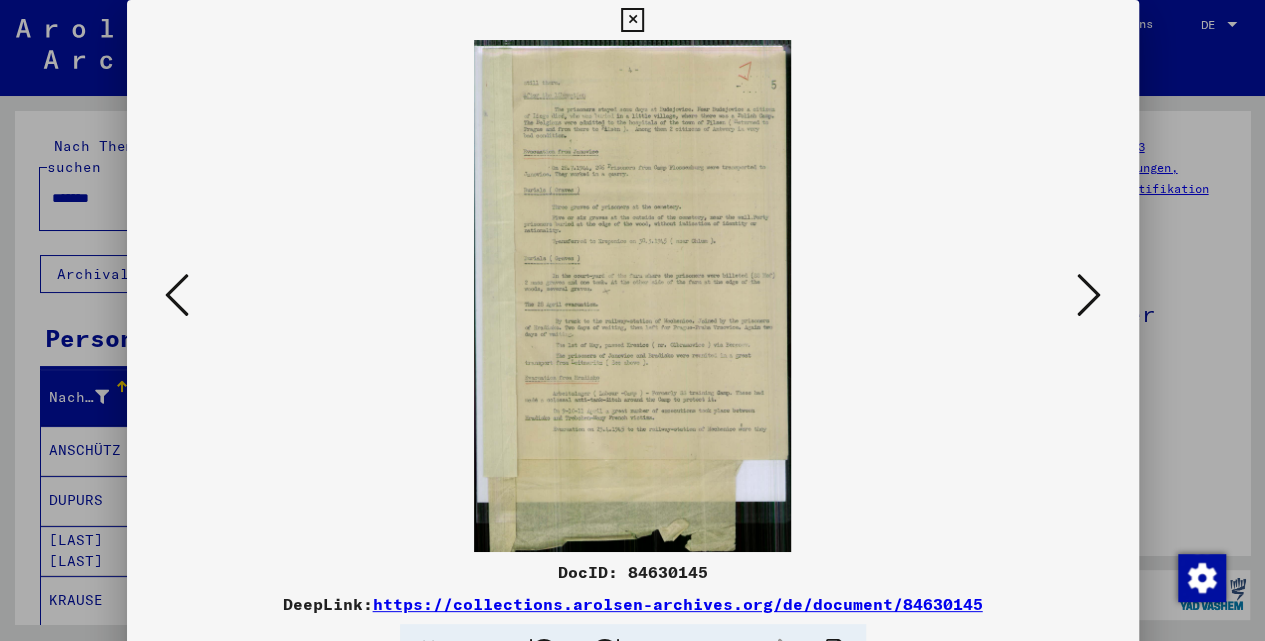 click at bounding box center [1089, 295] 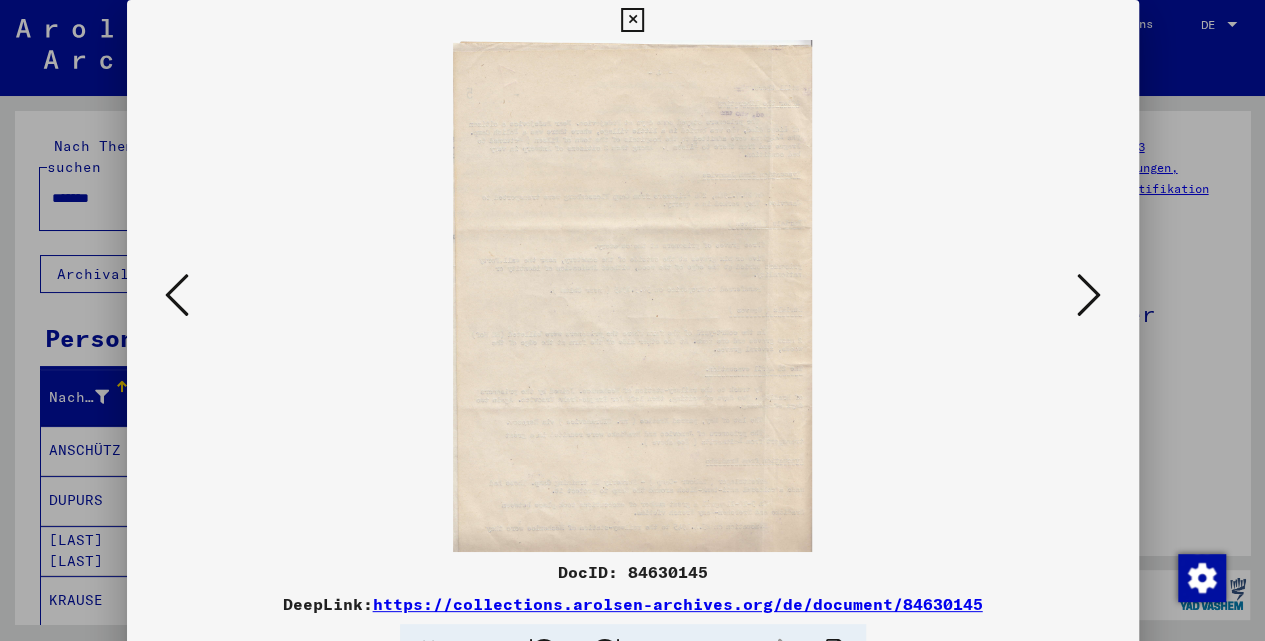 click at bounding box center [1089, 295] 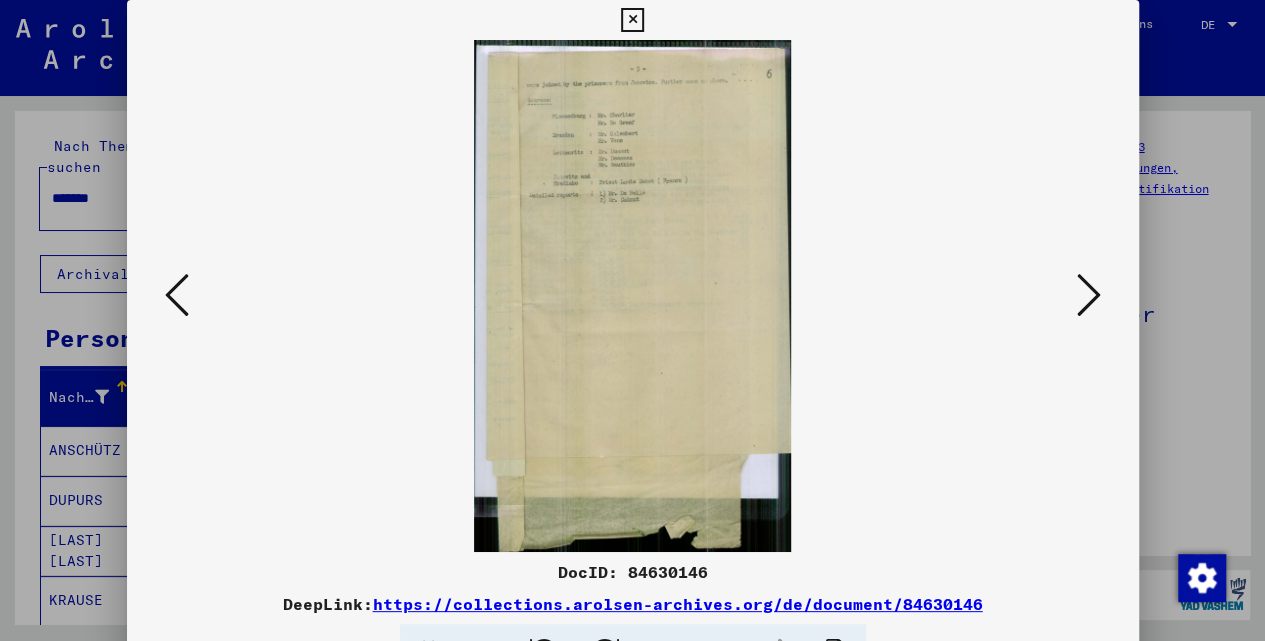 click at bounding box center [1089, 295] 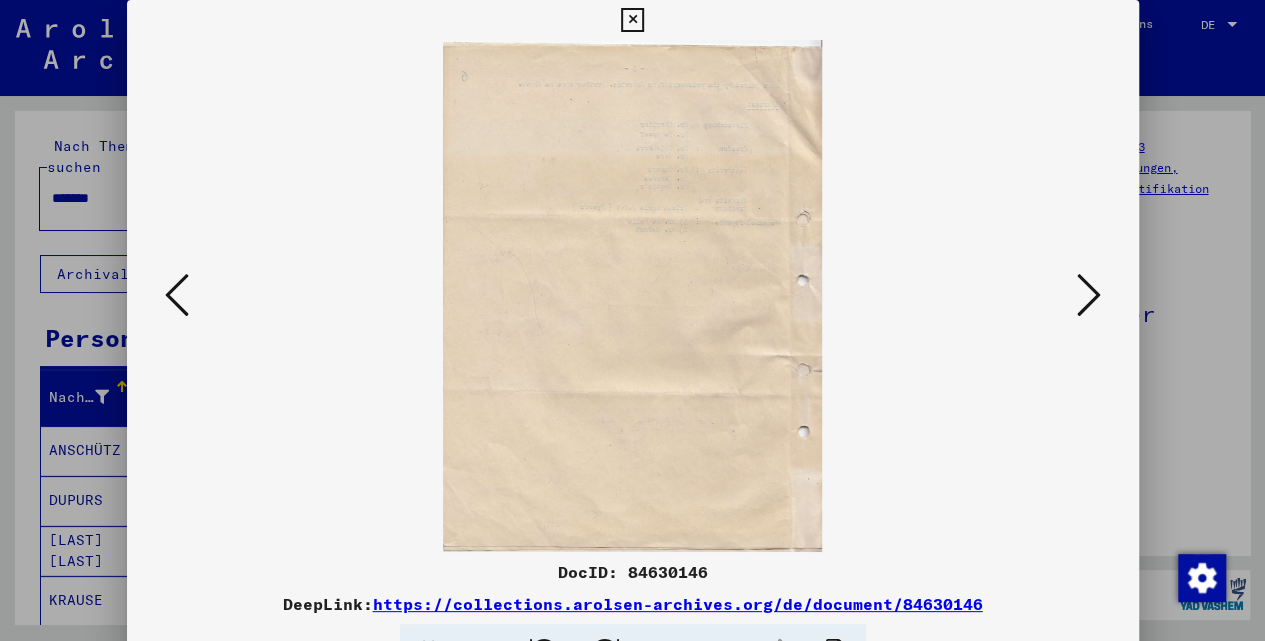 click at bounding box center [1089, 295] 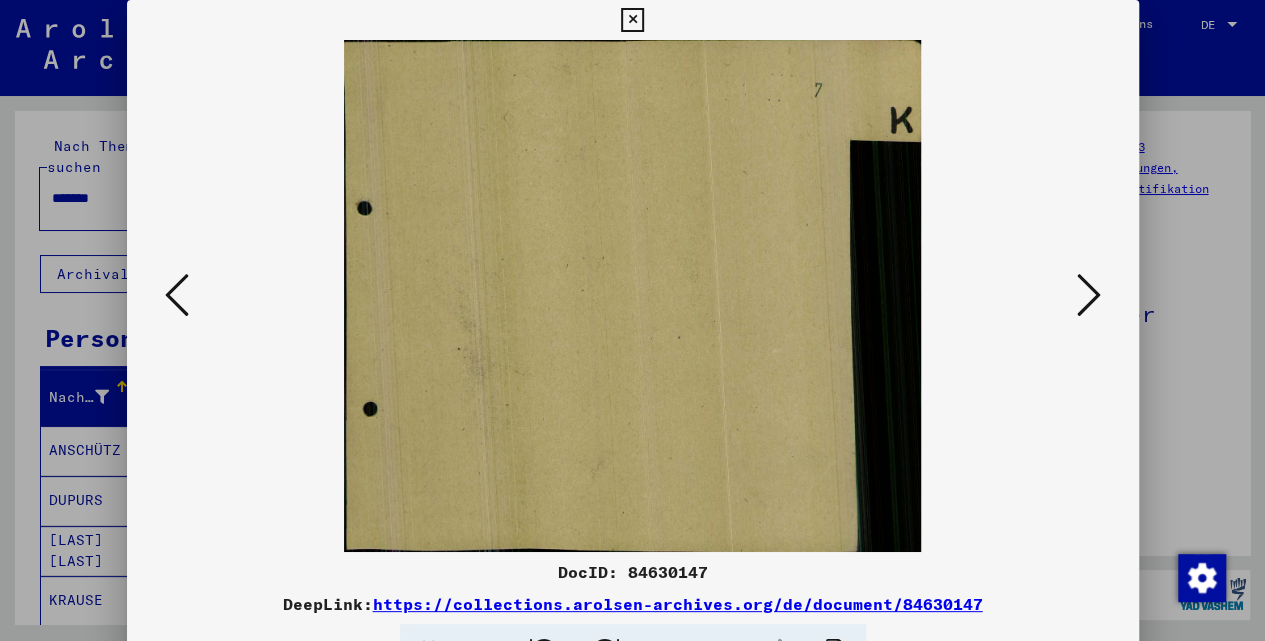 click at bounding box center (1089, 295) 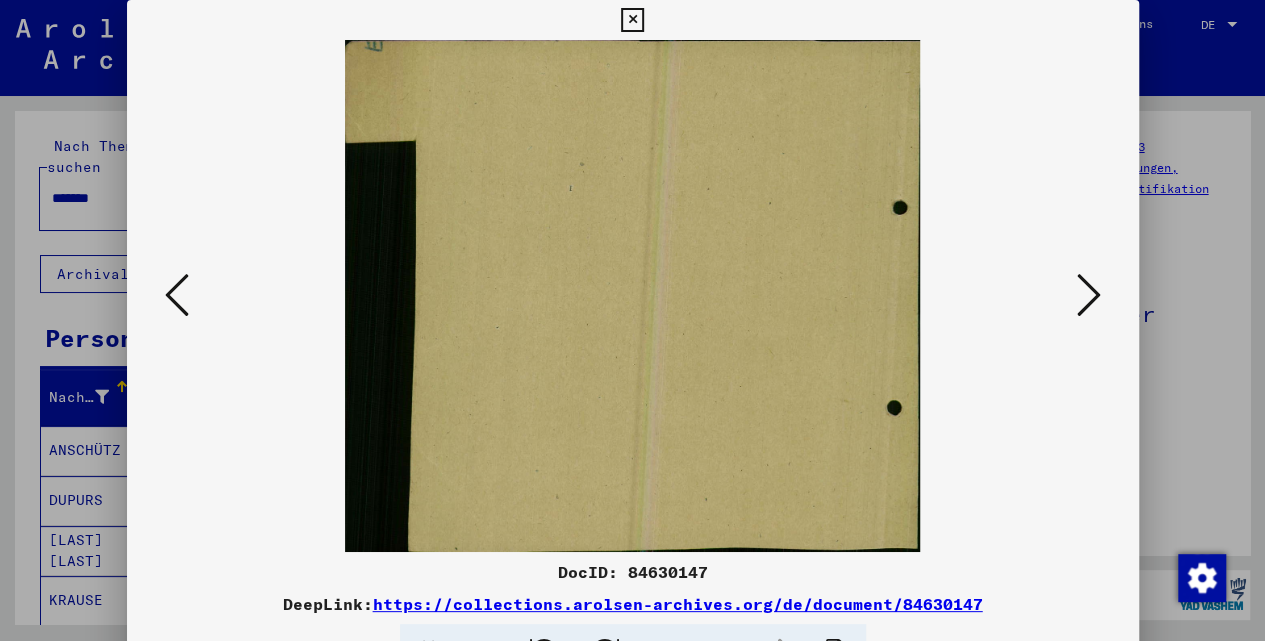 click at bounding box center [1089, 295] 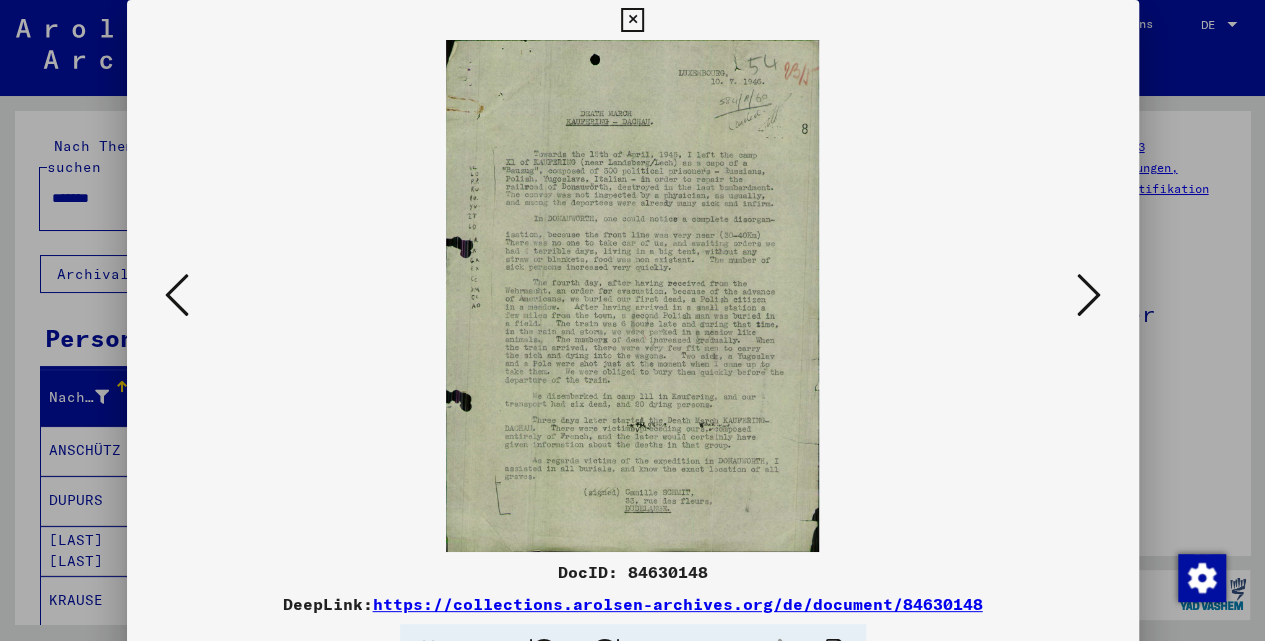 click at bounding box center (1089, 295) 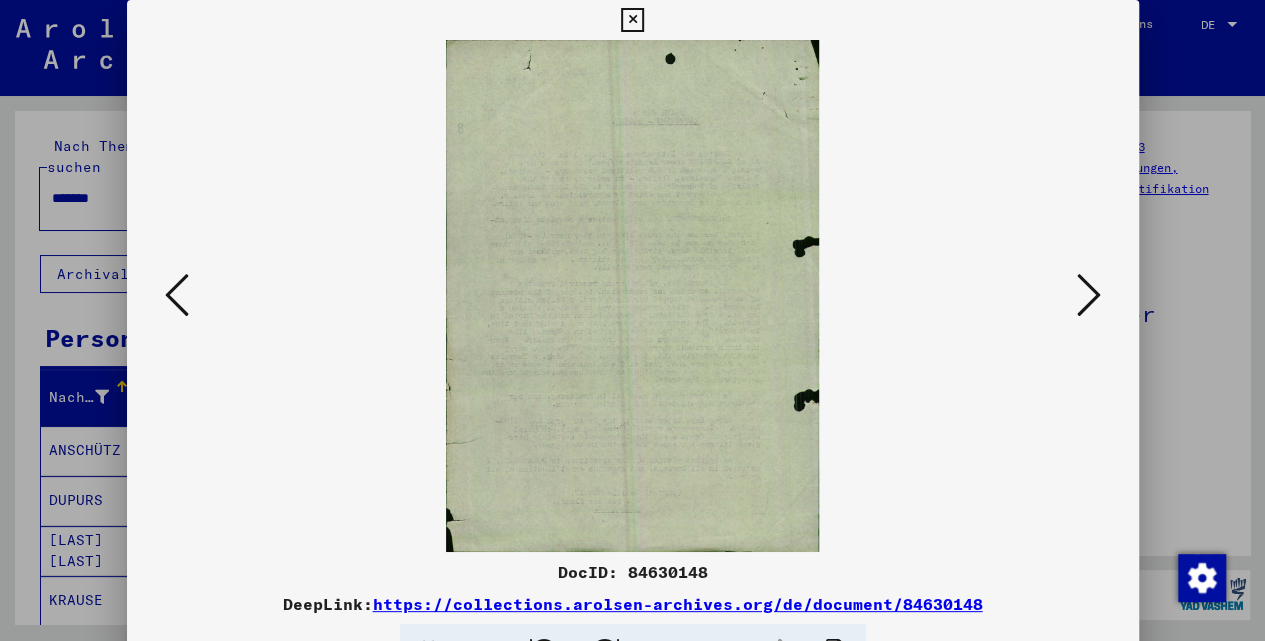 click at bounding box center [1089, 295] 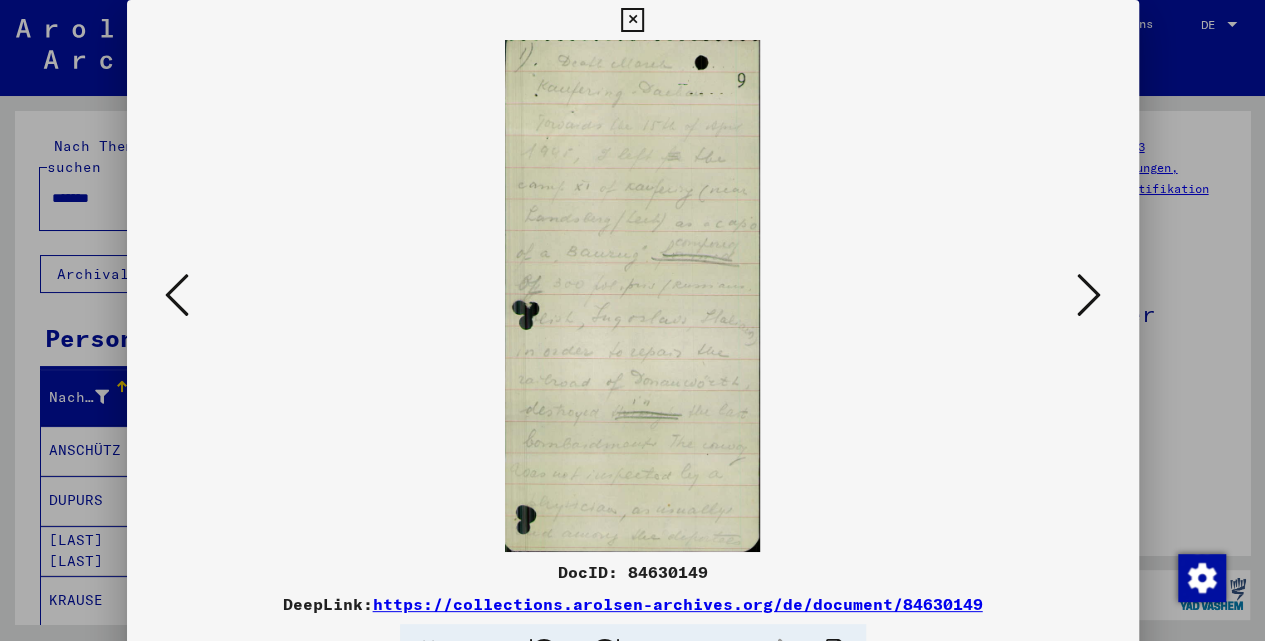 click at bounding box center (1089, 295) 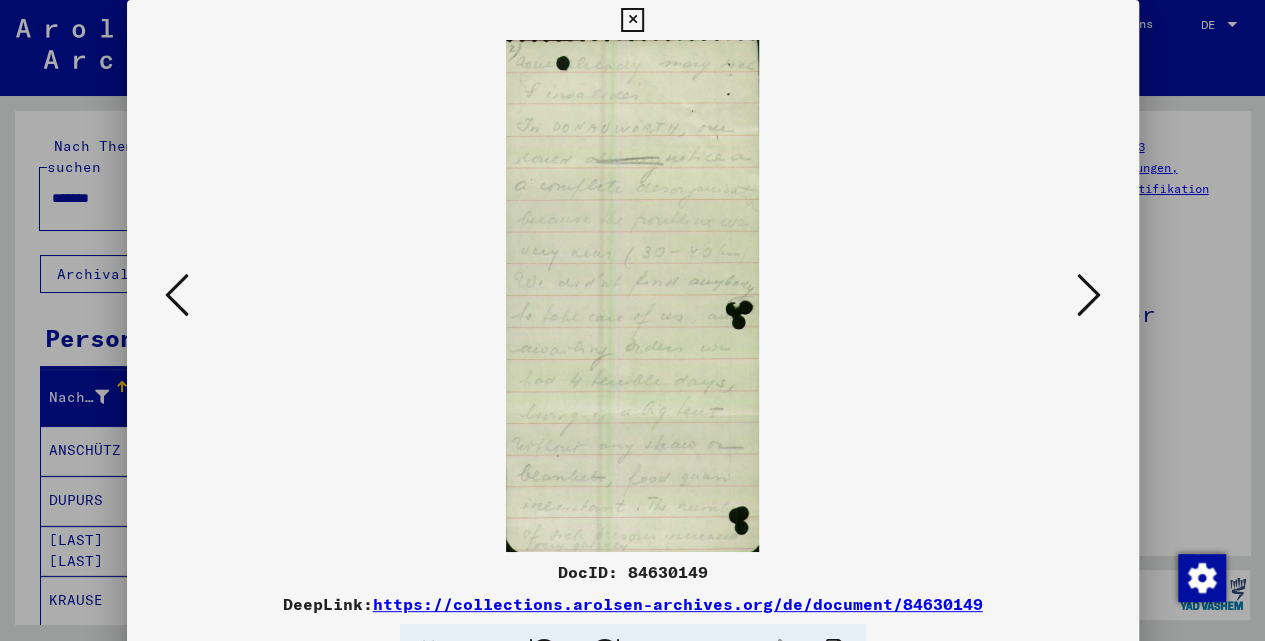 click at bounding box center [1089, 295] 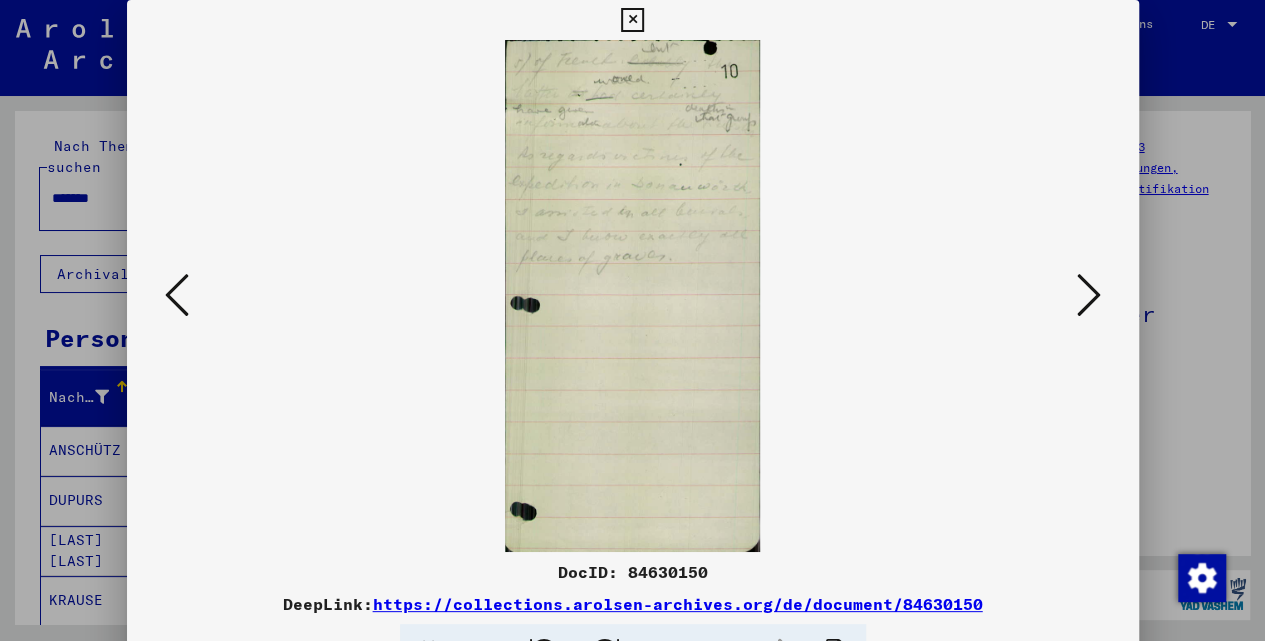 click at bounding box center (1089, 295) 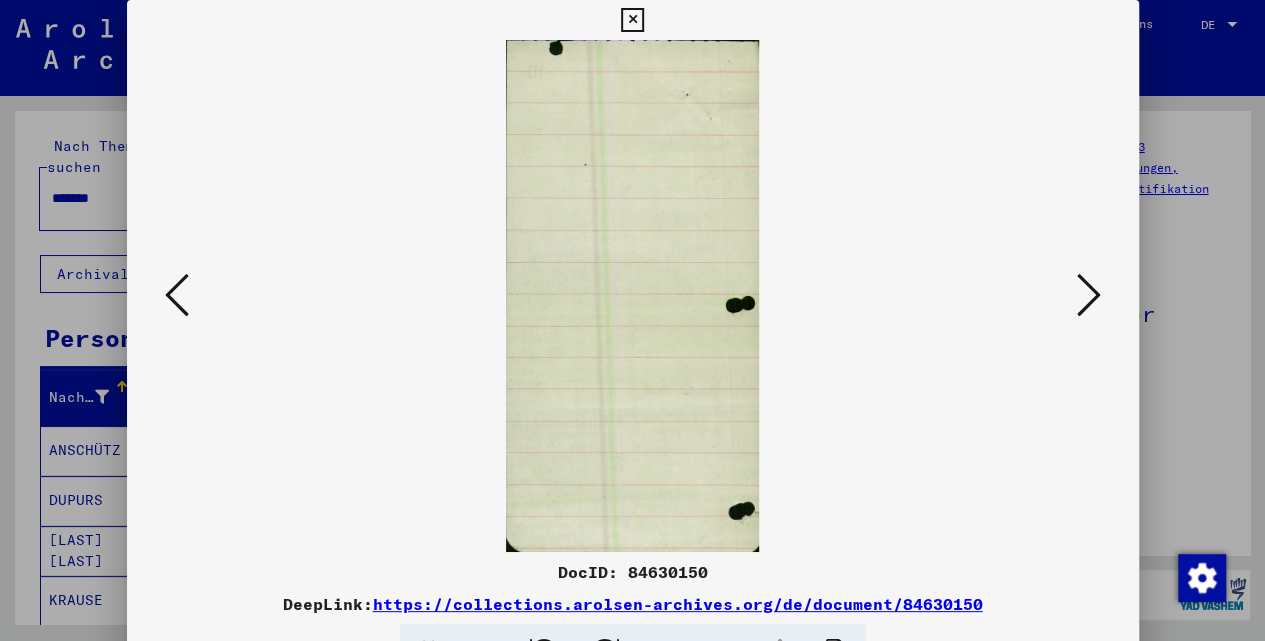 click at bounding box center (1089, 295) 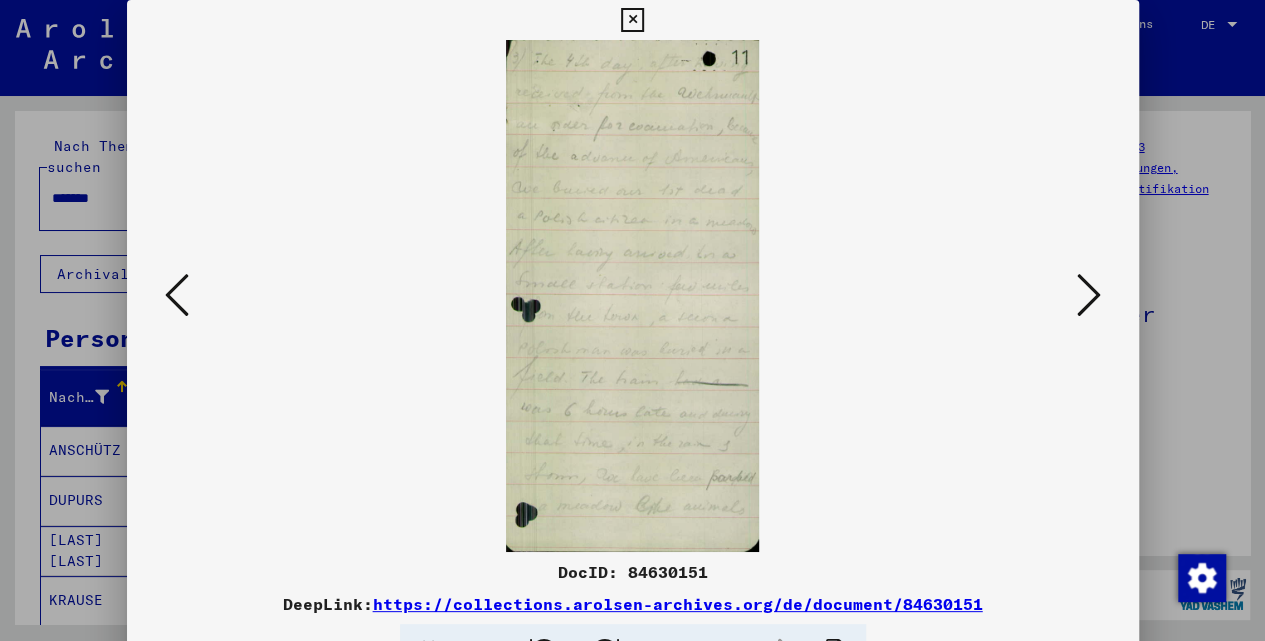 click at bounding box center (1089, 295) 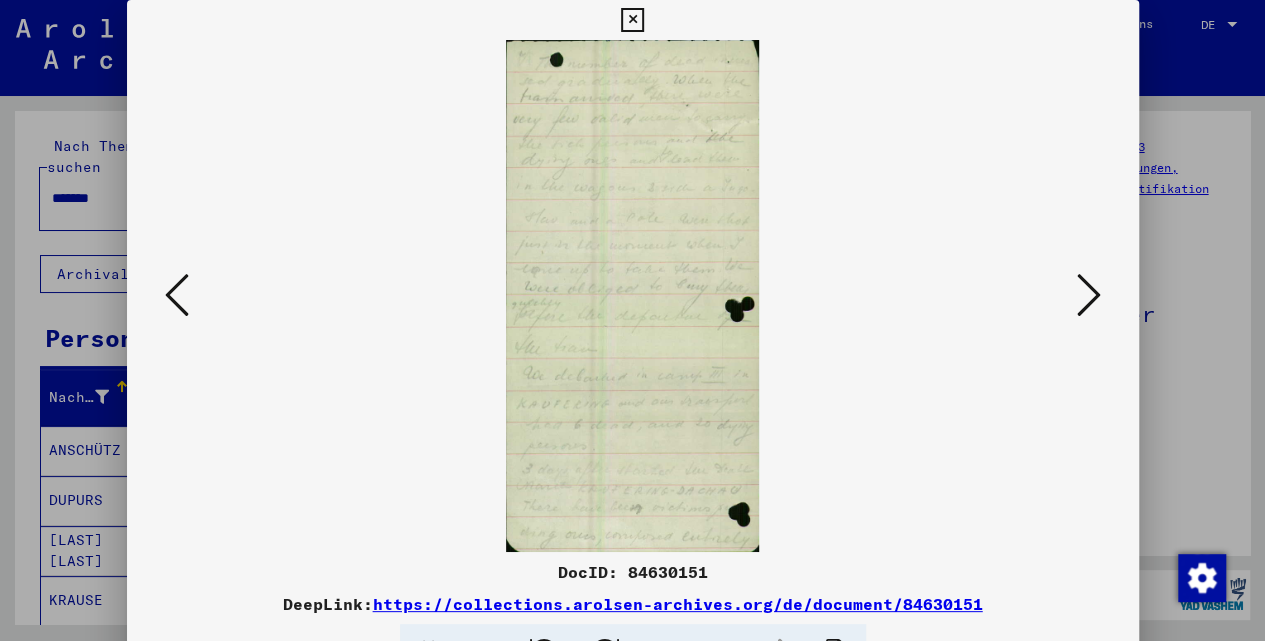 click at bounding box center (1089, 295) 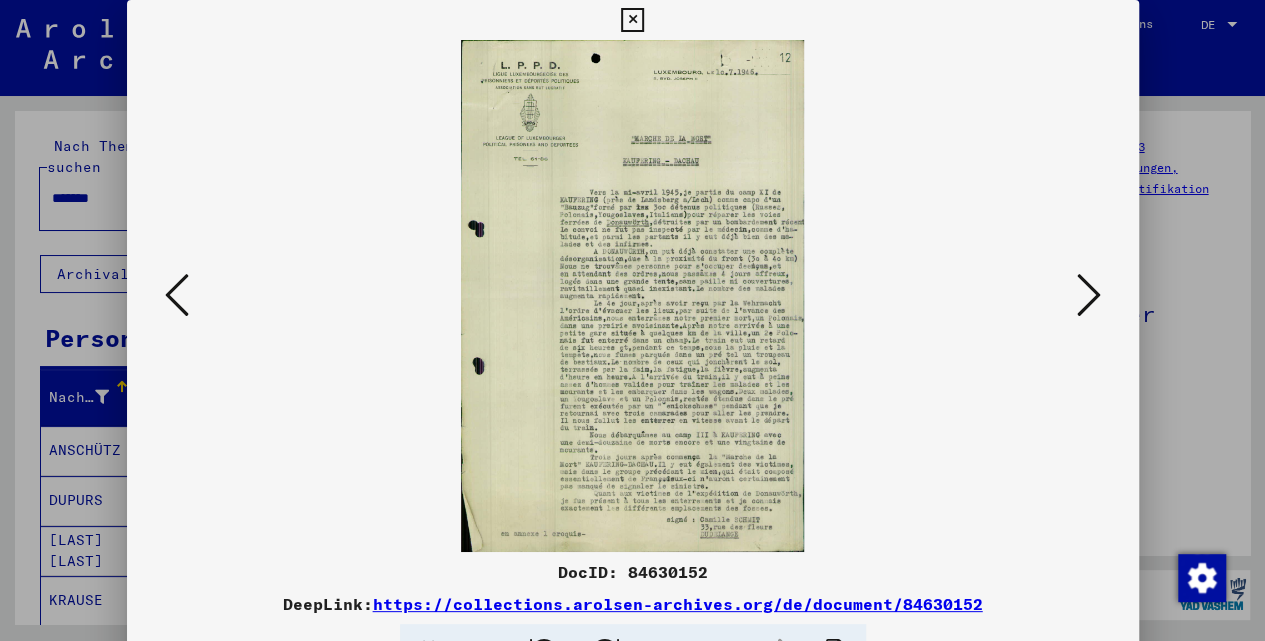 click at bounding box center (1089, 295) 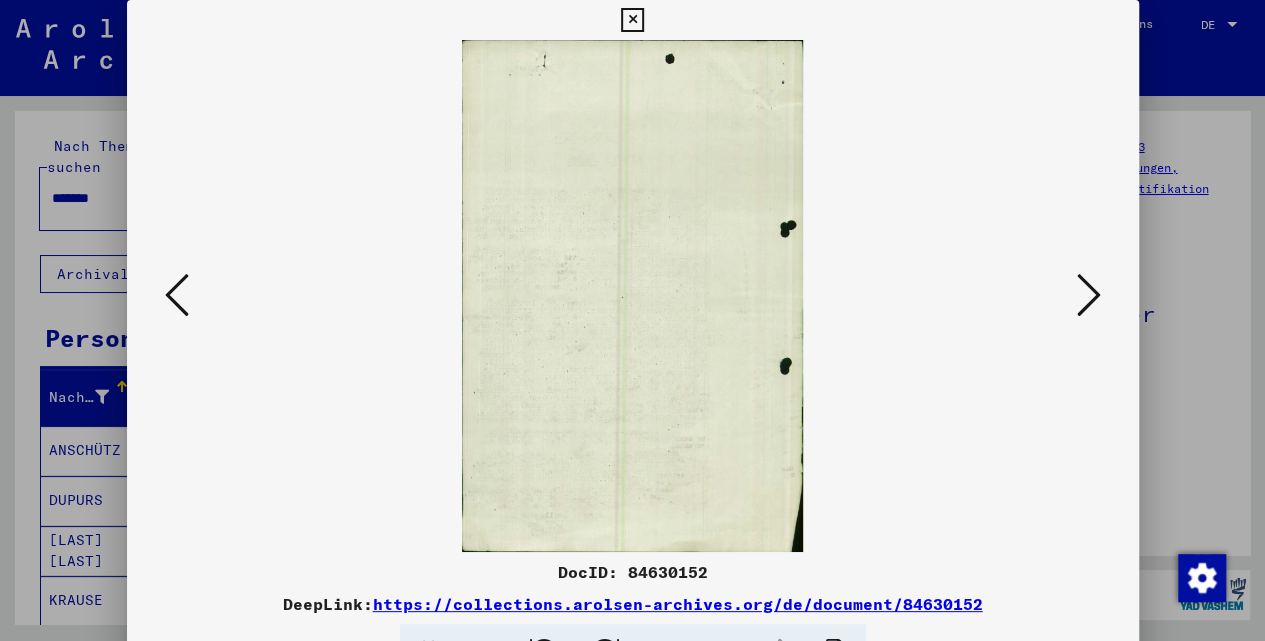 click at bounding box center (1089, 295) 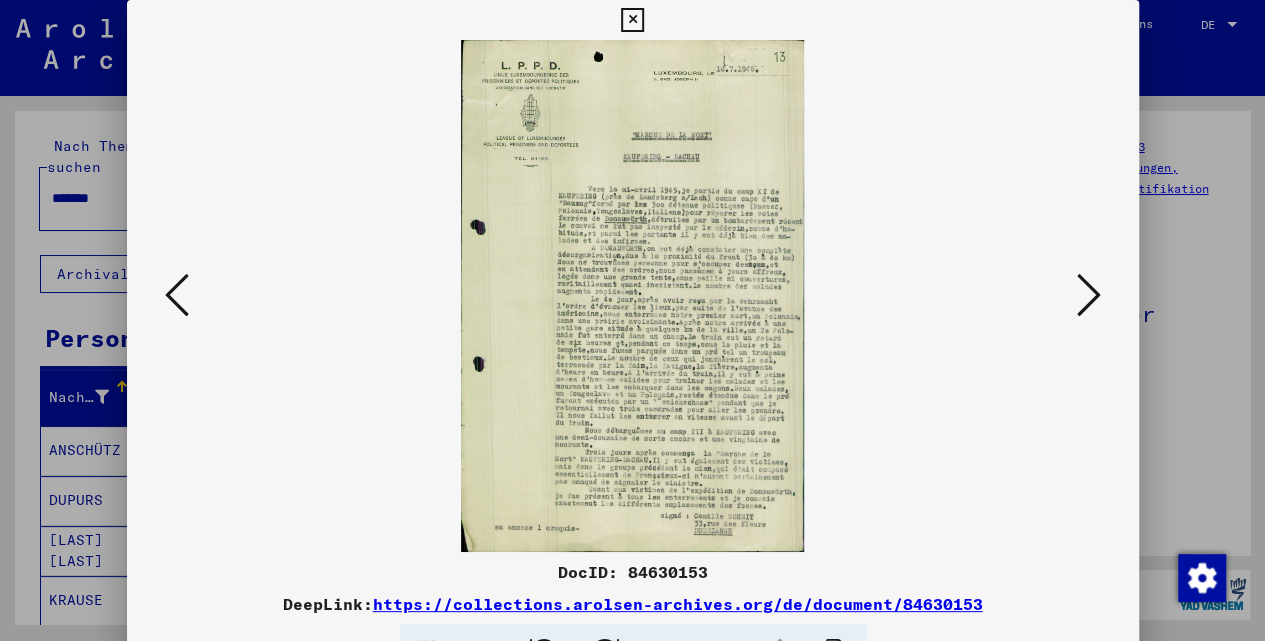 click at bounding box center [633, 296] 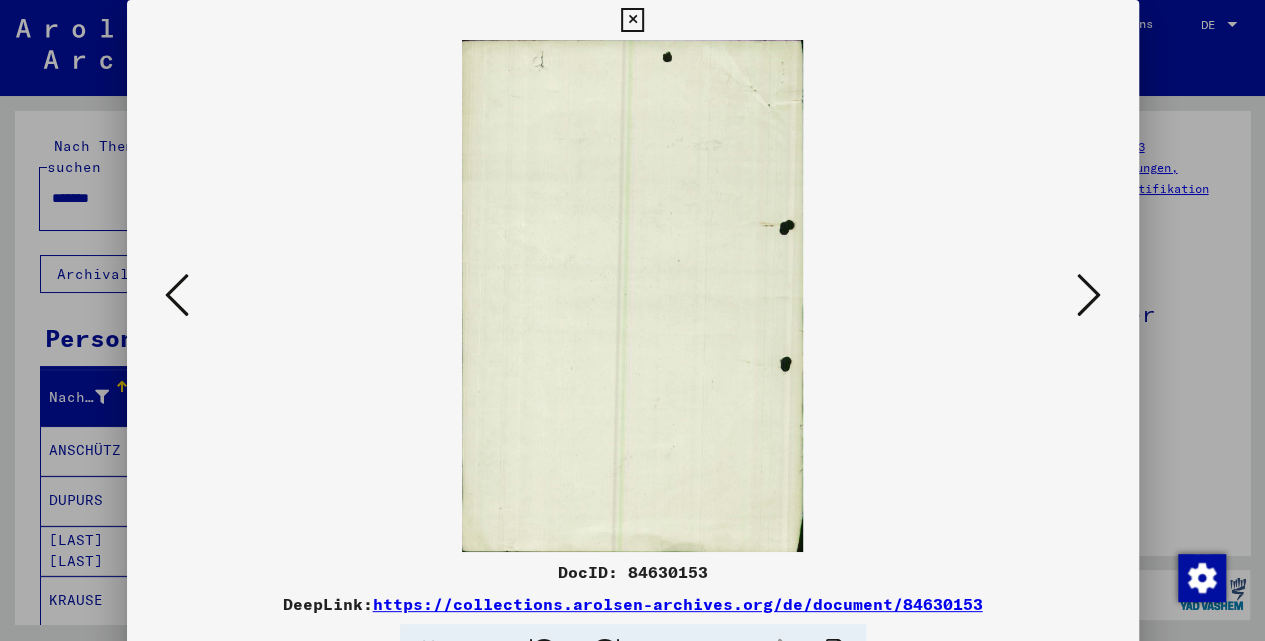 click at bounding box center [1089, 295] 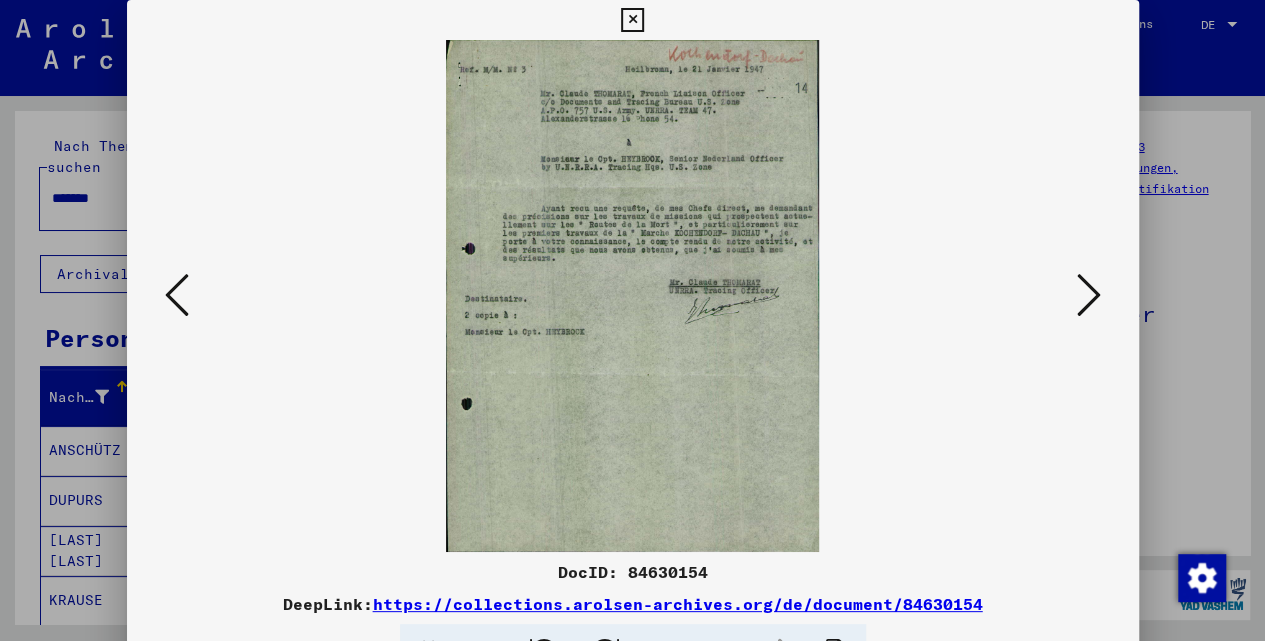 click at bounding box center [632, 20] 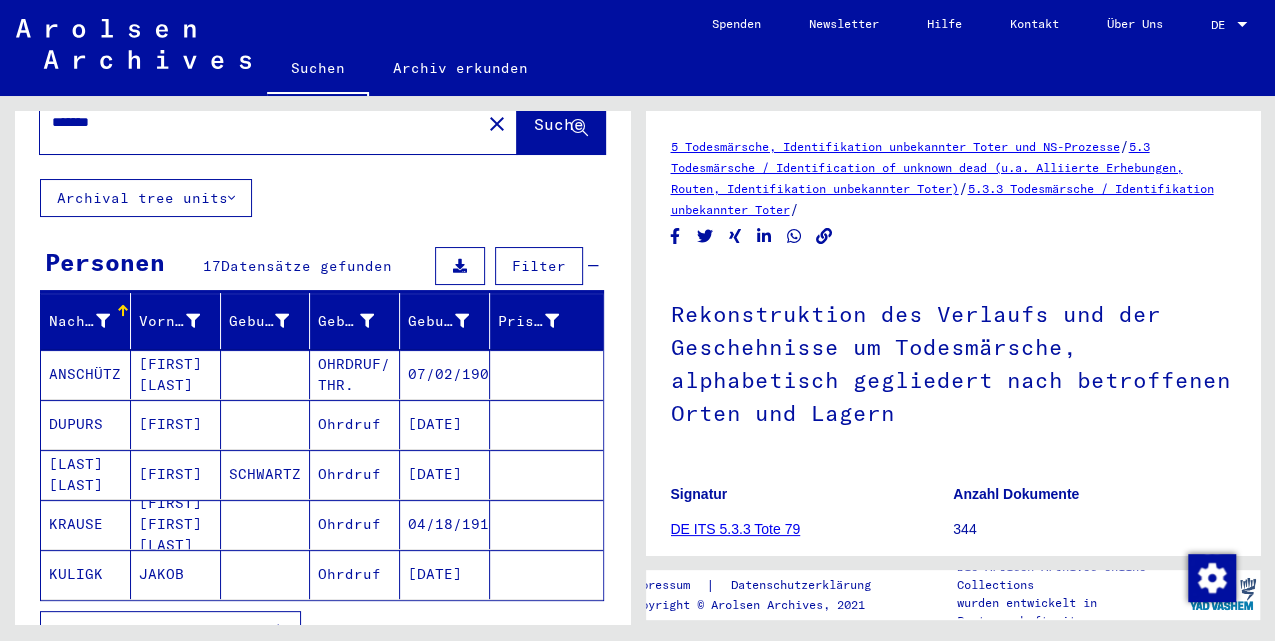 scroll, scrollTop: 266, scrollLeft: 0, axis: vertical 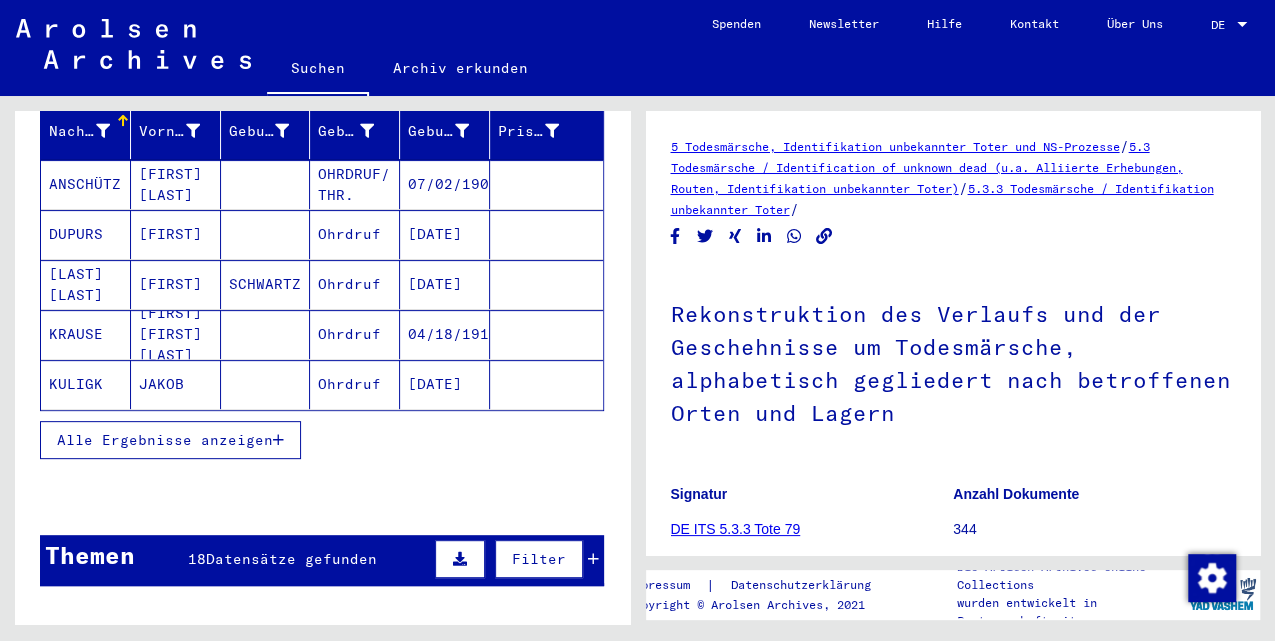 click on "Ohrdruf" at bounding box center (355, 284) 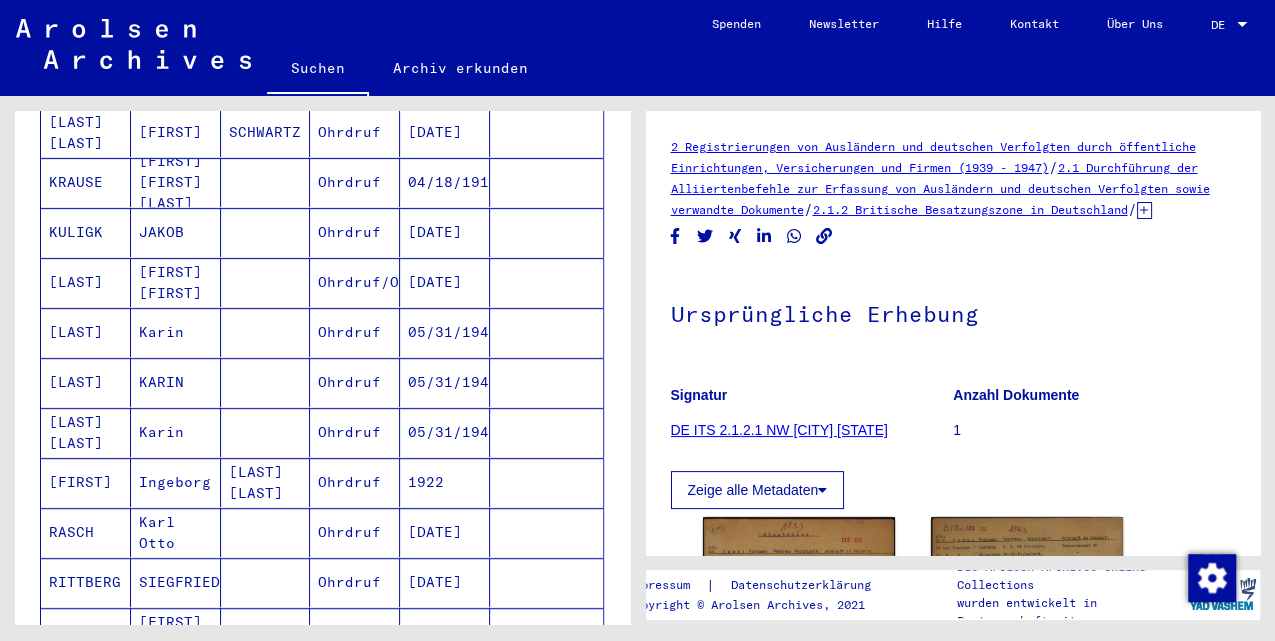scroll, scrollTop: 533, scrollLeft: 0, axis: vertical 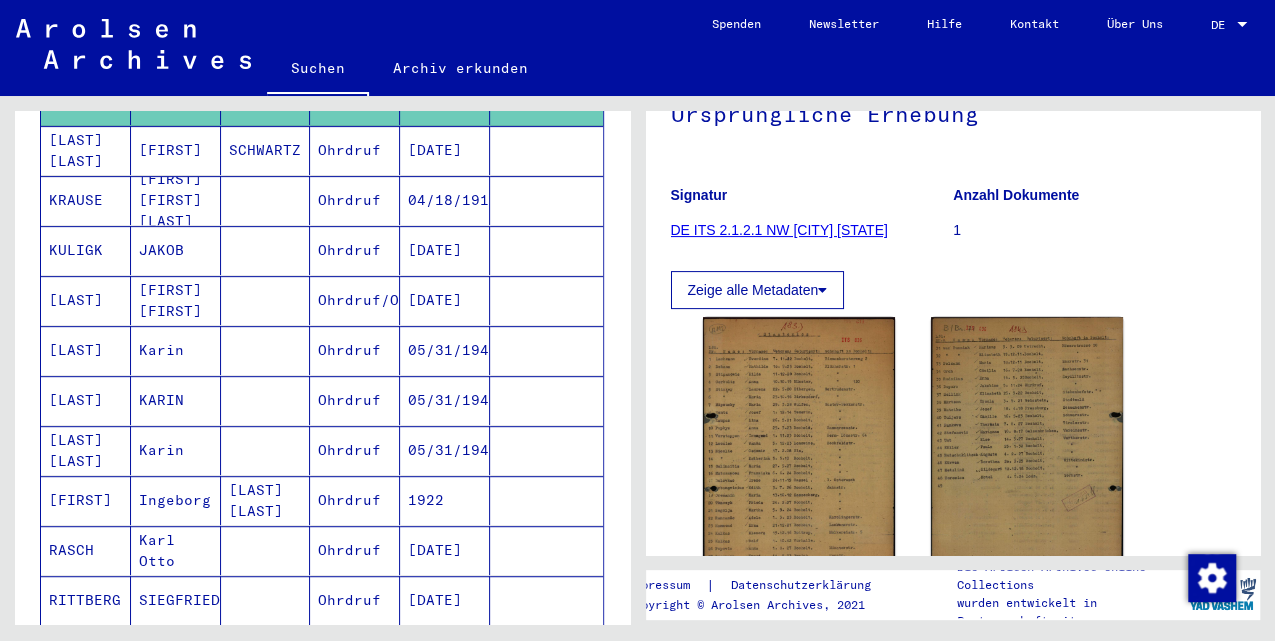 click on "Ohrdruf/Ohrdrut" at bounding box center [355, 350] 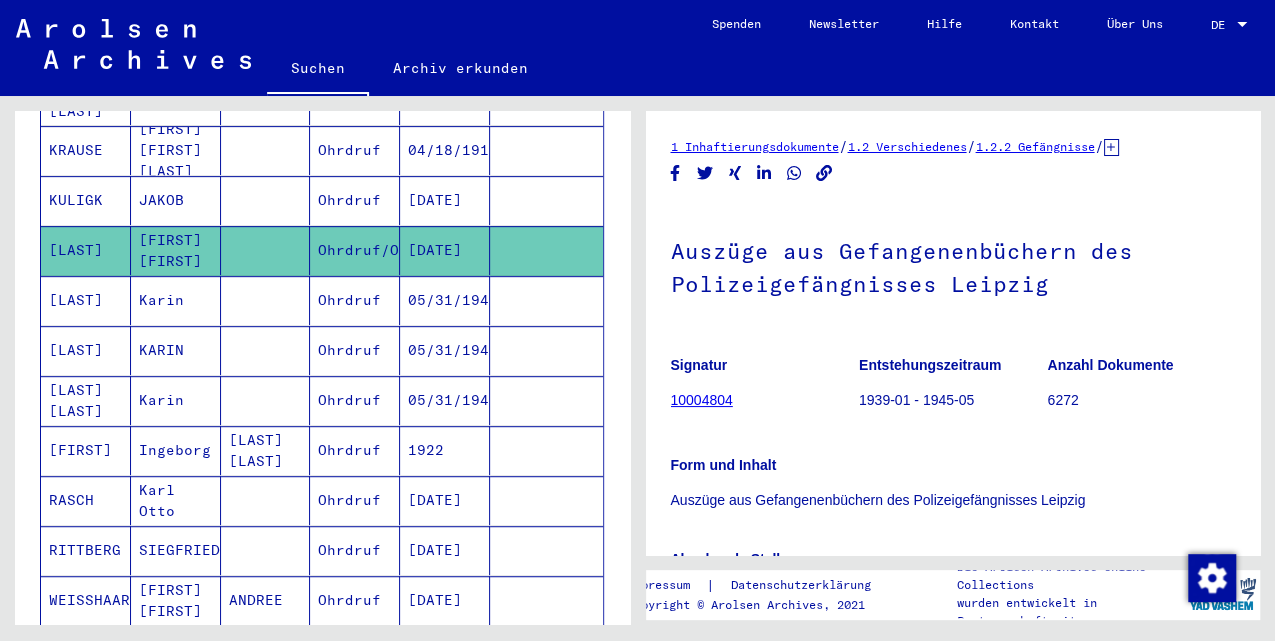 scroll, scrollTop: 466, scrollLeft: 0, axis: vertical 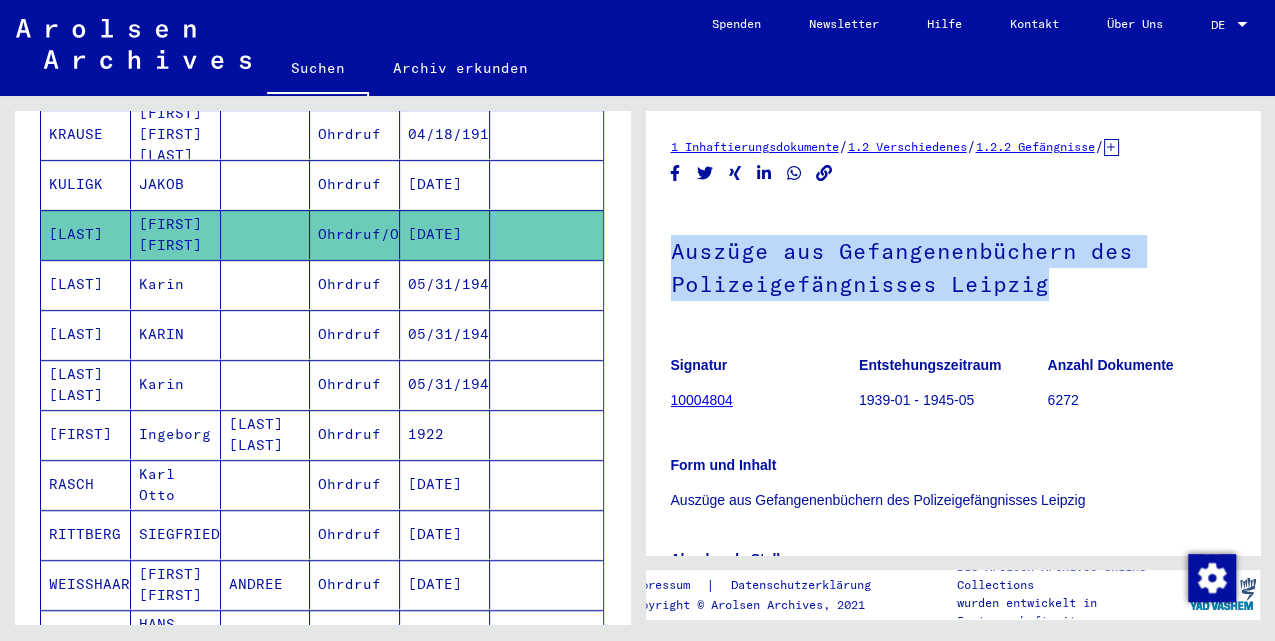 drag, startPoint x: 674, startPoint y: 246, endPoint x: 1038, endPoint y: 272, distance: 364.9274 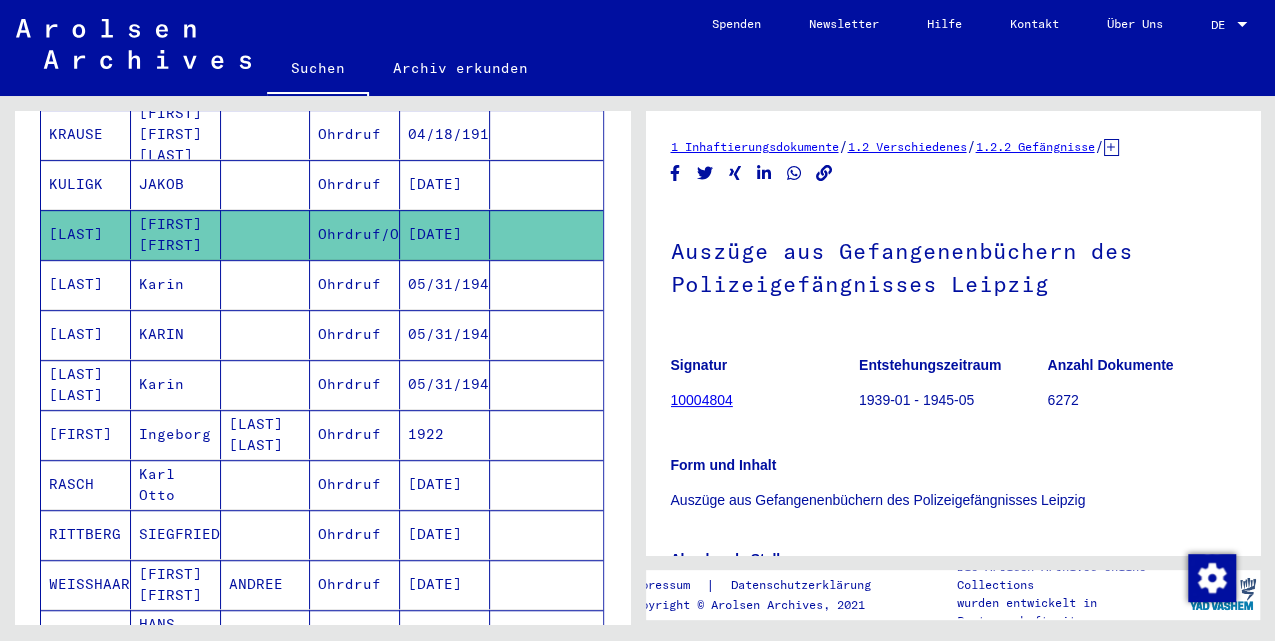 click on "Ohrdruf" at bounding box center [355, 334] 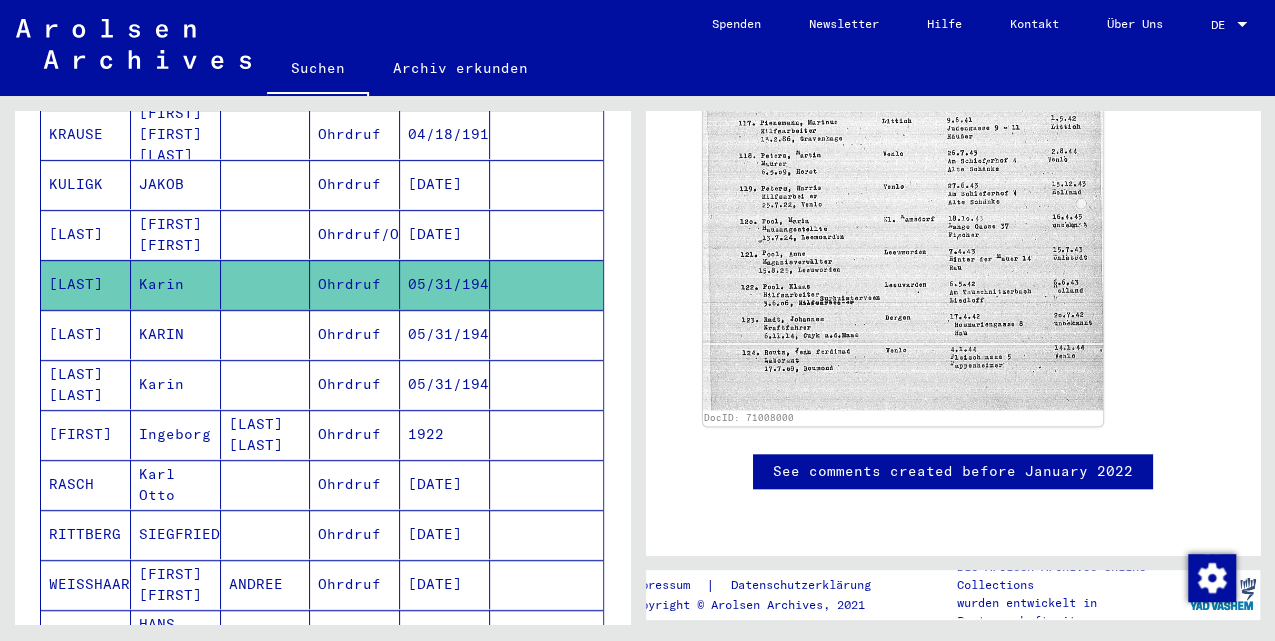 scroll, scrollTop: 1266, scrollLeft: 0, axis: vertical 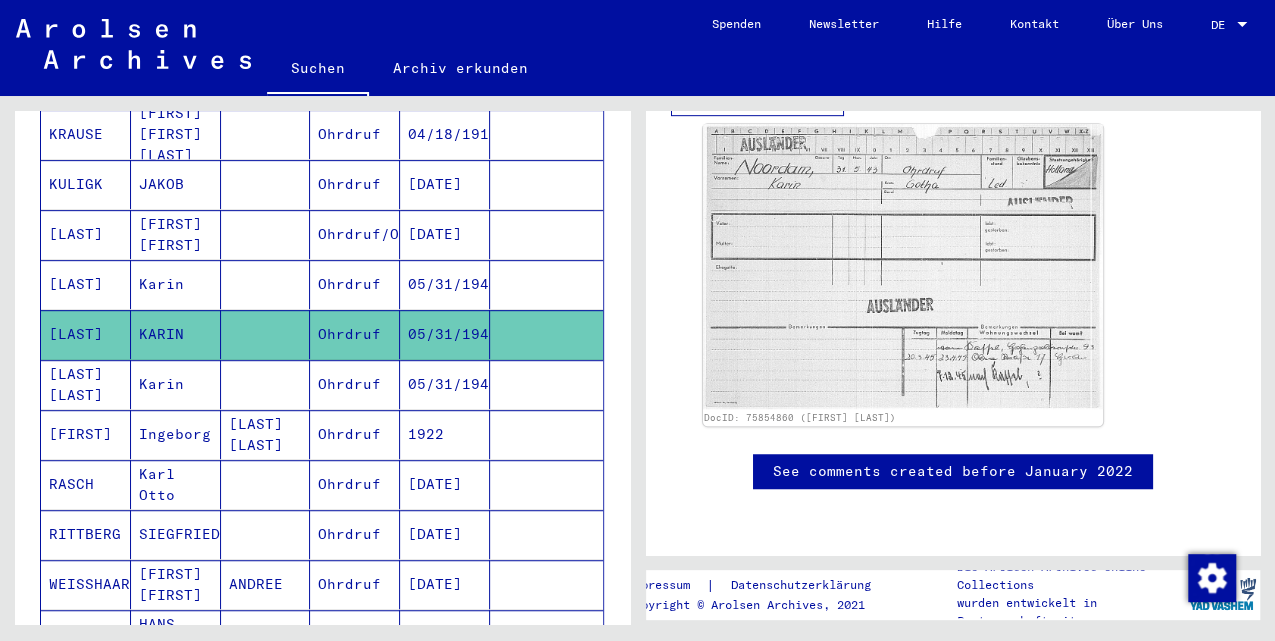 click on "05/31/1943" at bounding box center (445, 434) 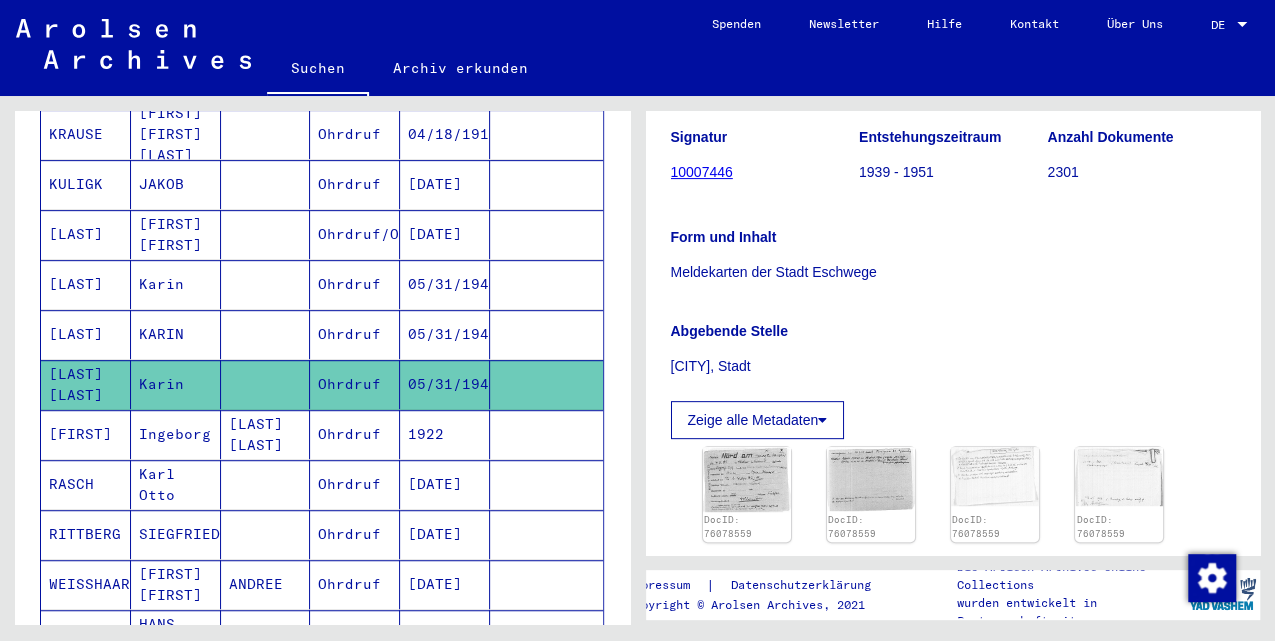 scroll, scrollTop: 533, scrollLeft: 0, axis: vertical 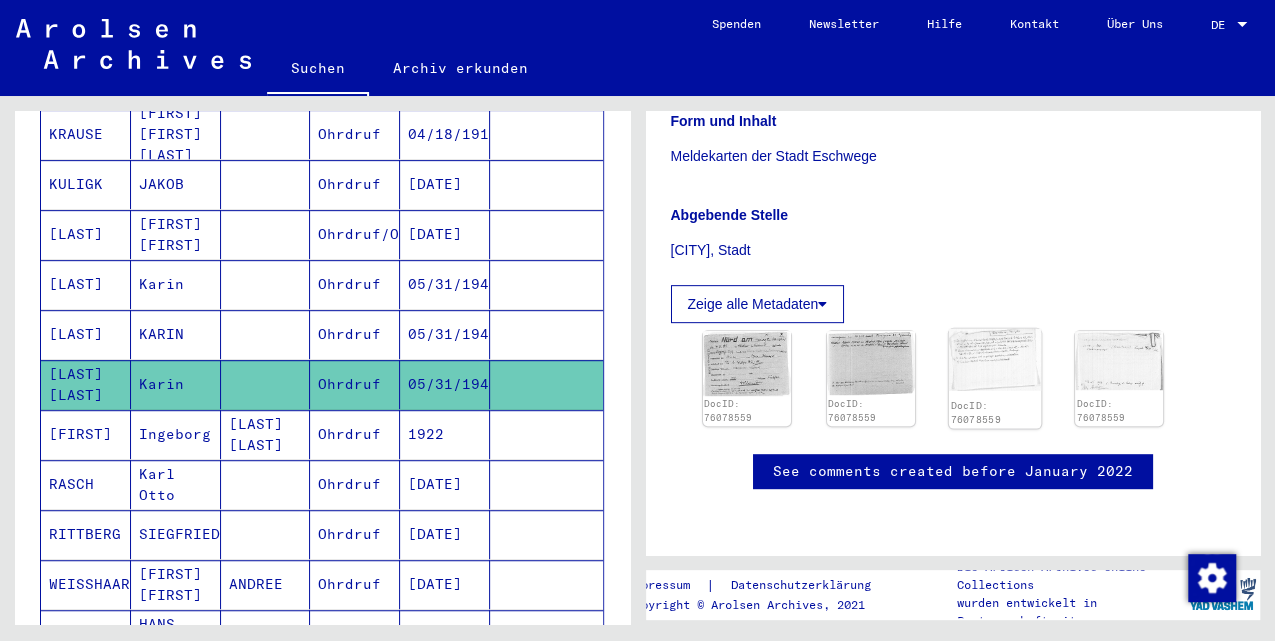 click 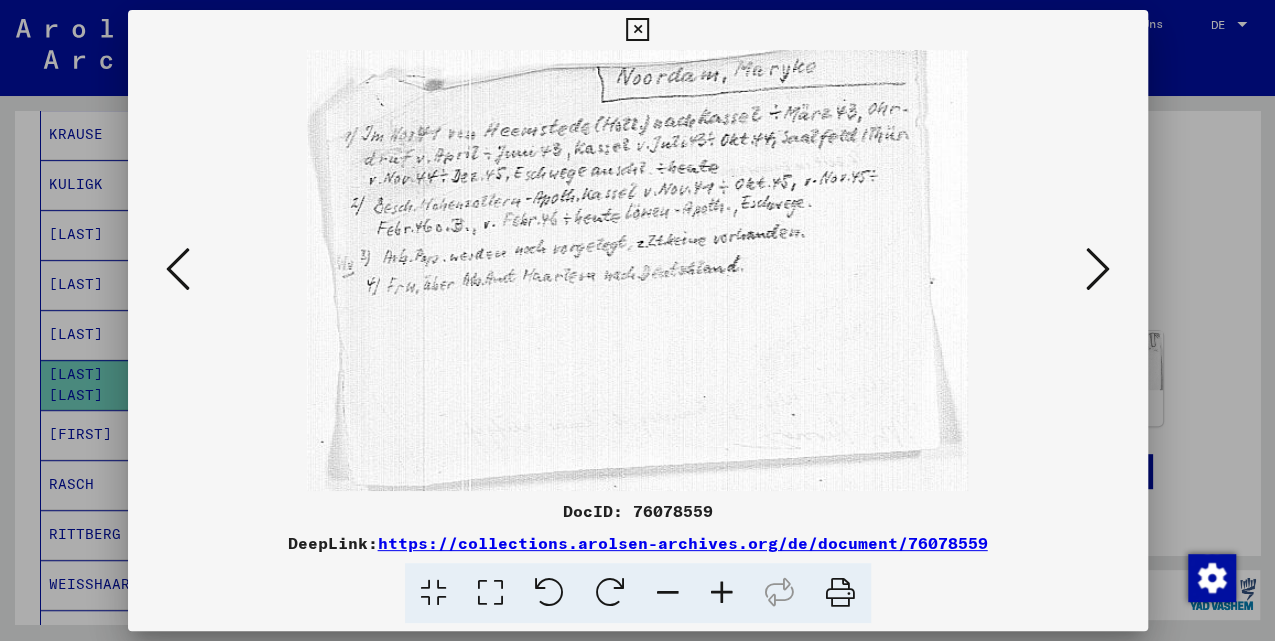 click at bounding box center [1098, 269] 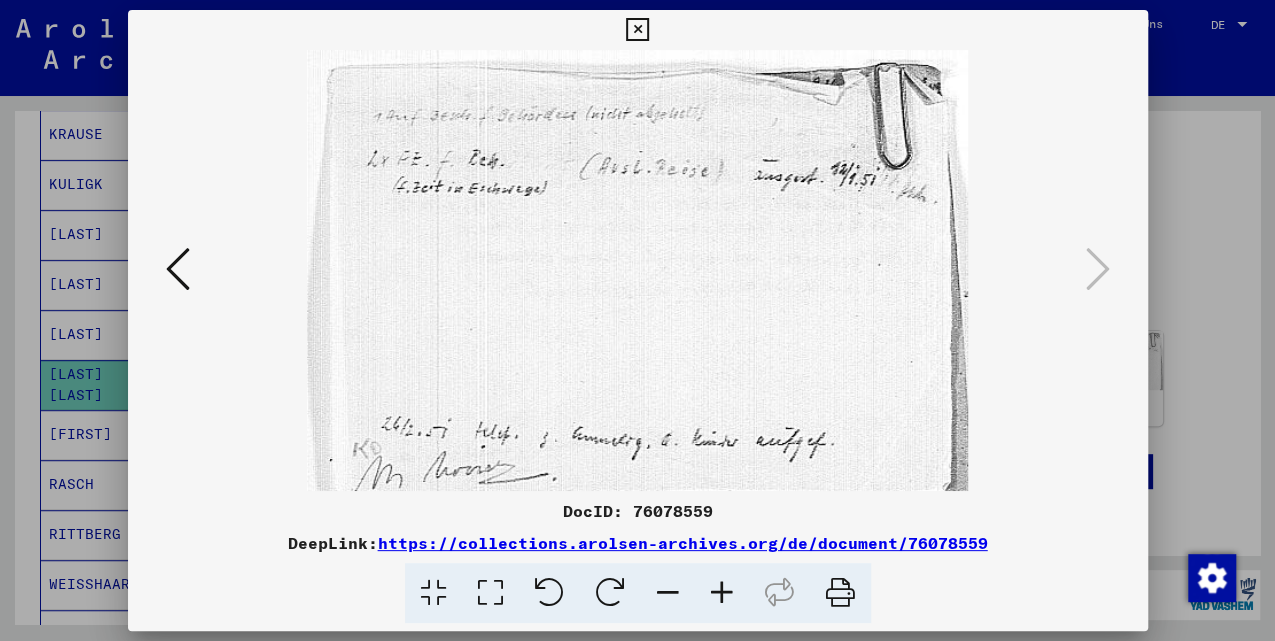 click at bounding box center [178, 269] 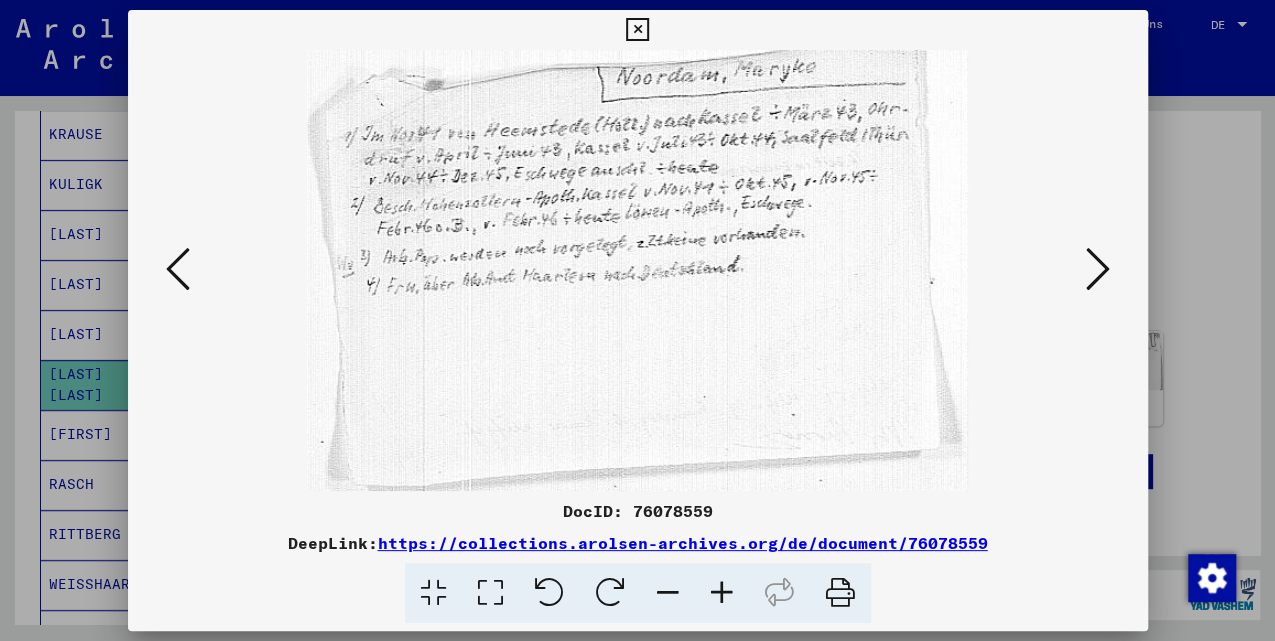 click at bounding box center (178, 269) 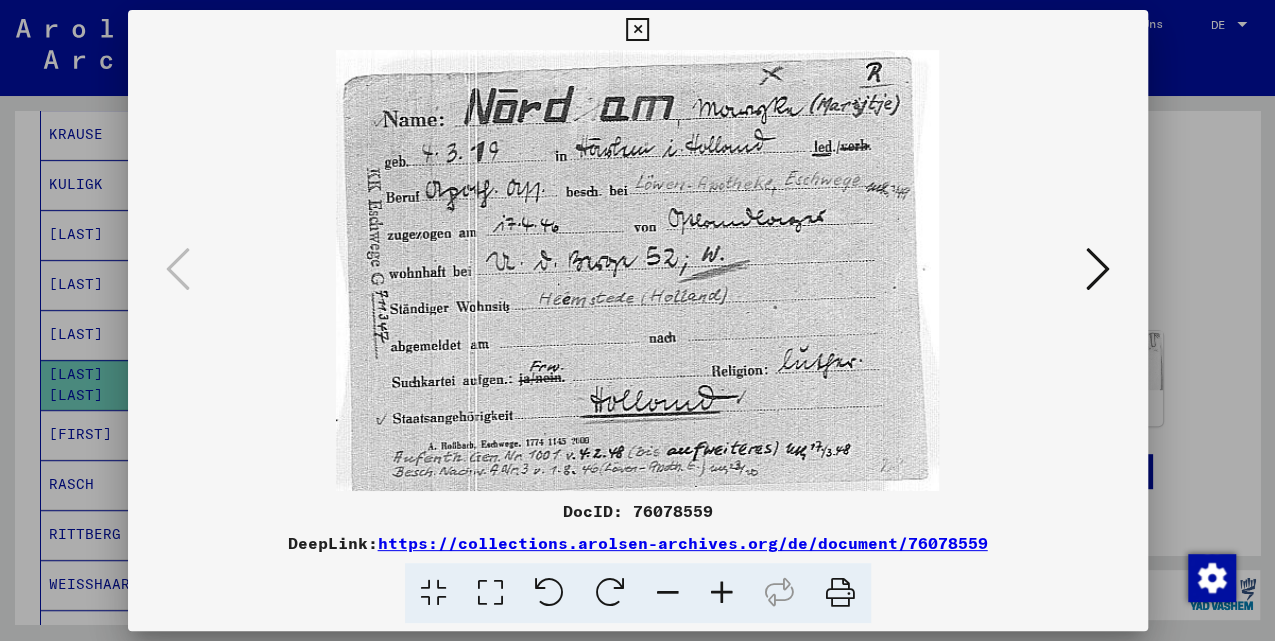 click at bounding box center (637, 30) 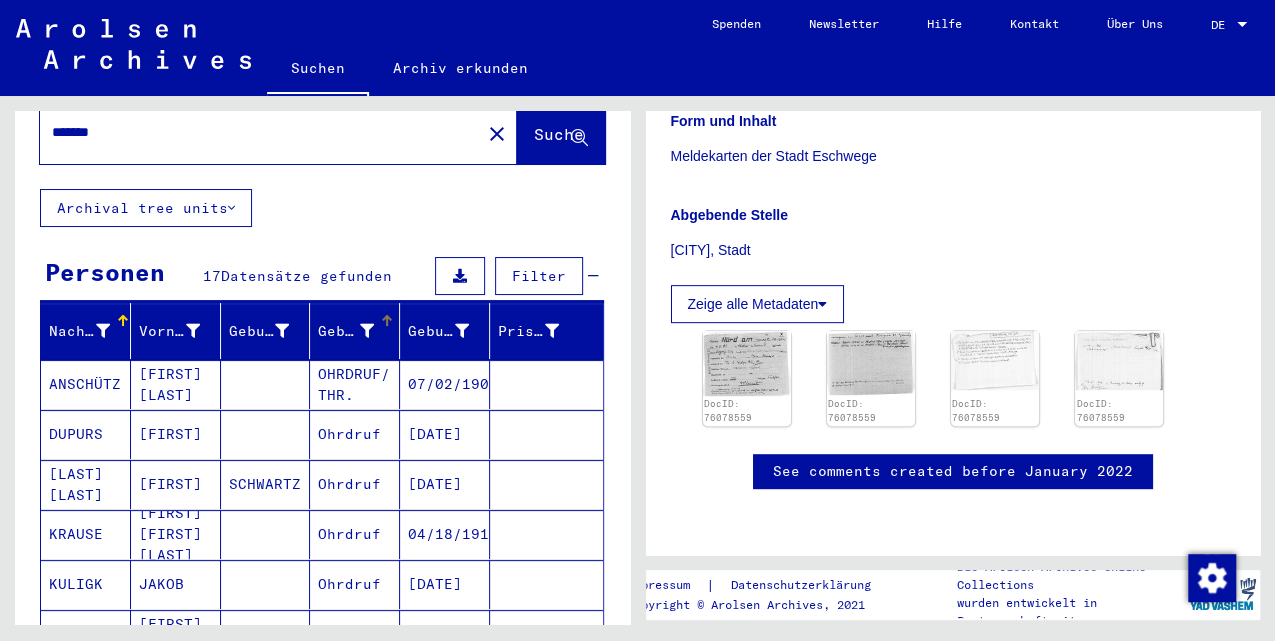 scroll, scrollTop: 0, scrollLeft: 0, axis: both 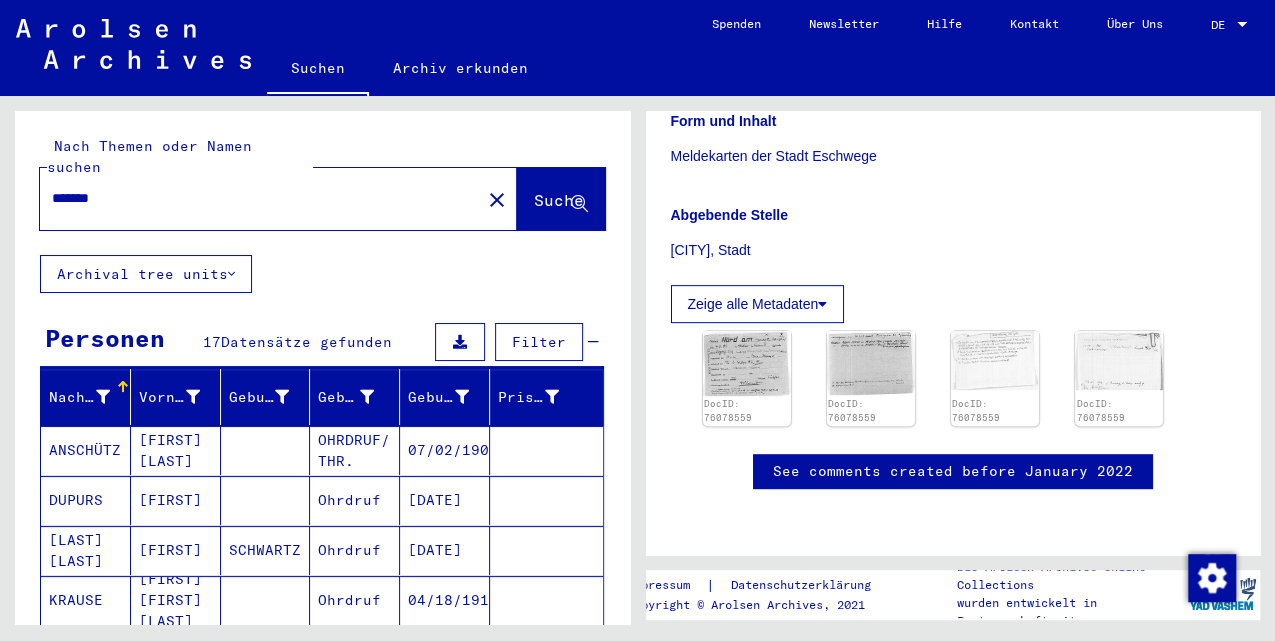 click on "*******" at bounding box center (260, 198) 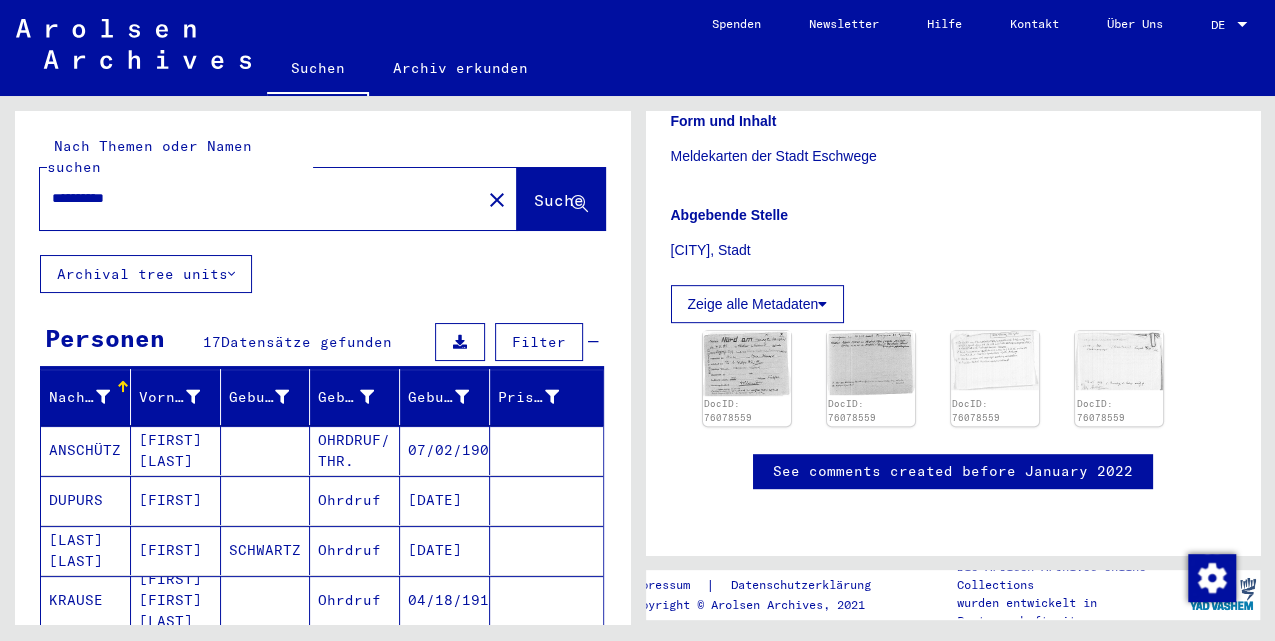 type on "**********" 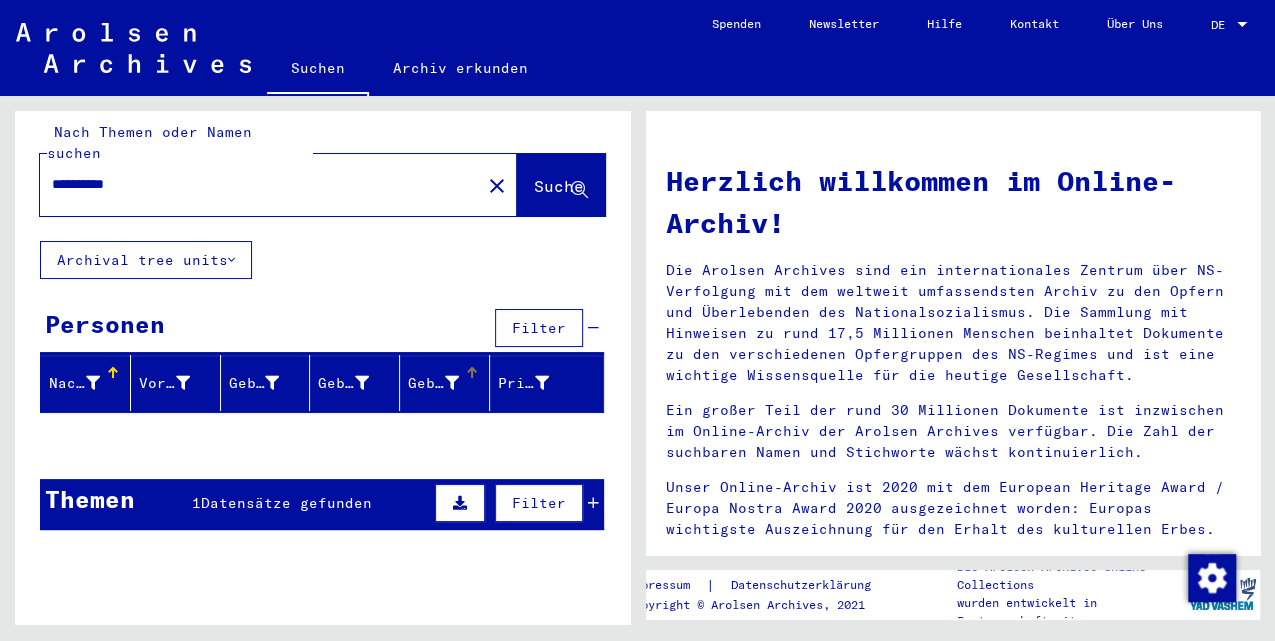 scroll, scrollTop: 0, scrollLeft: 0, axis: both 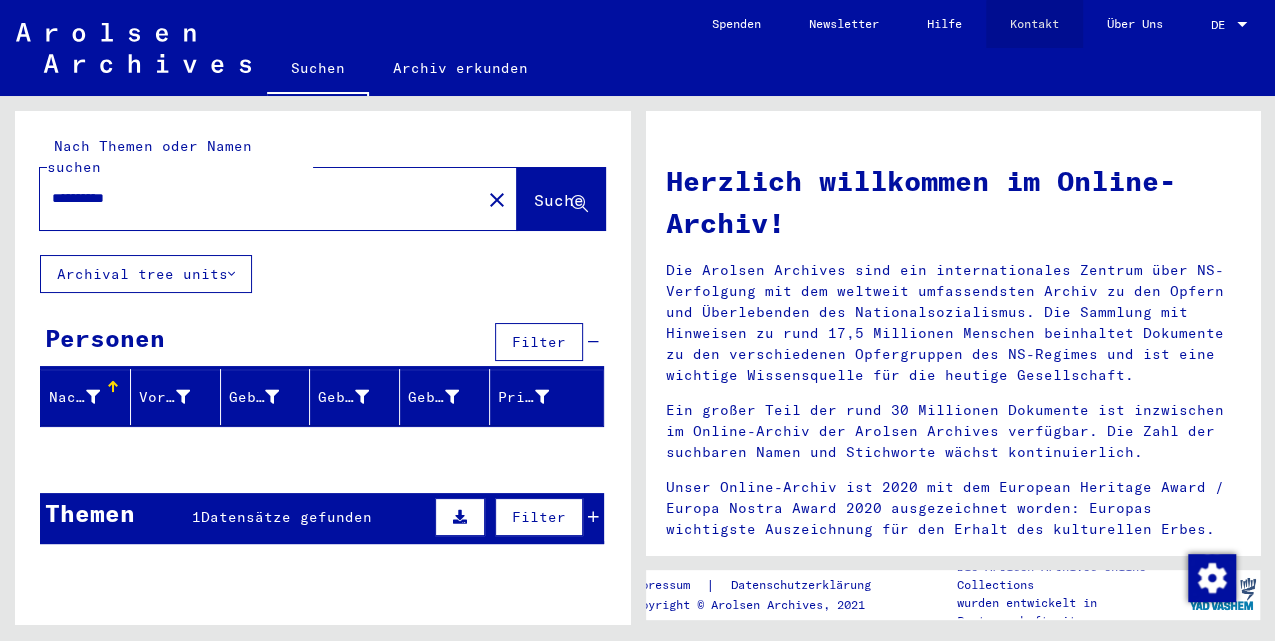 click on "Kontakt" 